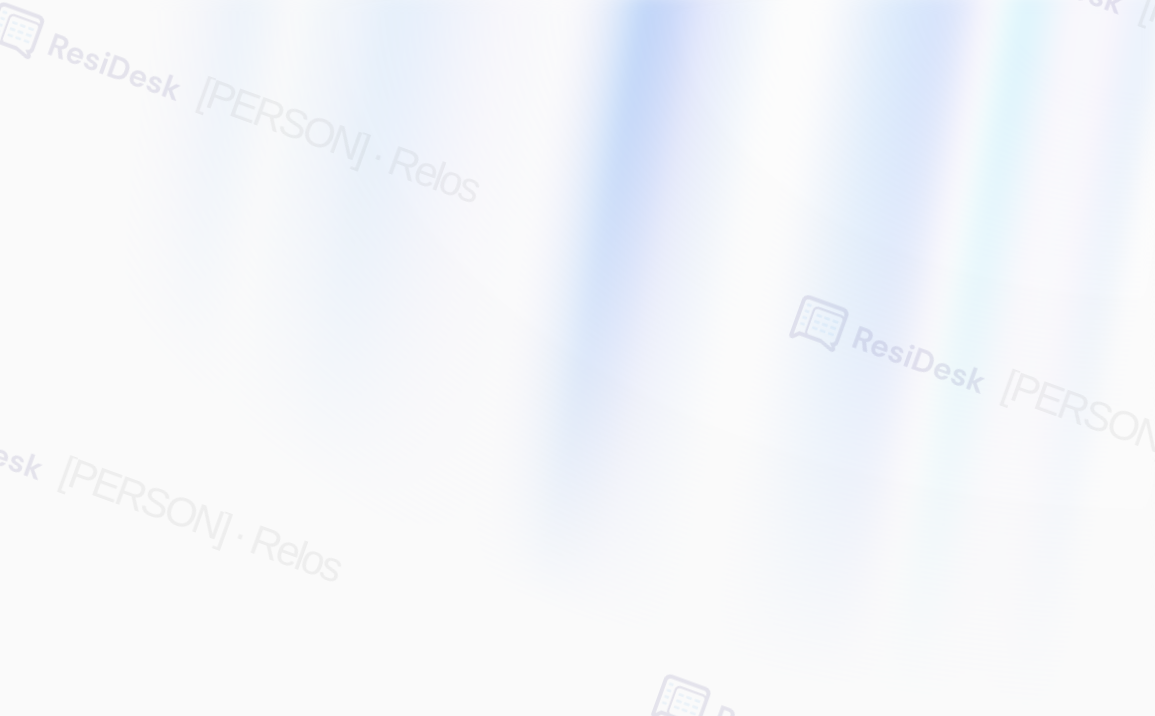 scroll, scrollTop: 0, scrollLeft: 0, axis: both 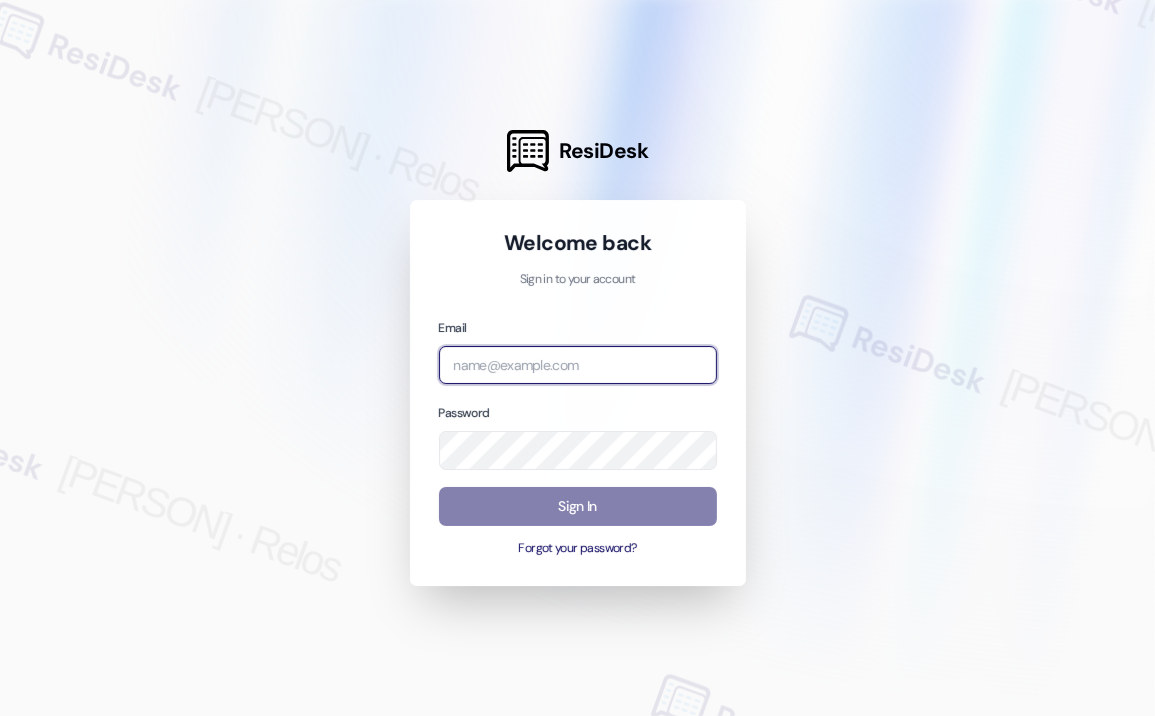 click at bounding box center (578, 365) 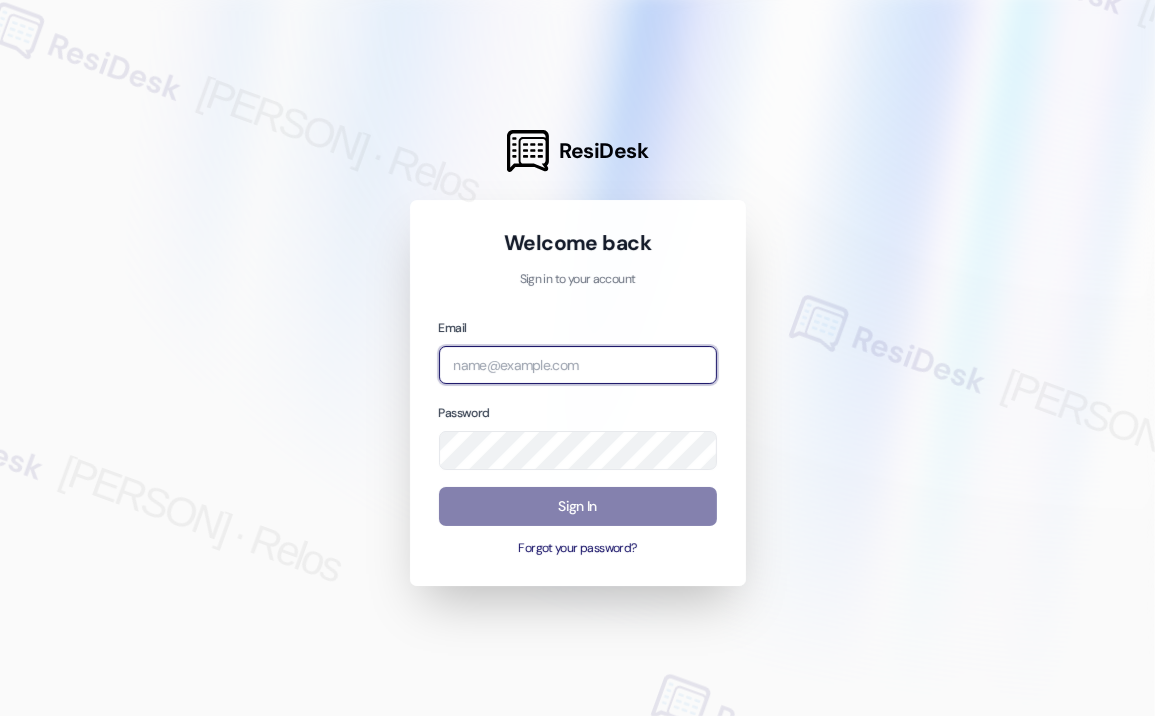 type on "[EMAIL]" 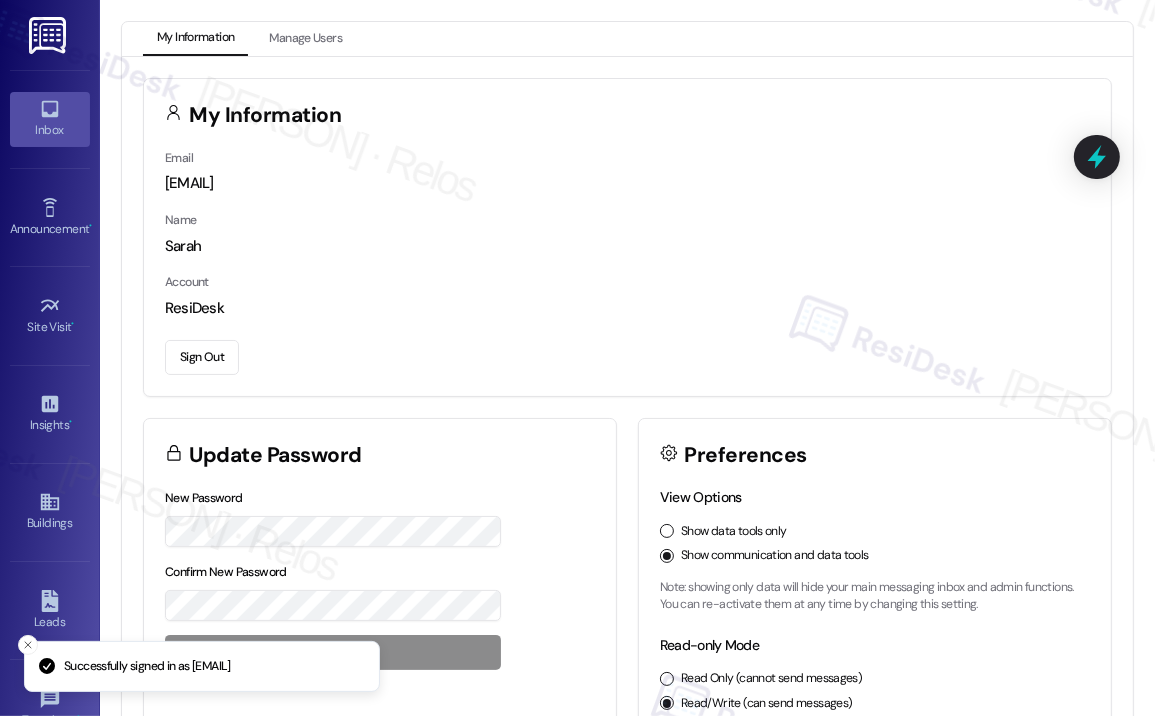 click on "Inbox" at bounding box center [50, 130] 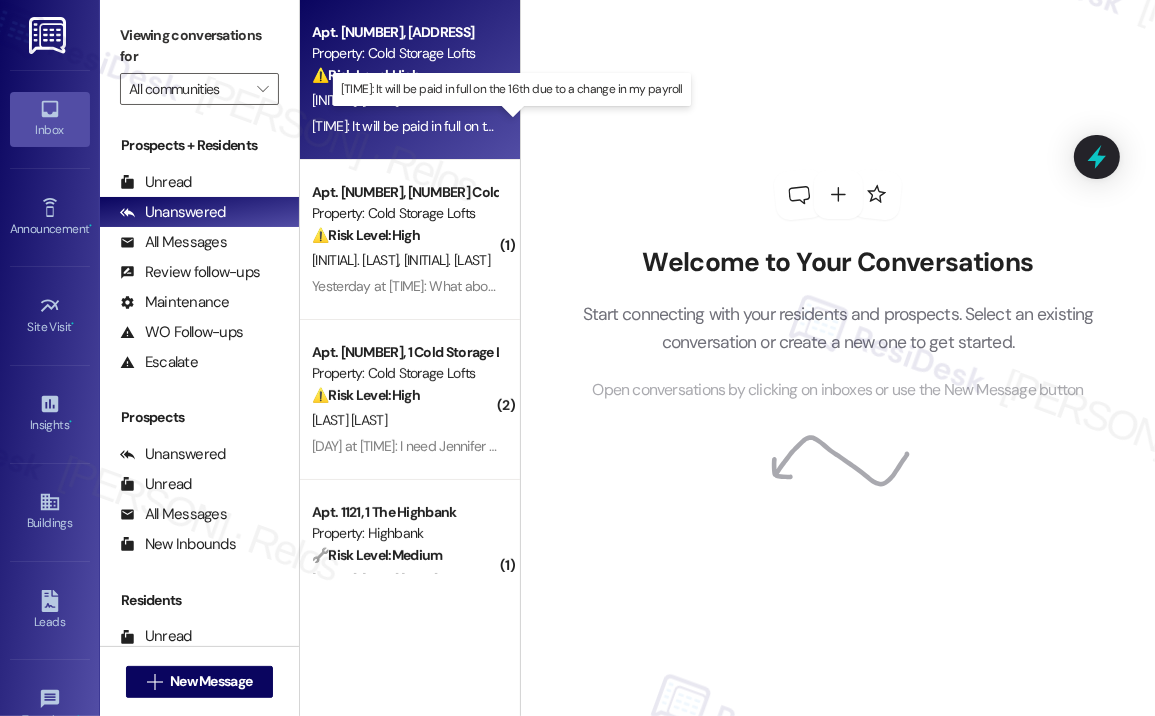 click on "[TIME]: It will be paid in full on the [DAY] due to a change in my payroll [TIME]: It will be paid in full on the [DAY] due to a change in my payroll" at bounding box center (507, 126) 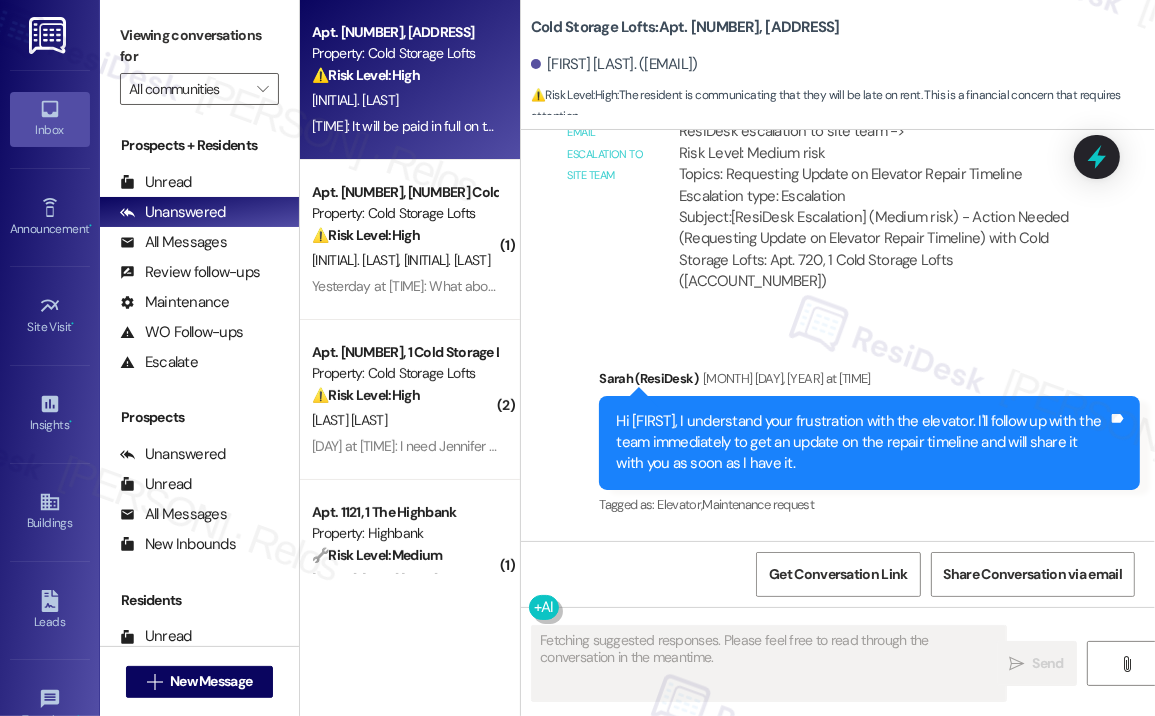 scroll, scrollTop: 32902, scrollLeft: 0, axis: vertical 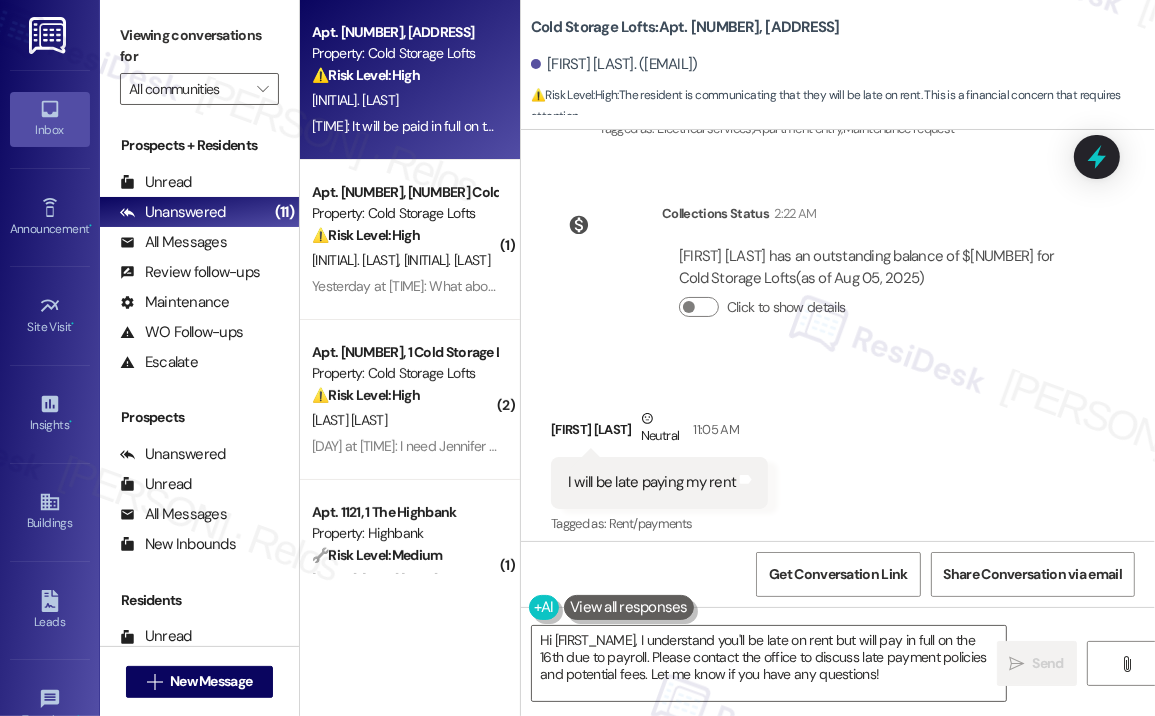 click on "Received via SMS [FIRST] [LAST] Neutral [TIME] I will be late paying my rent Tags and notes Tagged as: Rent/payments Click to highlight conversations about Rent/payments Received via SMS [TIME] [FIRST] [LAST] [TIME] It will be paid in full on the 16th due to a change in my payroll Tags and notes Tagged as: Rent/payments Click to highlight conversations about Rent/payments" at bounding box center [838, 528] 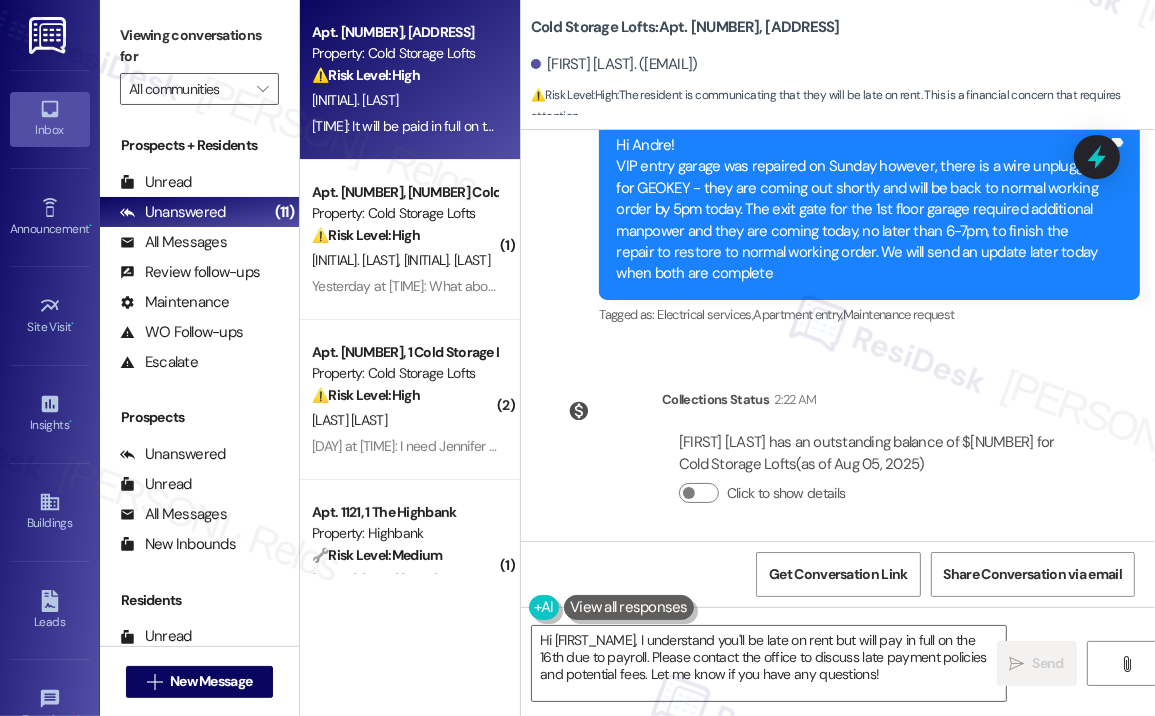 scroll, scrollTop: 32802, scrollLeft: 0, axis: vertical 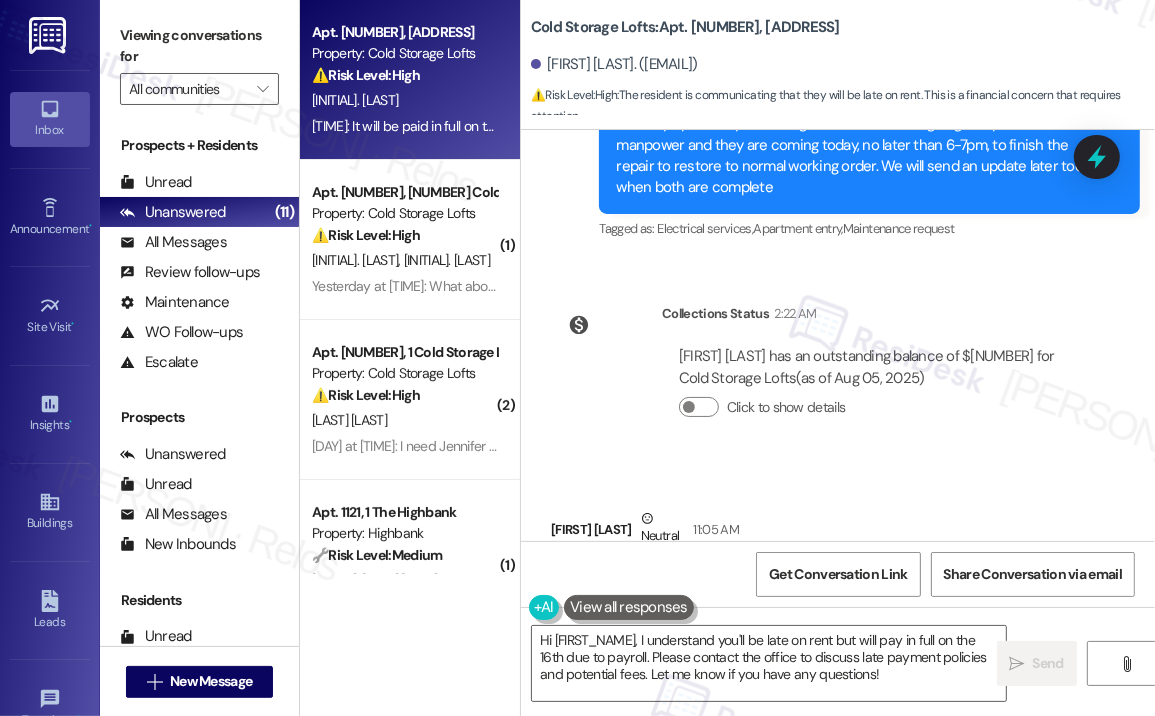 click on "I will be late paying my rent" at bounding box center [652, 582] 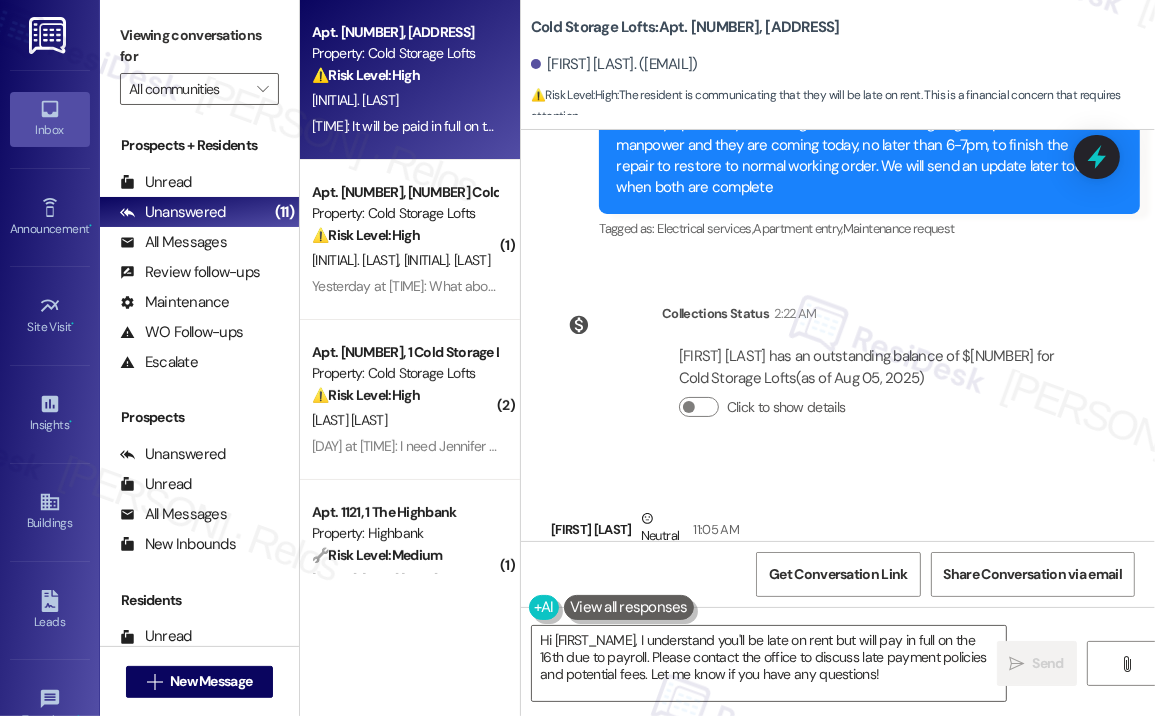 copy on "I will be late paying my rent  Tags and notes" 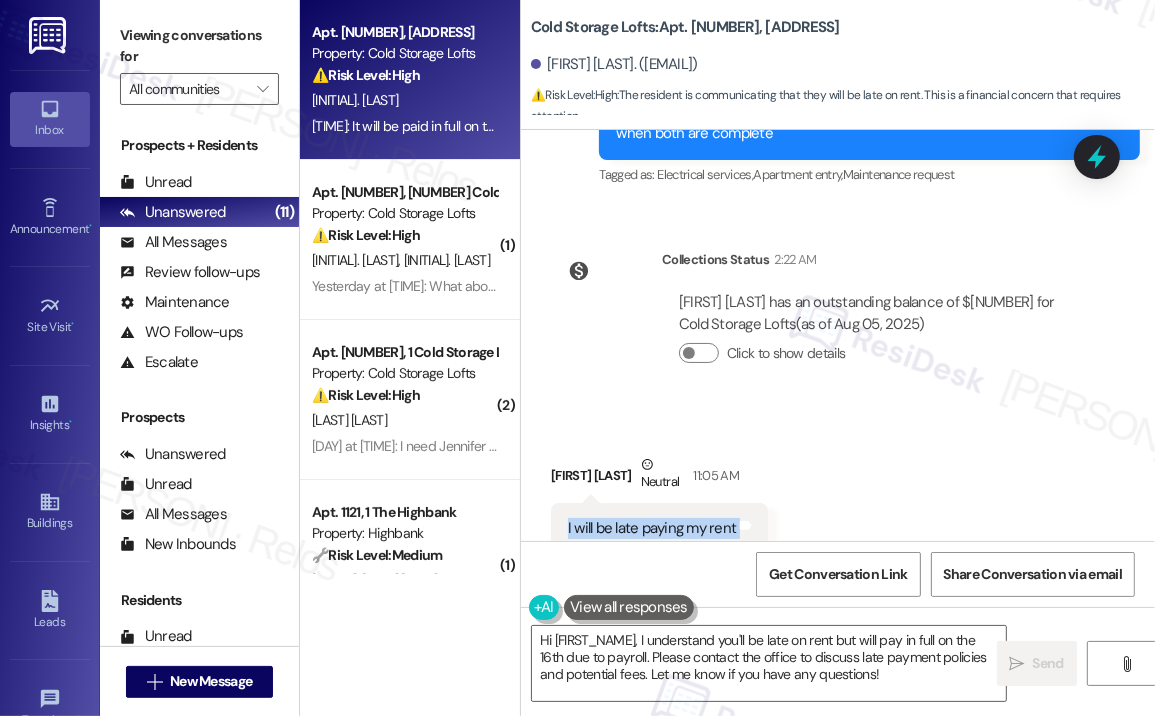 scroll, scrollTop: 32903, scrollLeft: 0, axis: vertical 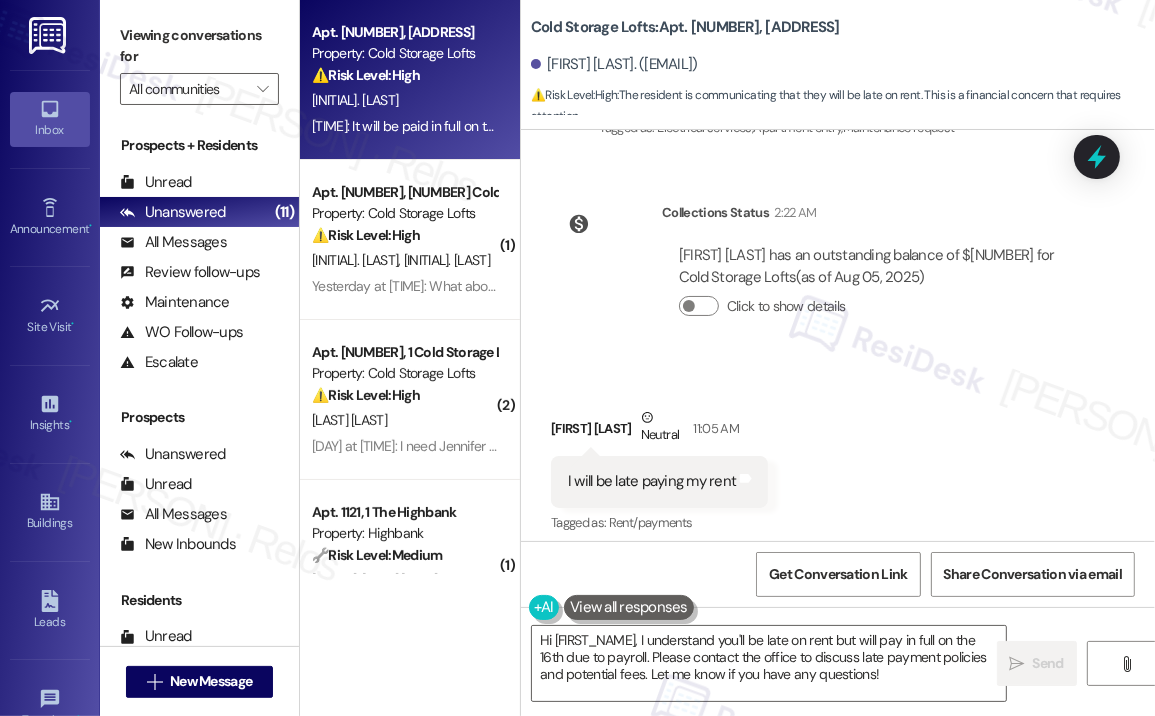 click on "It will be paid in full on the 16th due to a change in my payroll" at bounding box center (756, 622) 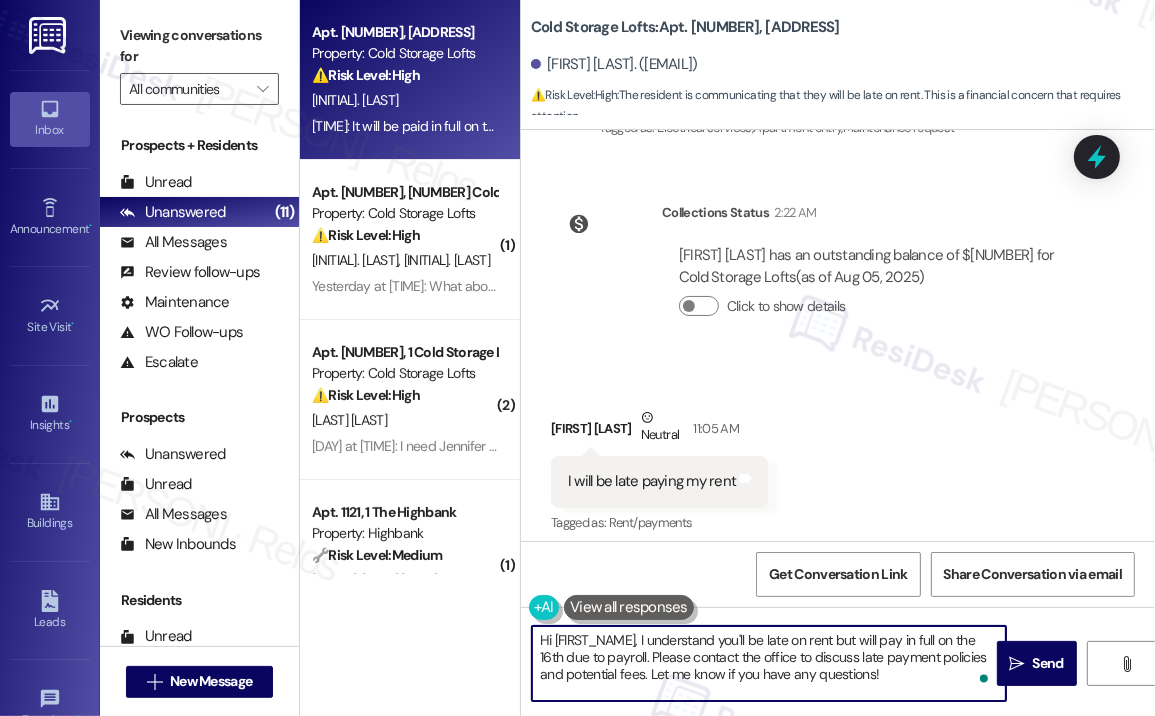 drag, startPoint x: 860, startPoint y: 668, endPoint x: 640, endPoint y: 639, distance: 221.90314 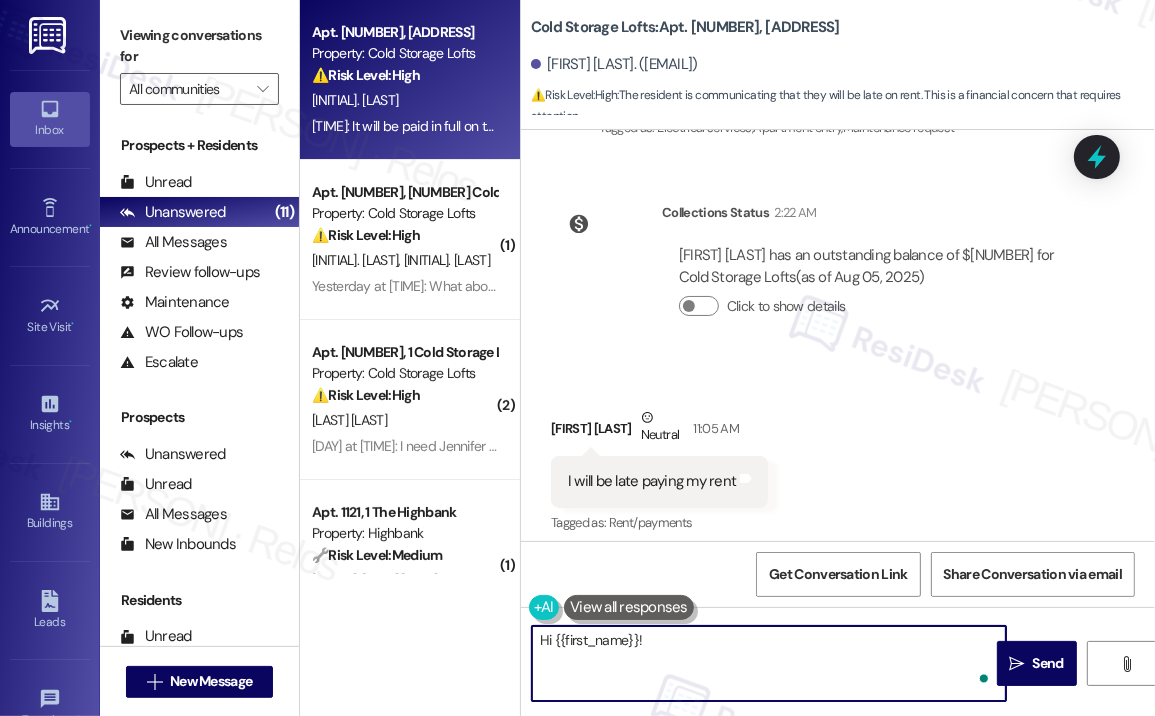 paste on "Thank you for reaching out — I appreciate you letting us know in advance. Just to confirm, has this been communicated with the site team yet, or would you like me to notify them on your behalf about the delayed payment and expected date?" 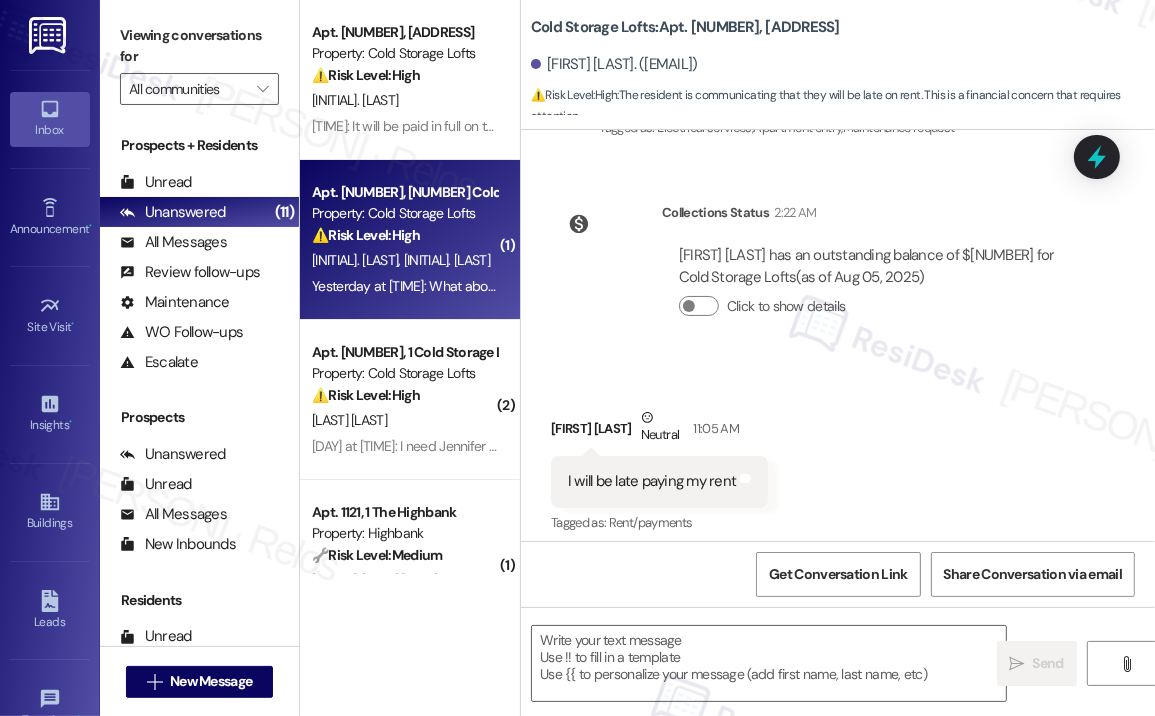 scroll, scrollTop: 32902, scrollLeft: 0, axis: vertical 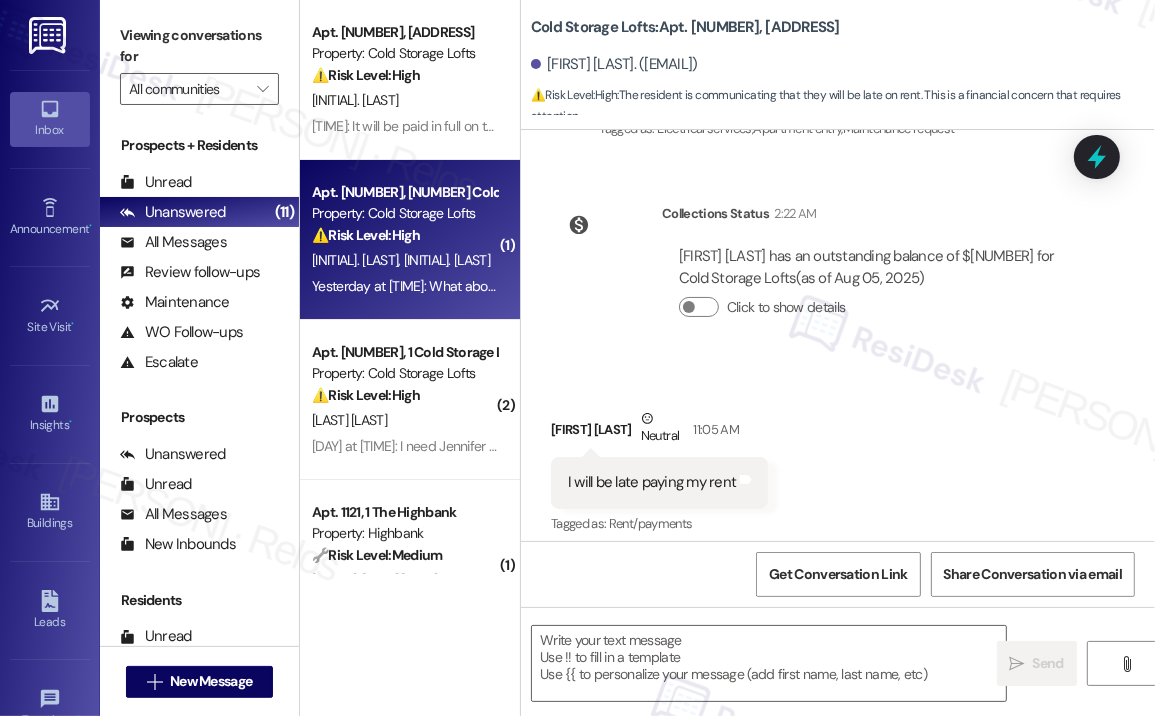 type on "Fetching suggested responses. Please feel free to read through the conversation in the meantime." 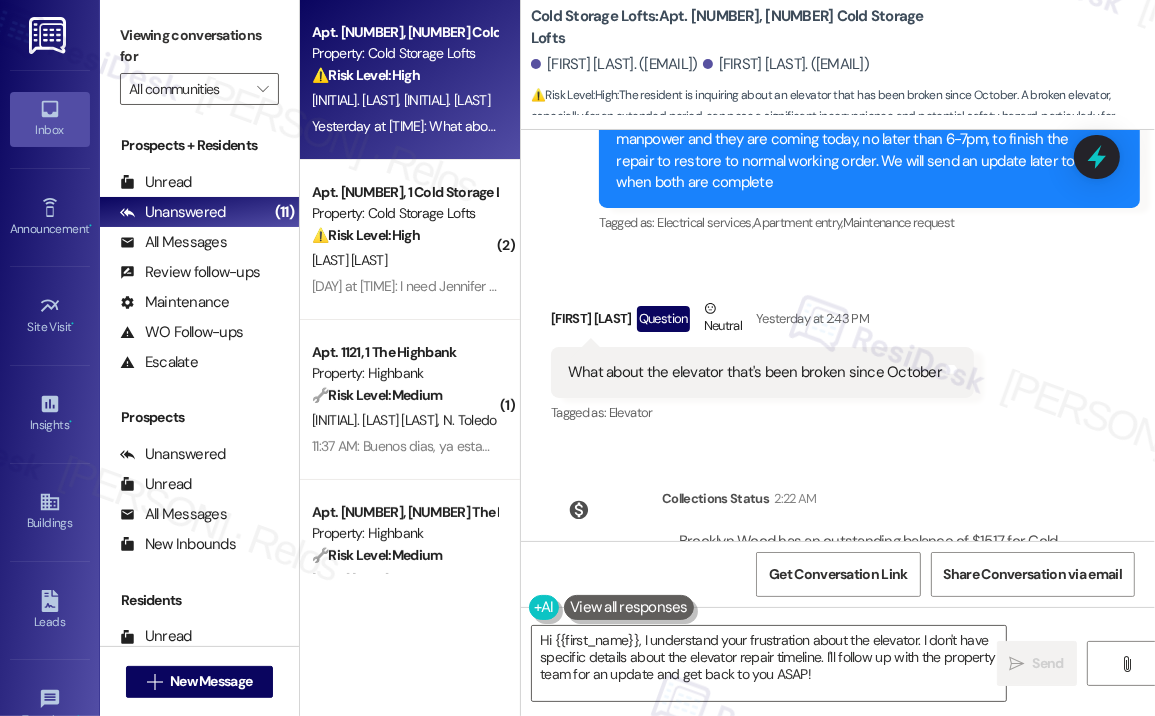 scroll, scrollTop: 21626, scrollLeft: 0, axis: vertical 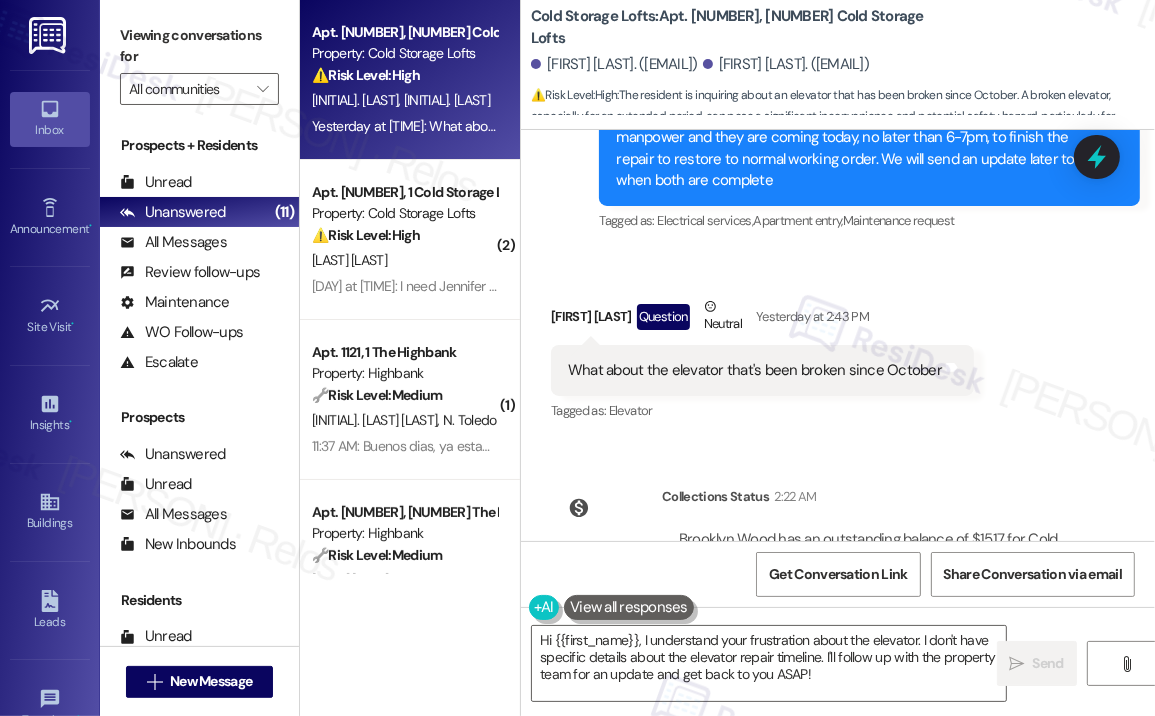 click on "What about the elevator that's been broken since October" at bounding box center (755, 370) 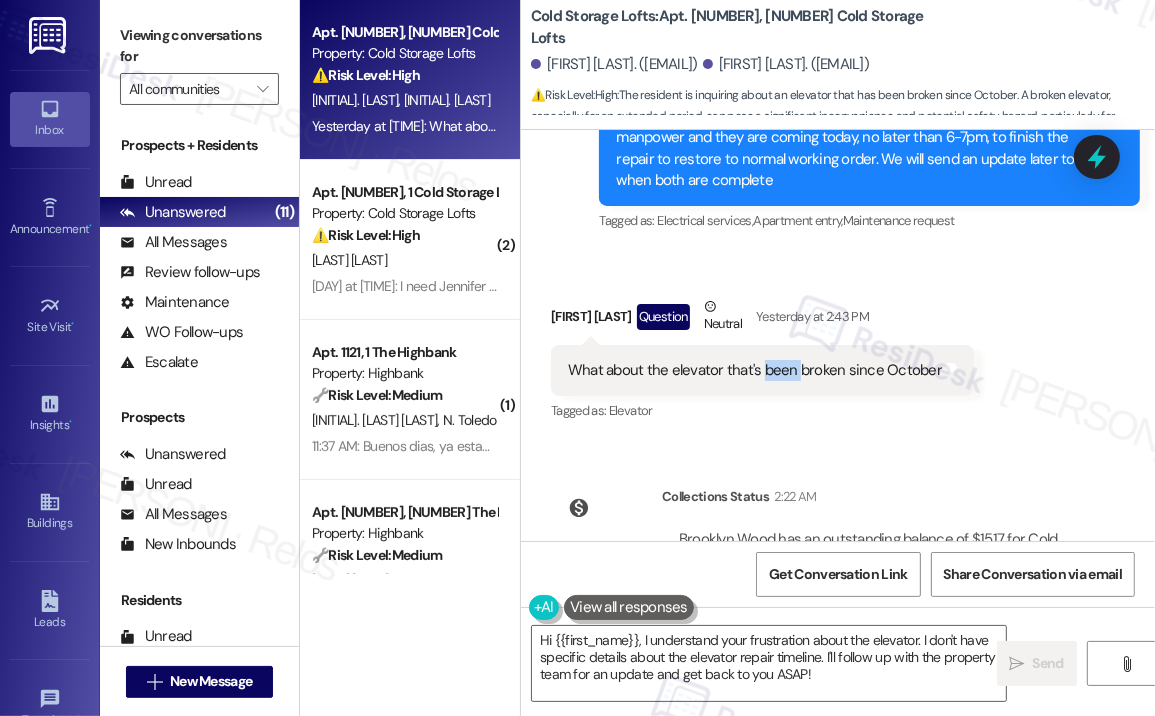 click on "What about the elevator that's been broken since October" at bounding box center [755, 370] 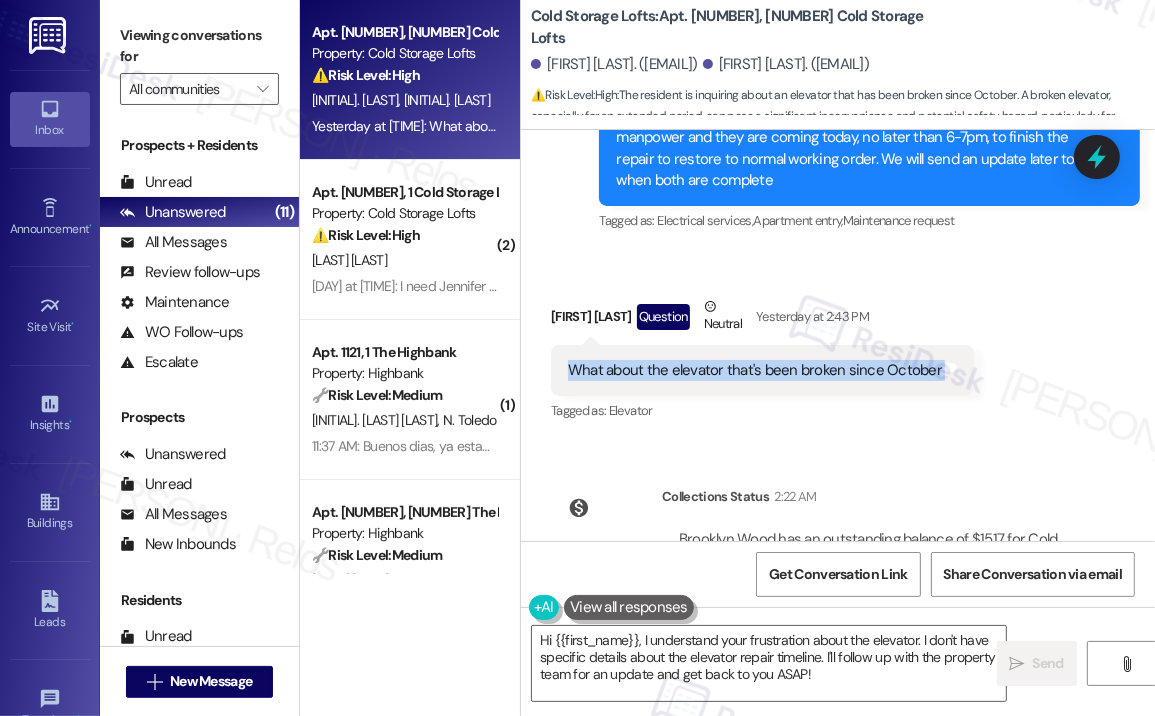 click on "What about the elevator that's been broken since October" at bounding box center (755, 370) 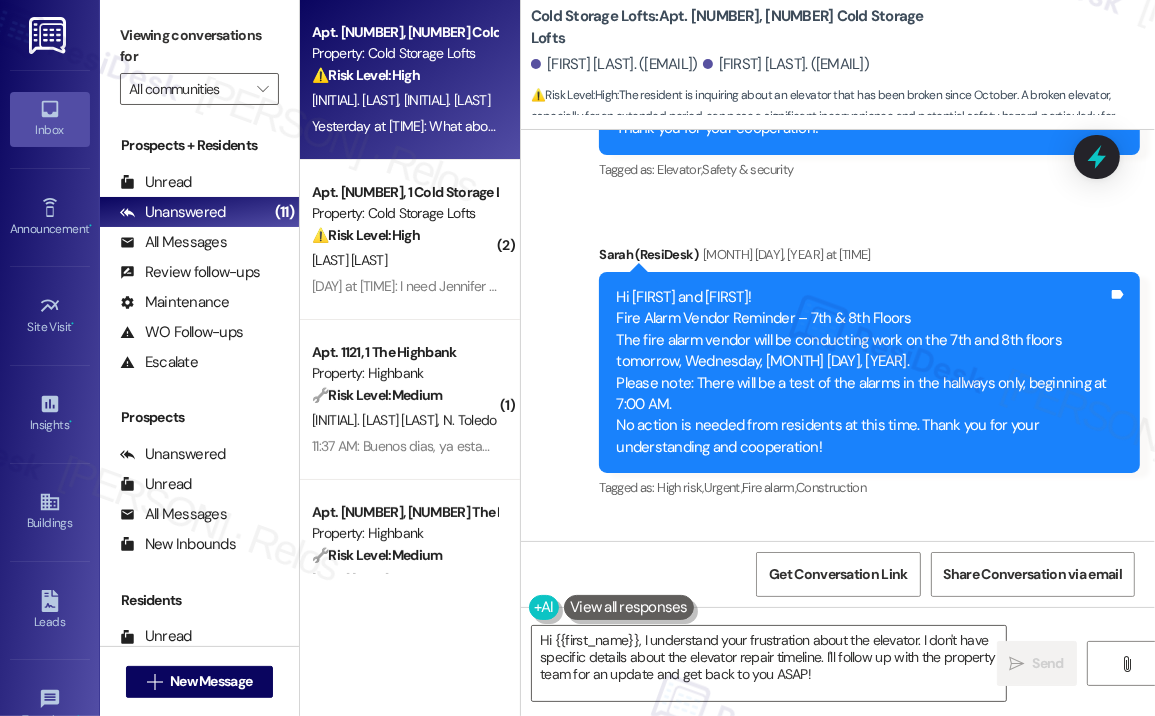 scroll, scrollTop: 17526, scrollLeft: 0, axis: vertical 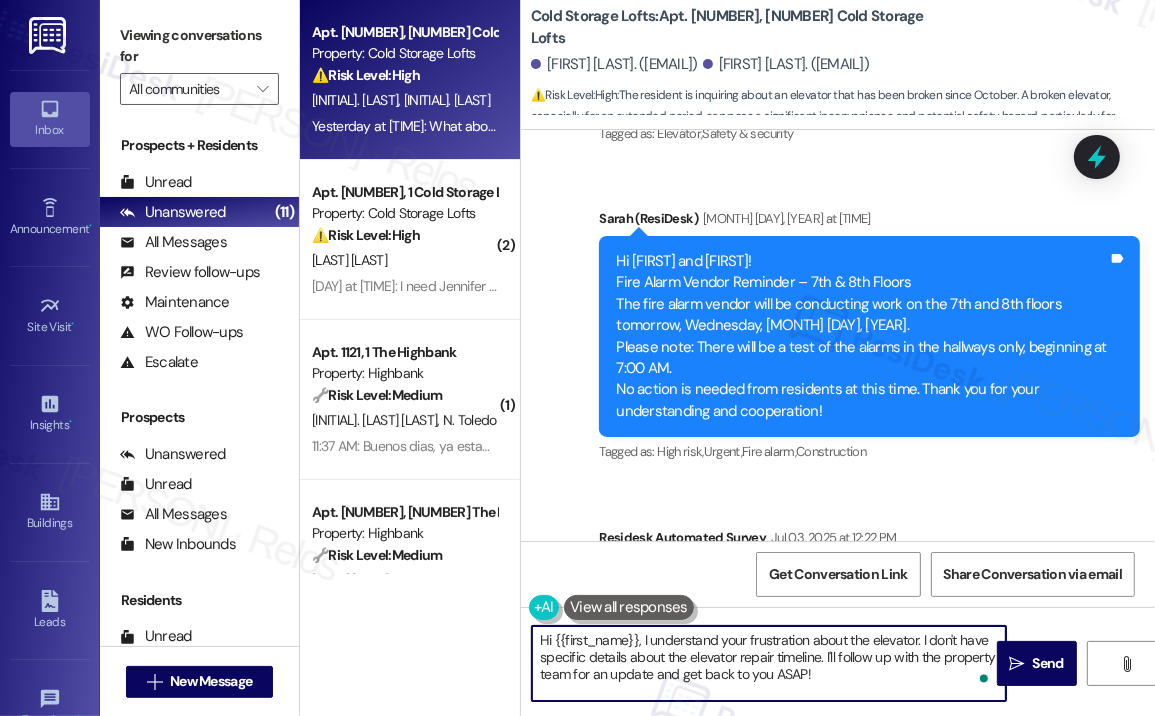 drag, startPoint x: 643, startPoint y: 639, endPoint x: 838, endPoint y: 731, distance: 215.61308 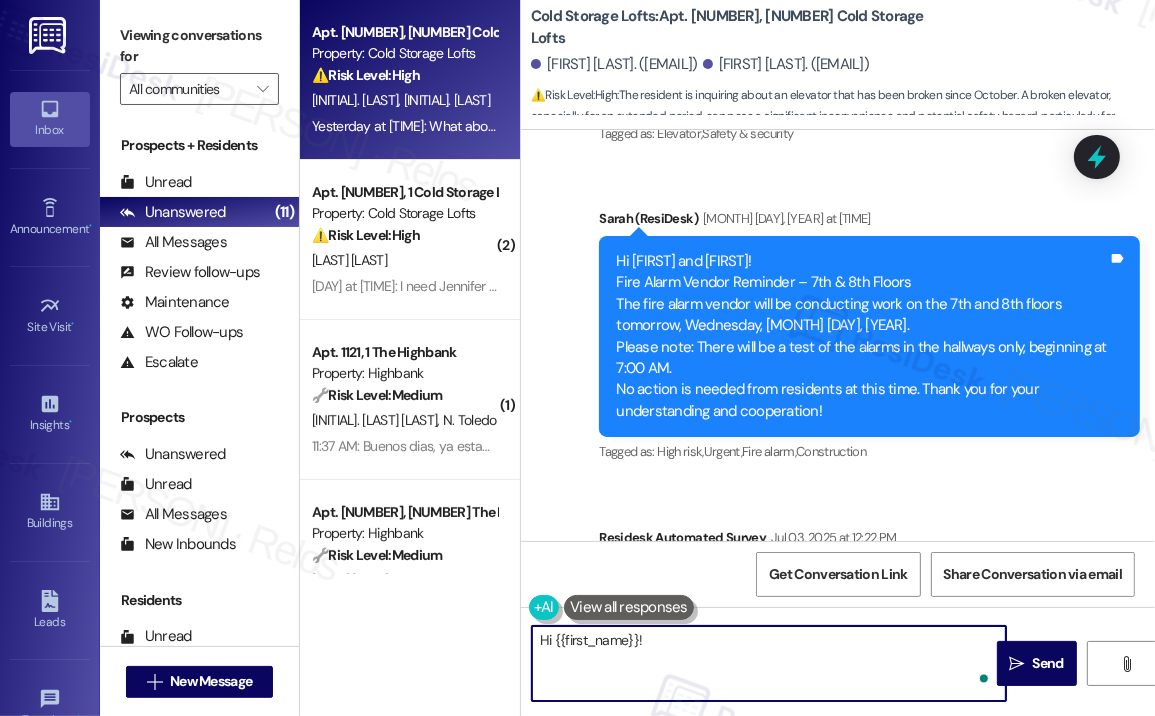paste on "Thank you for reaching out — I’m really sorry to hear the elevator has been out of service since [MONTH]. That’s a long time to be dealing with such an inconvenience.
Has there been any recent update or communication from the site team about repairs or a timeline for when it might be fixed? I’m happy to follow up and see what information I can get for you." 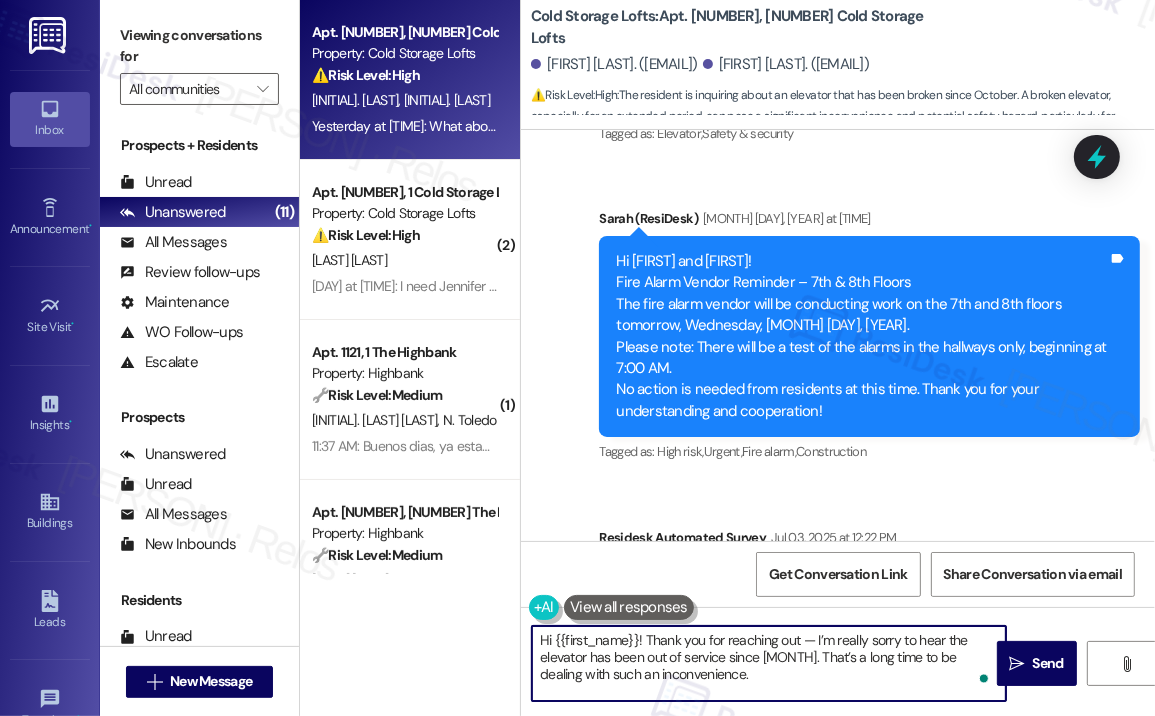 scroll, scrollTop: 50, scrollLeft: 0, axis: vertical 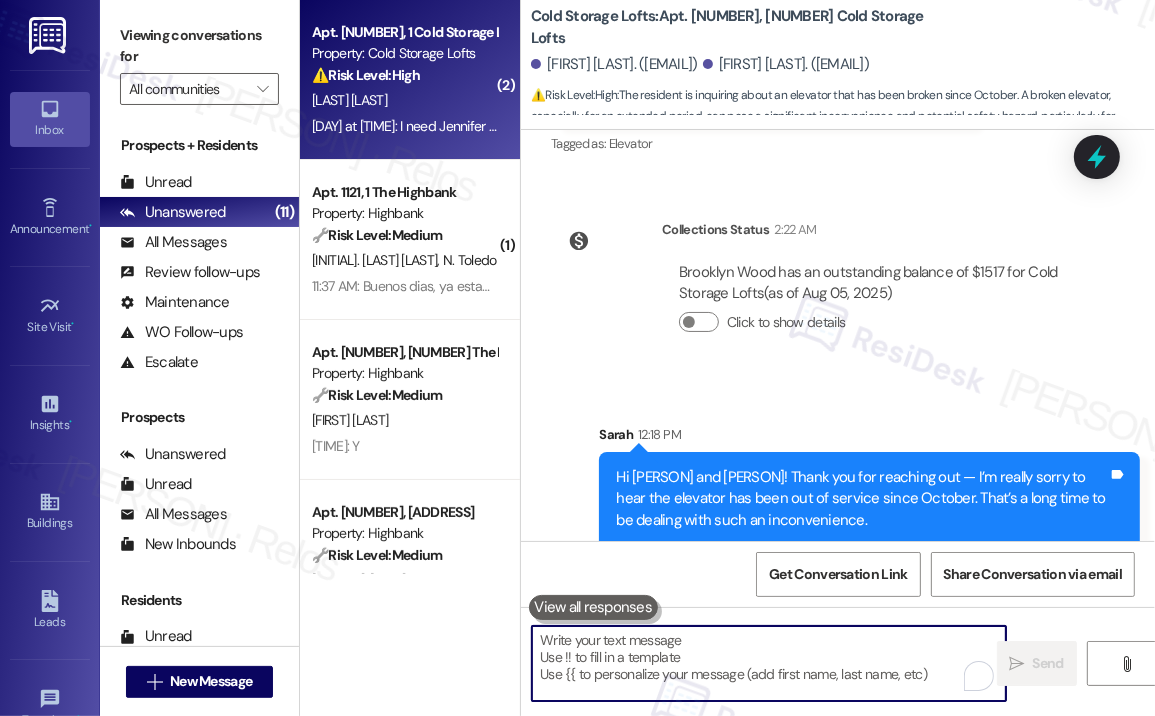 type 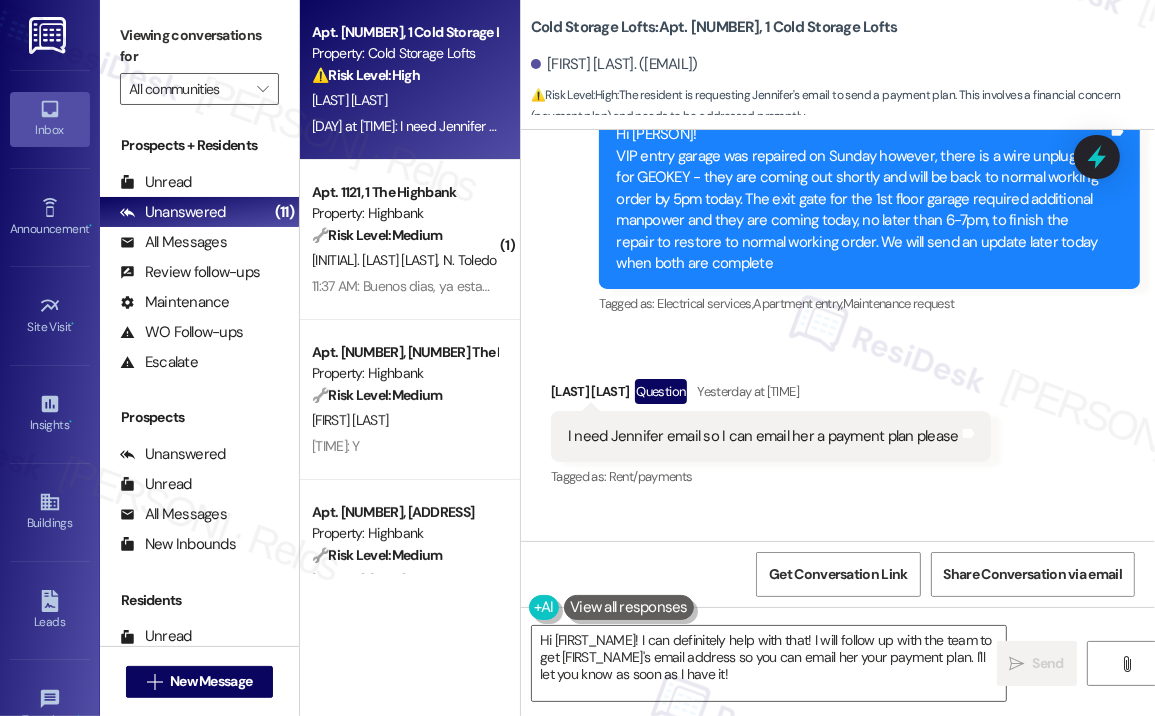 scroll, scrollTop: 17222, scrollLeft: 0, axis: vertical 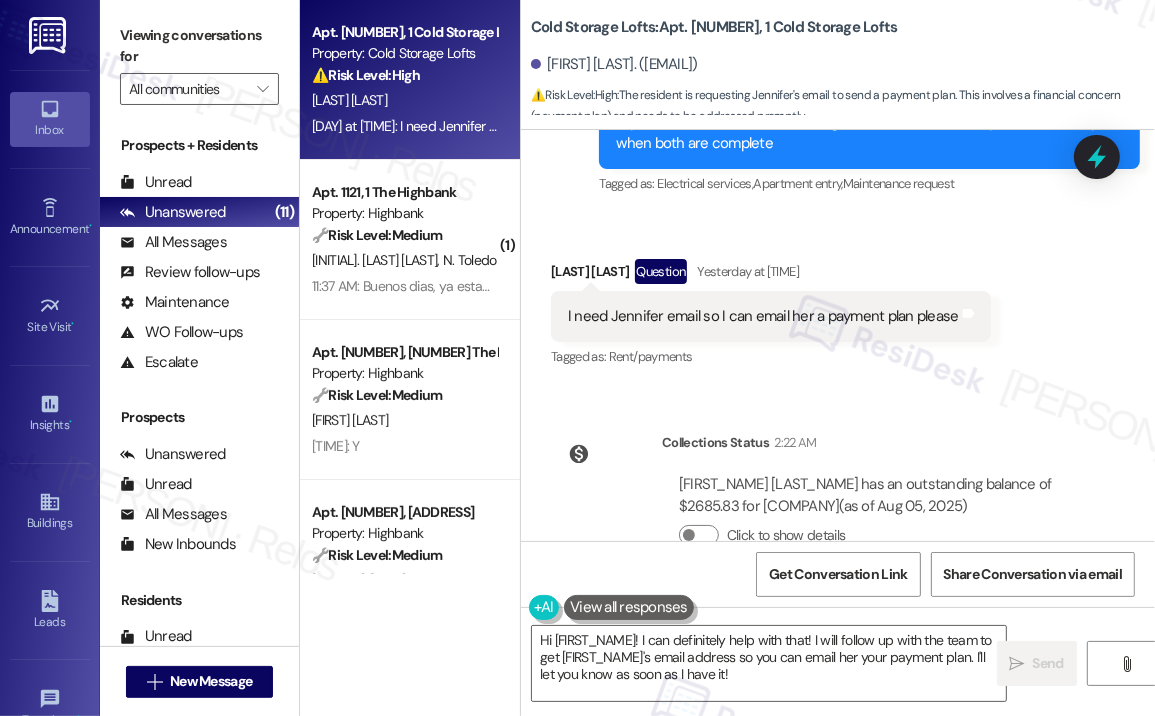 click on "I need Jennifer email so I can email her a payment plan please" at bounding box center [763, 316] 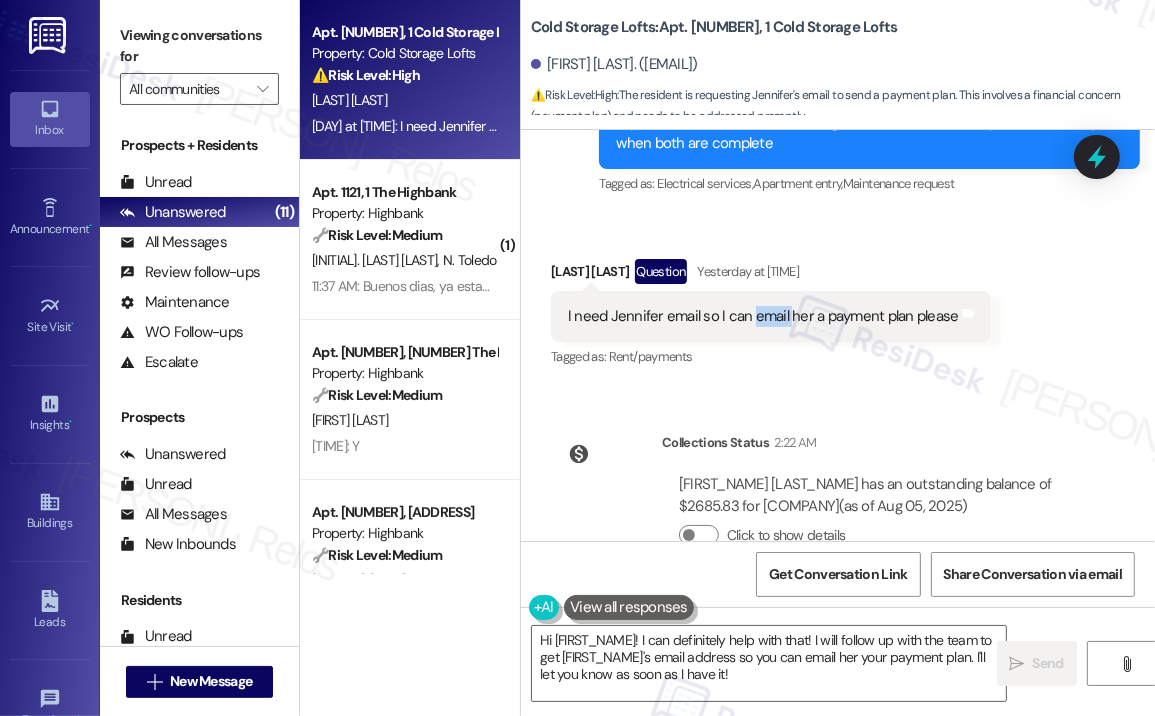 click on "I need Jennifer email so I can email her a payment plan please" at bounding box center [763, 316] 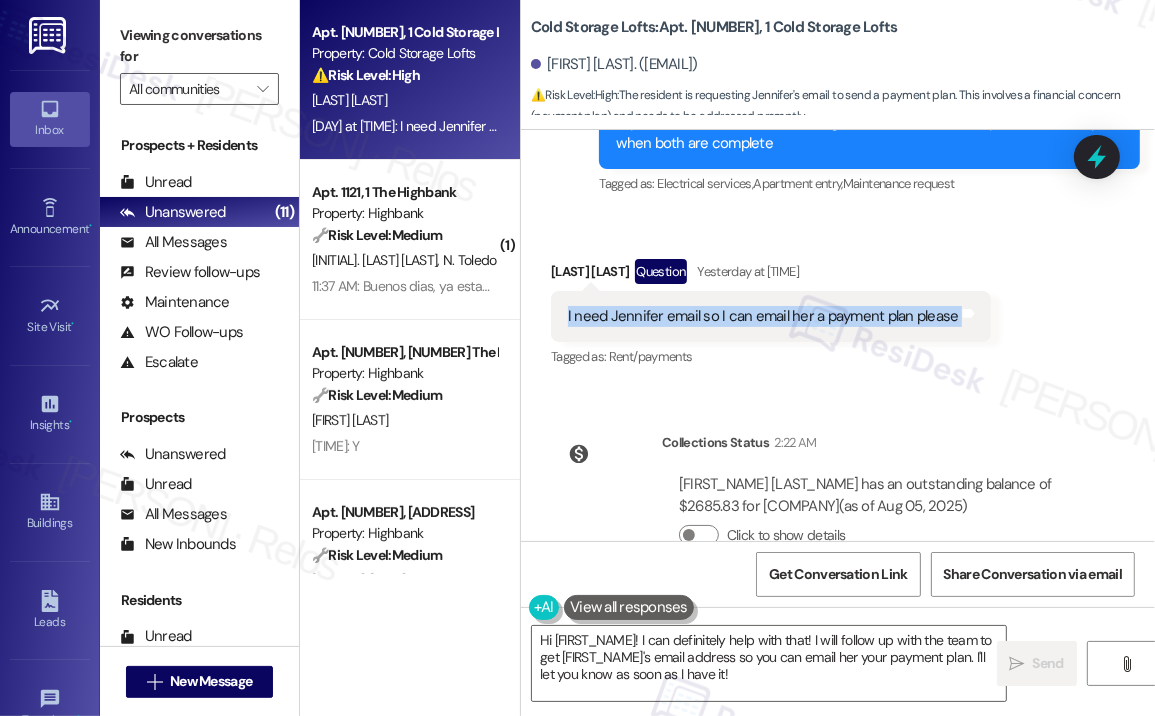 click on "I need Jennifer email so I can email her a payment plan please" at bounding box center (763, 316) 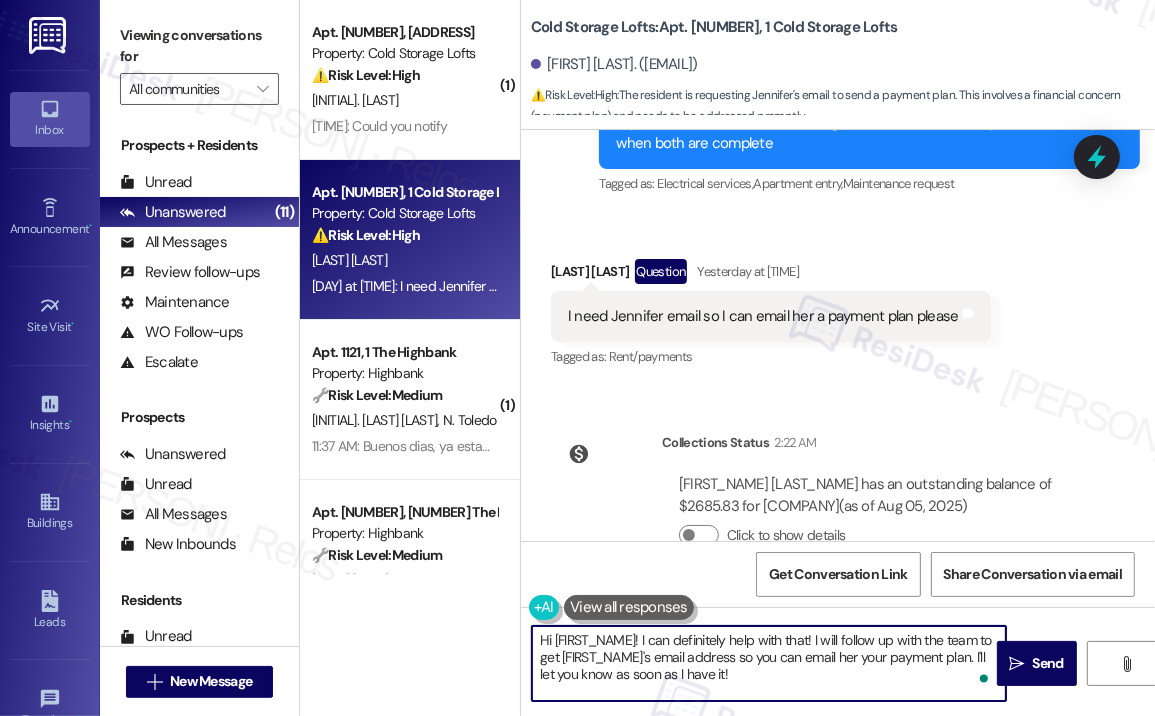 drag, startPoint x: 641, startPoint y: 639, endPoint x: 727, endPoint y: 686, distance: 98.005104 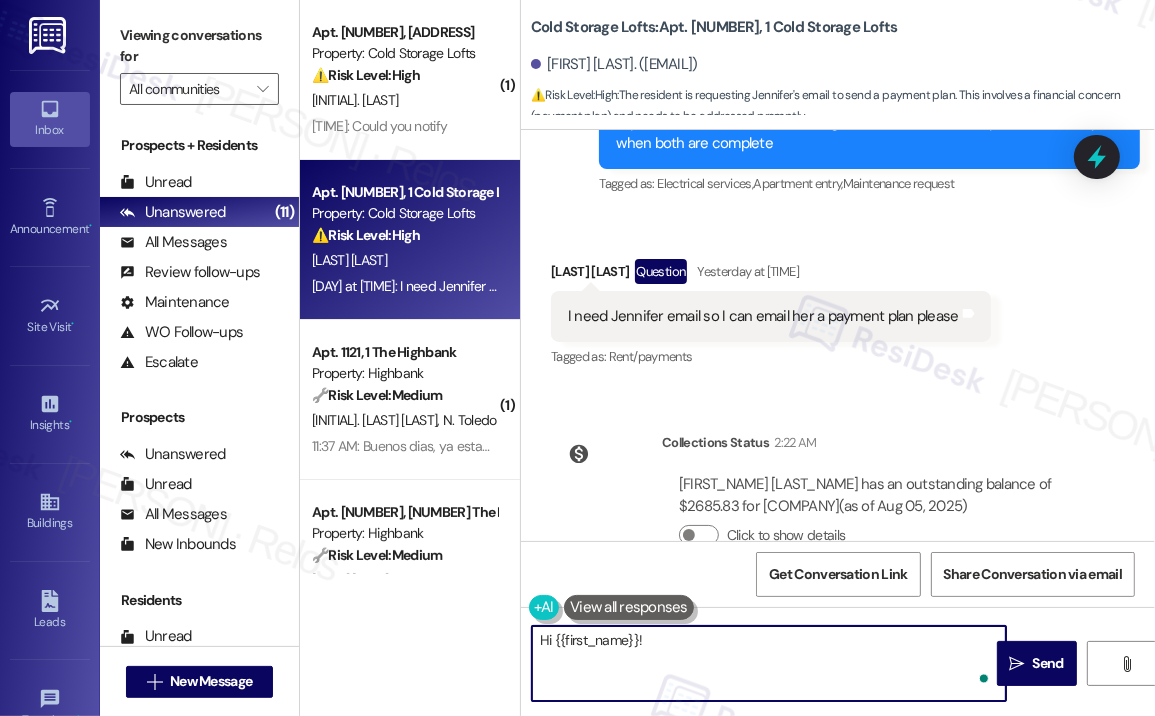 paste on "Thank you for reaching out — I can reach out to Jennifer and let her know you'd like to send a payment plan. Alternatively, if you'd prefer, you can also share the details here on this SMS thread, and I’ll make sure it gets passed along to her. Let me know what works best for you!" 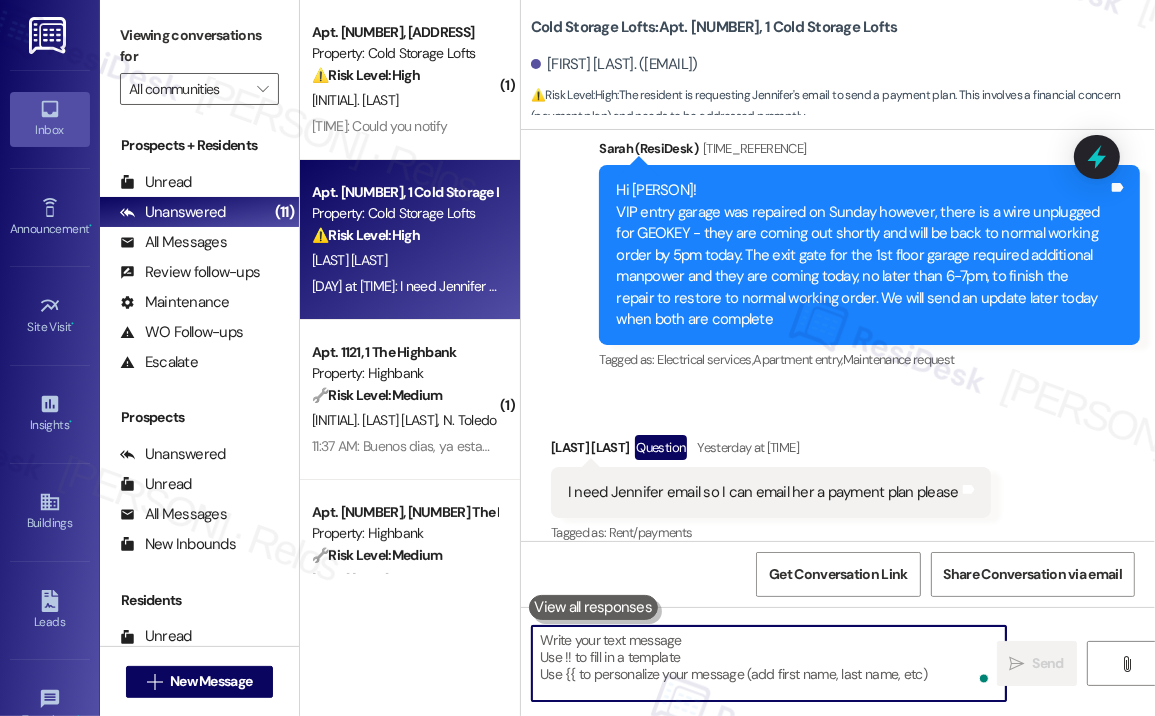 scroll, scrollTop: 17022, scrollLeft: 0, axis: vertical 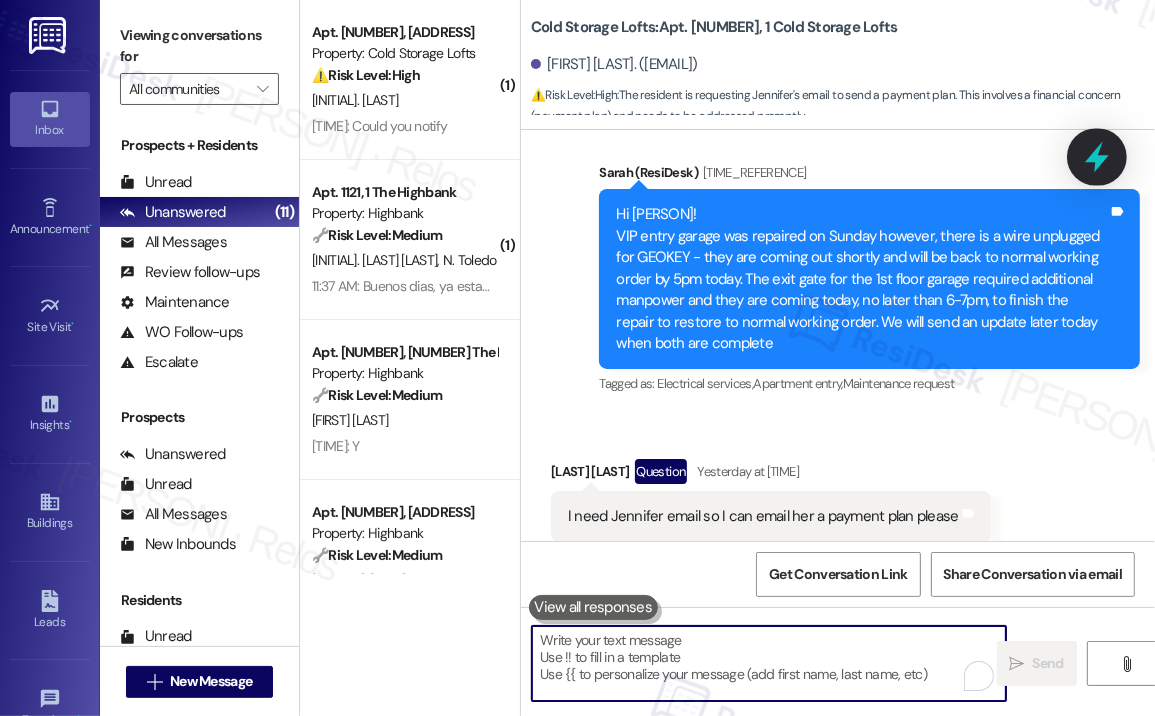 type 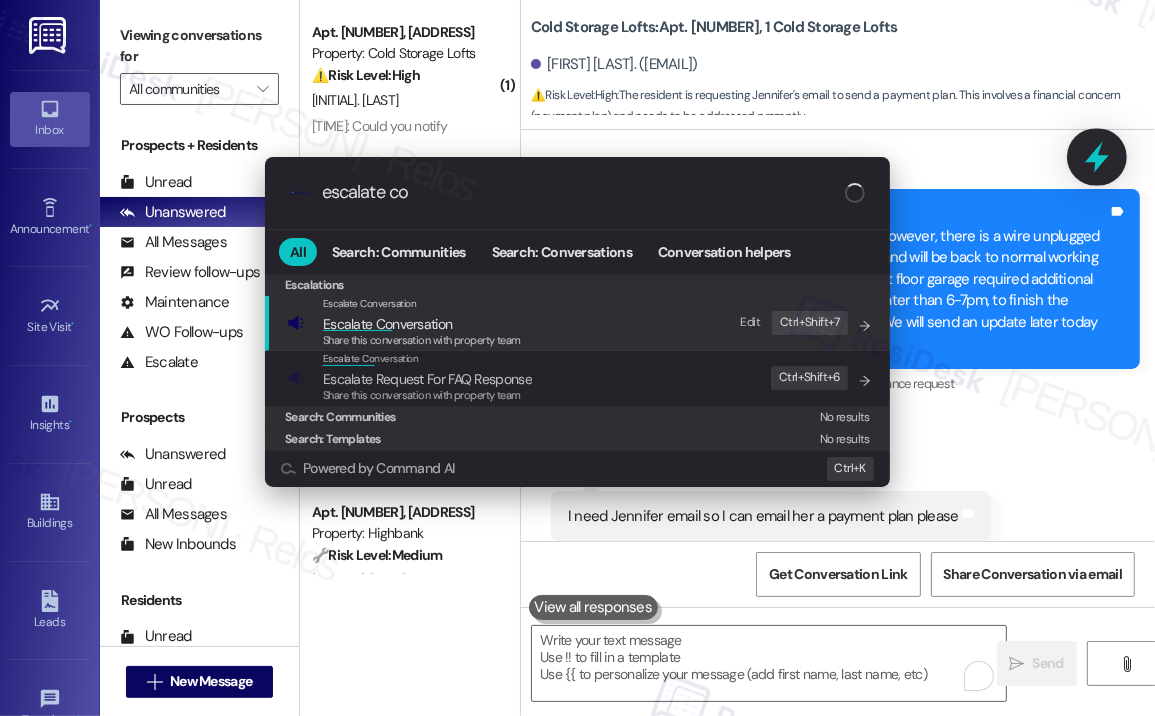 type on "escalate con" 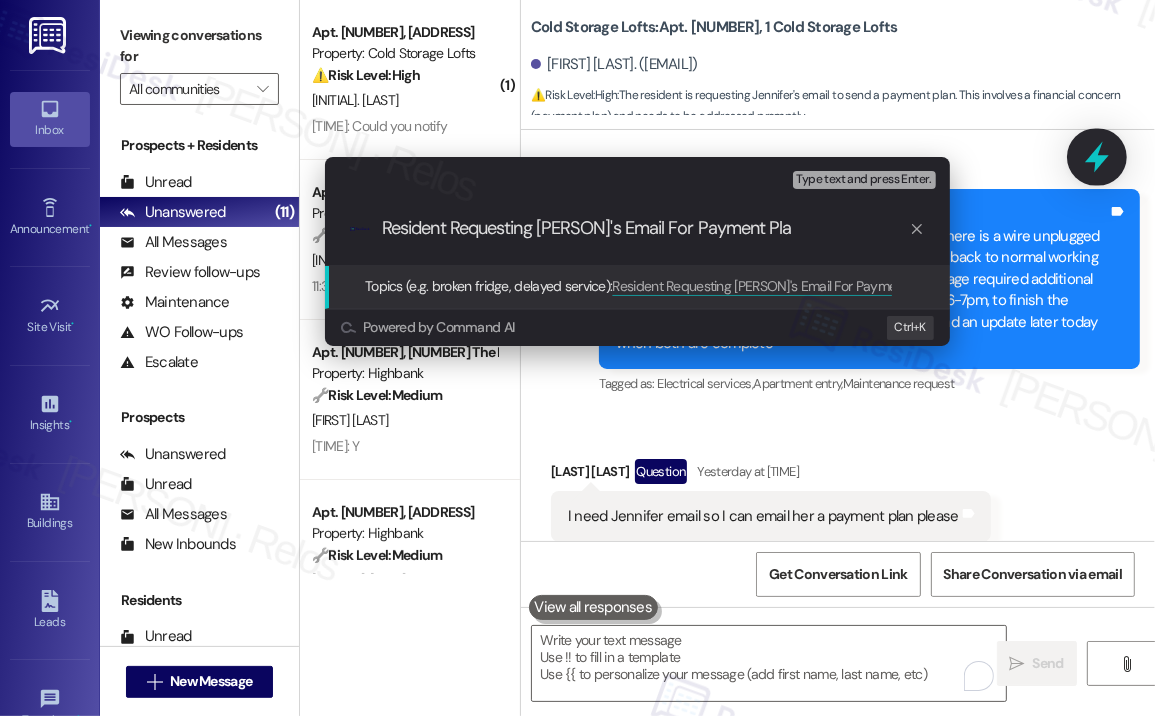 type on "Resident Requesting [PERSON]'s Email For Payment Plan" 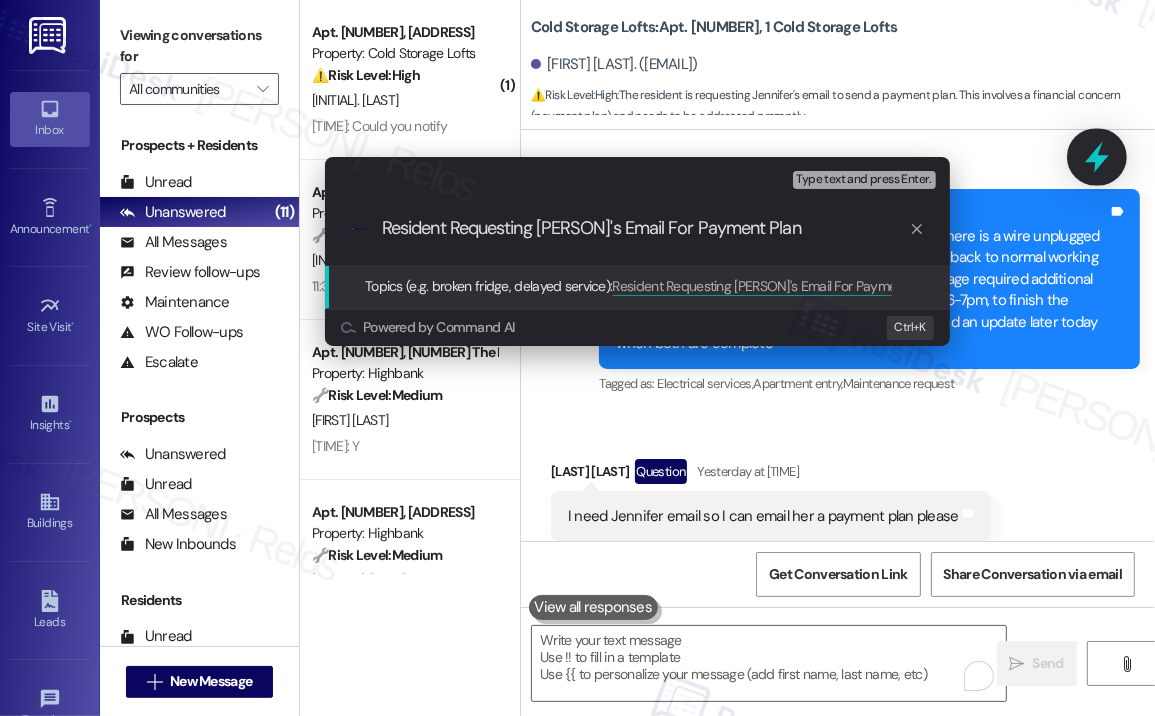 type 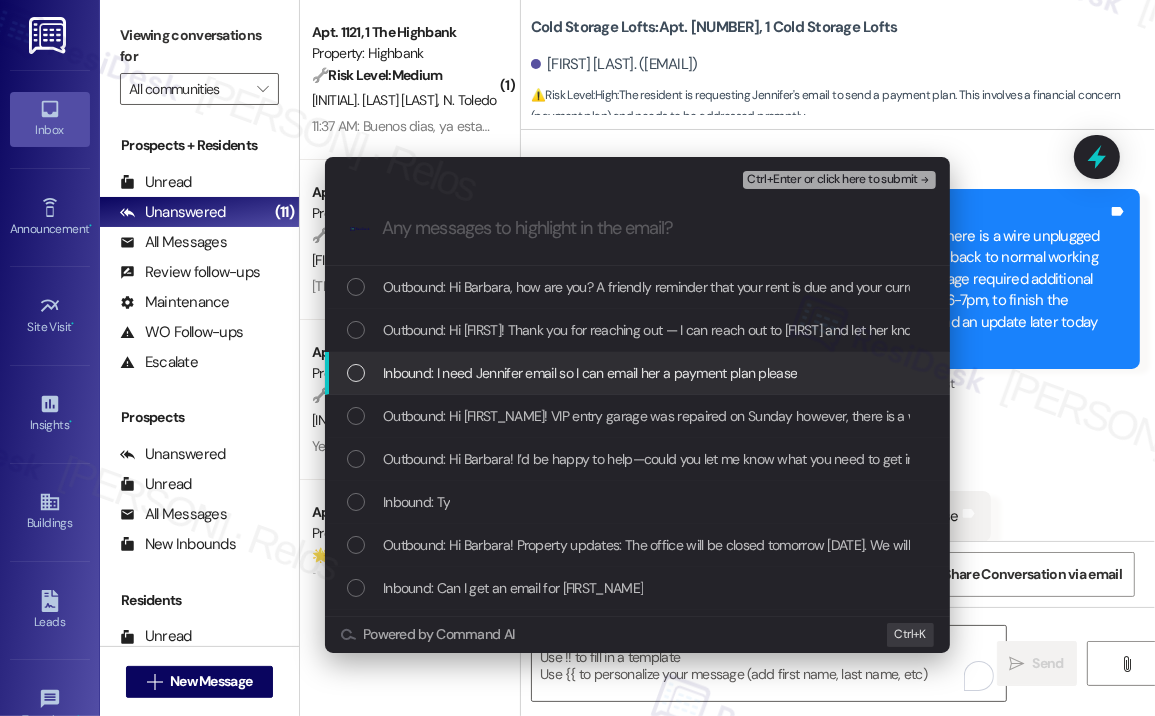 click on "Inbound: I need Jennifer email so I can email her a payment plan please" at bounding box center [590, 373] 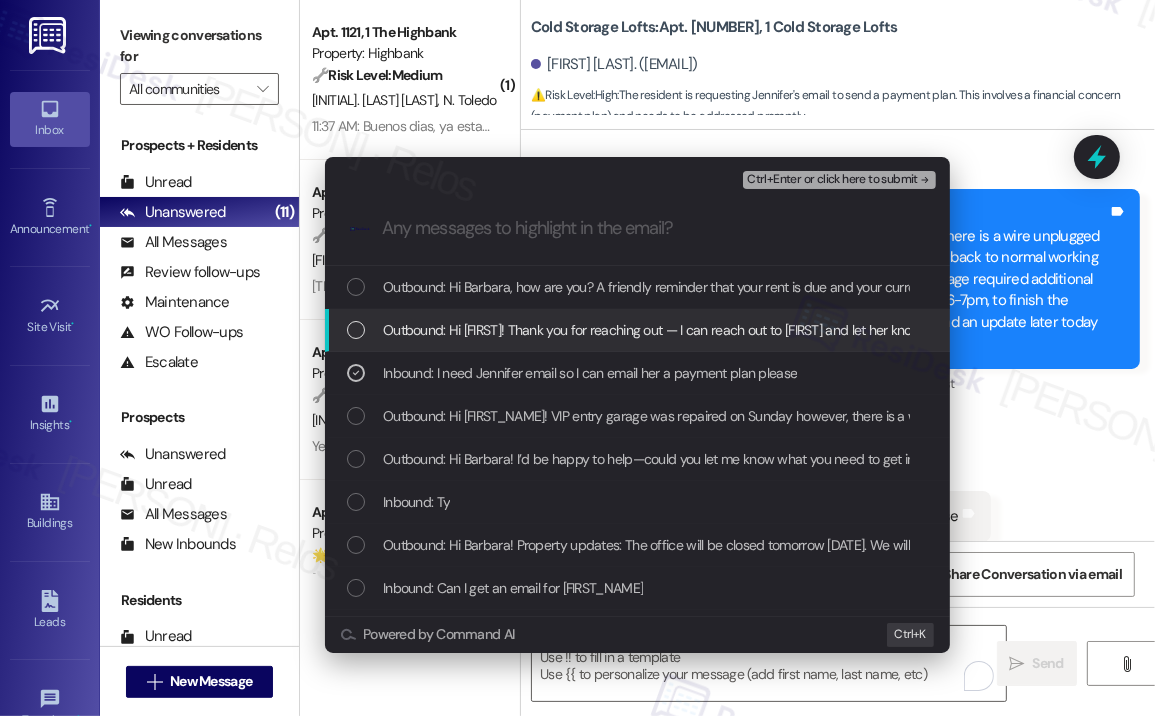 click on "Outbound: Hi [FIRST]! Thank you for reaching out — I can reach out to [FIRST] and let her know you'd like to send a payment plan. Alternatively, if you'd prefer, you can also share the details here on this SMS thread, and I’ll make sure it gets passed along to her. Let me know what works best for you!" at bounding box center (1234, 330) 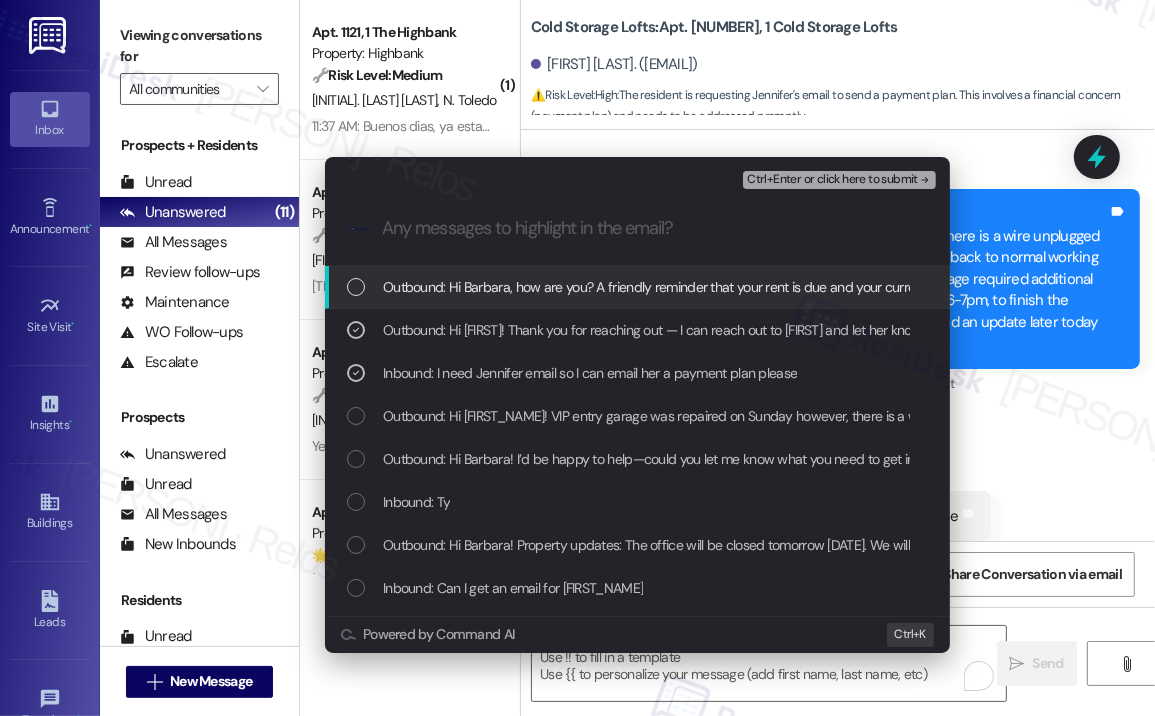 click on "Ctrl+Enter or click here to submit" at bounding box center (832, 180) 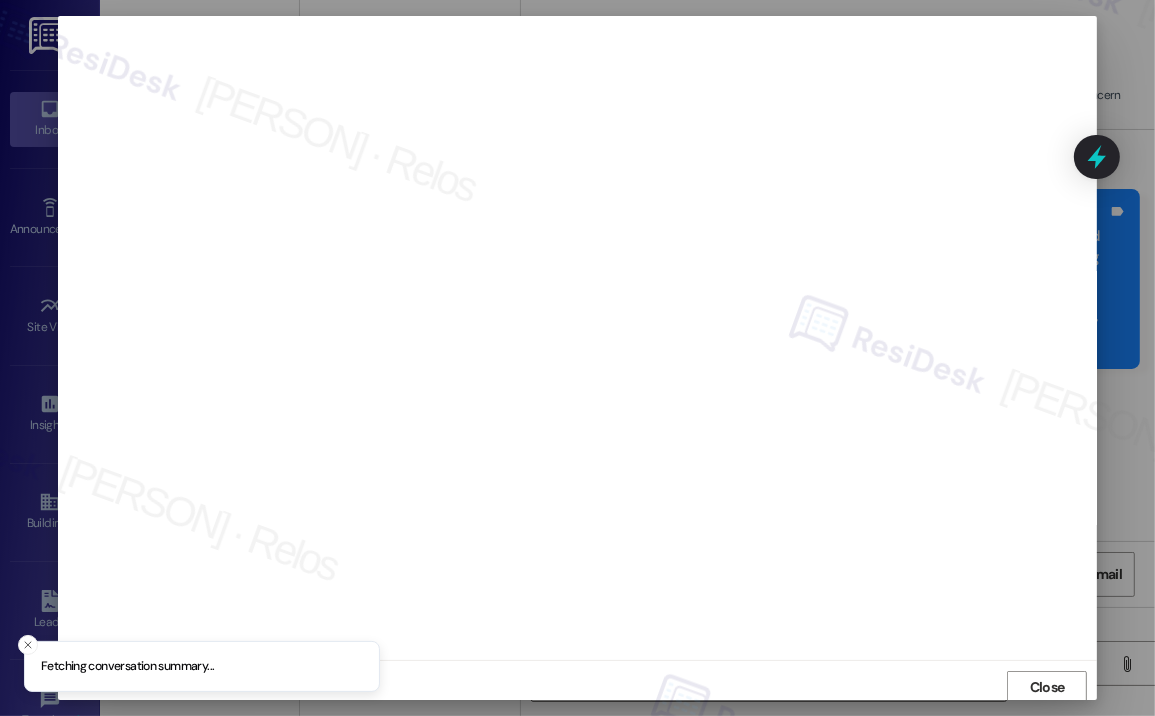 scroll, scrollTop: 3, scrollLeft: 0, axis: vertical 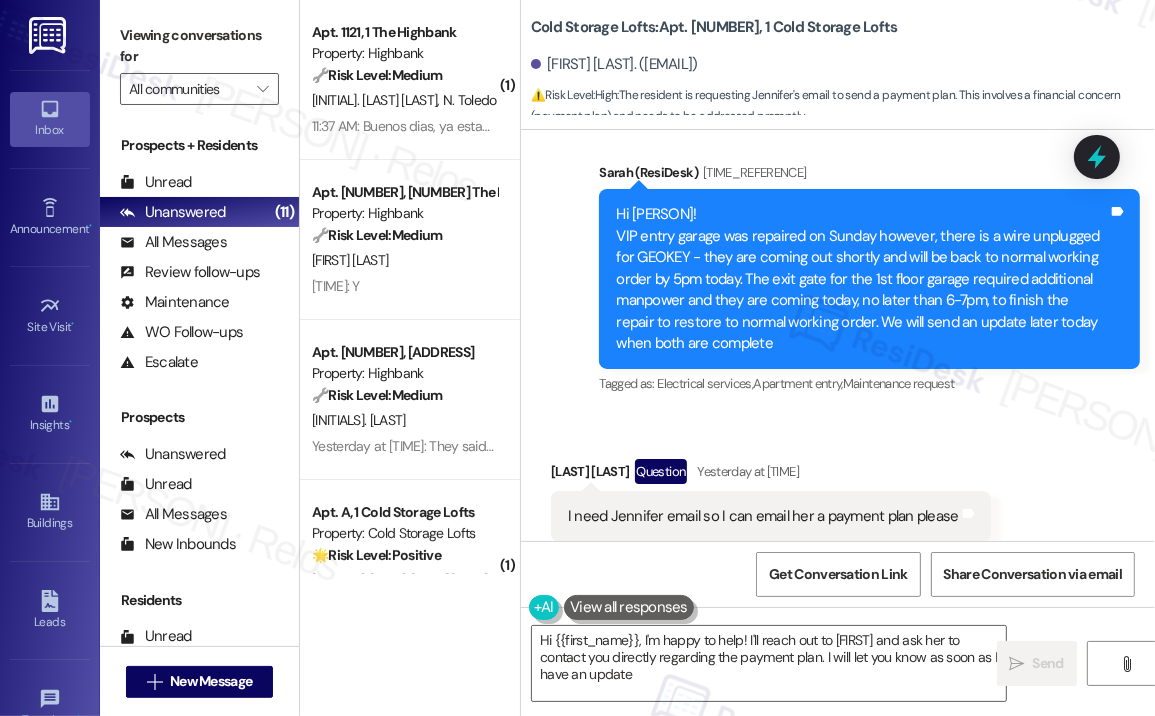 type on "Hi [NAME], I'm happy to help! I'll reach out to Jennifer and ask her to contact you directly regarding the payment plan. I will let you know as soon as I have an update!" 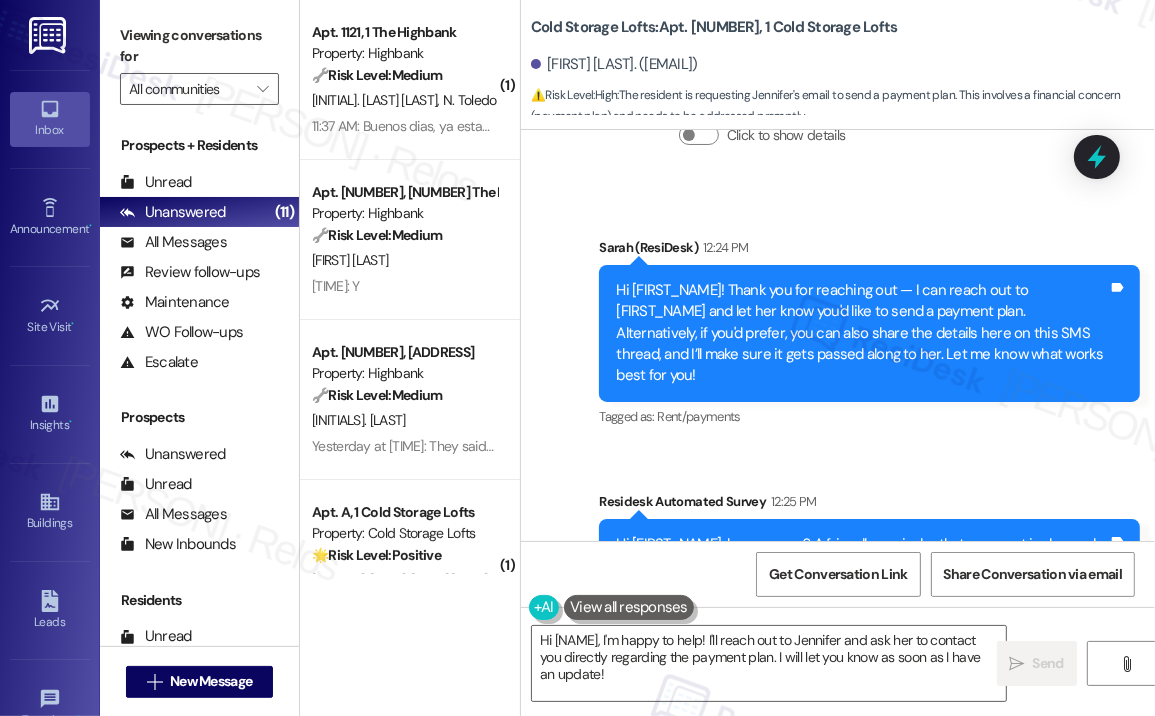 scroll, scrollTop: 17694, scrollLeft: 0, axis: vertical 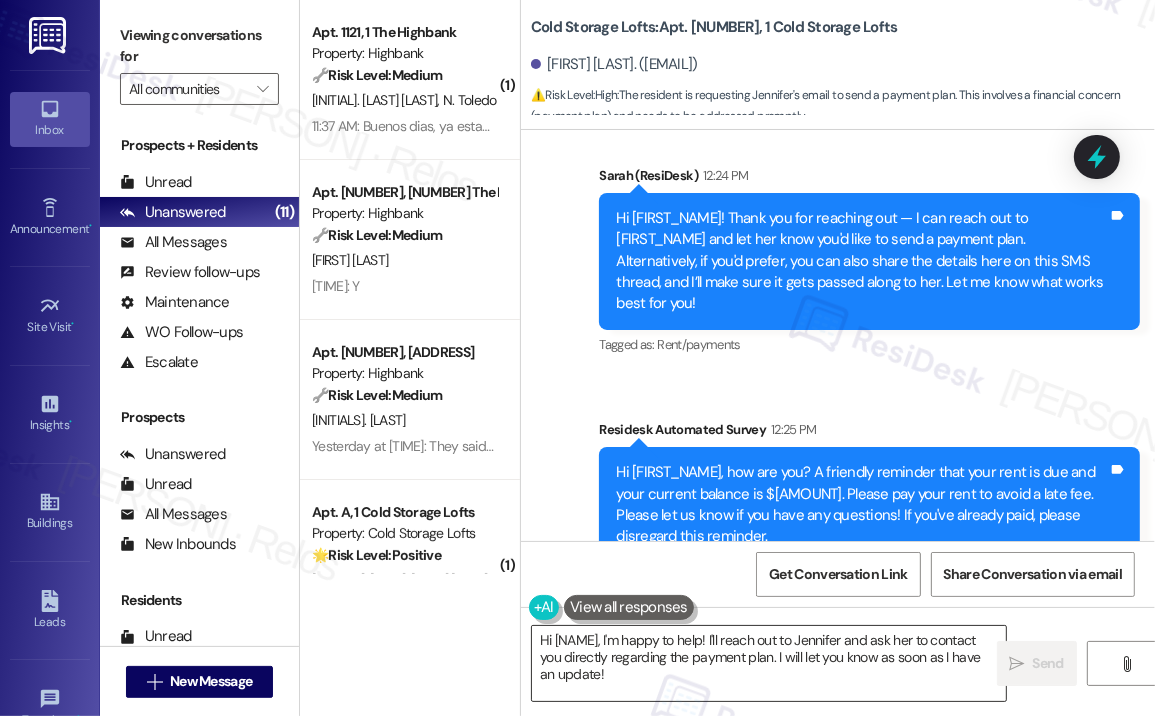click on "Hi [NAME], I'm happy to help! I'll reach out to Jennifer and ask her to contact you directly regarding the payment plan. I will let you know as soon as I have an update!" at bounding box center (769, 663) 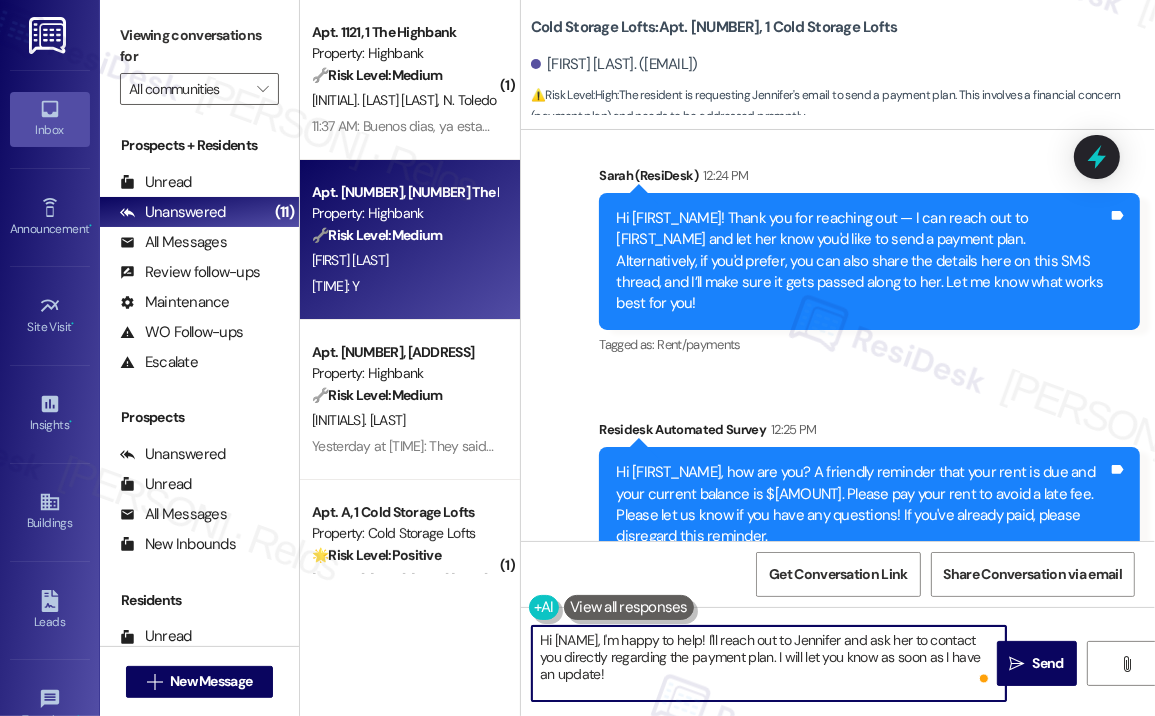 click on "[FIRST] [LAST]" at bounding box center [404, 260] 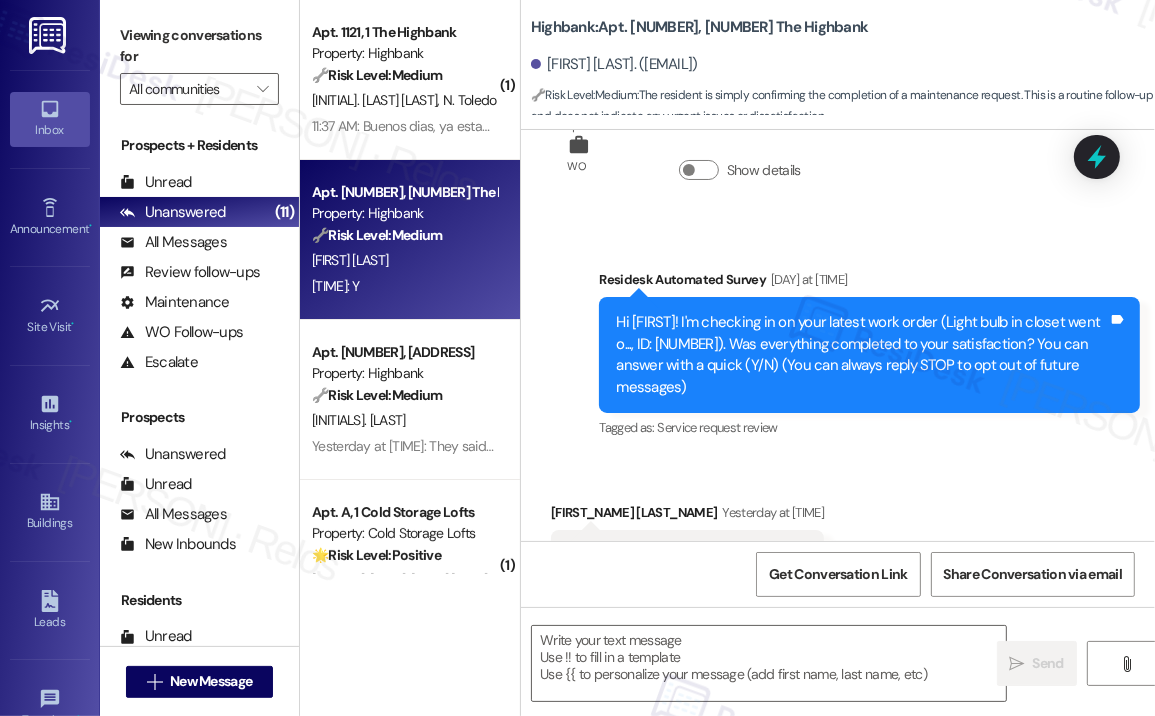 scroll, scrollTop: 164, scrollLeft: 0, axis: vertical 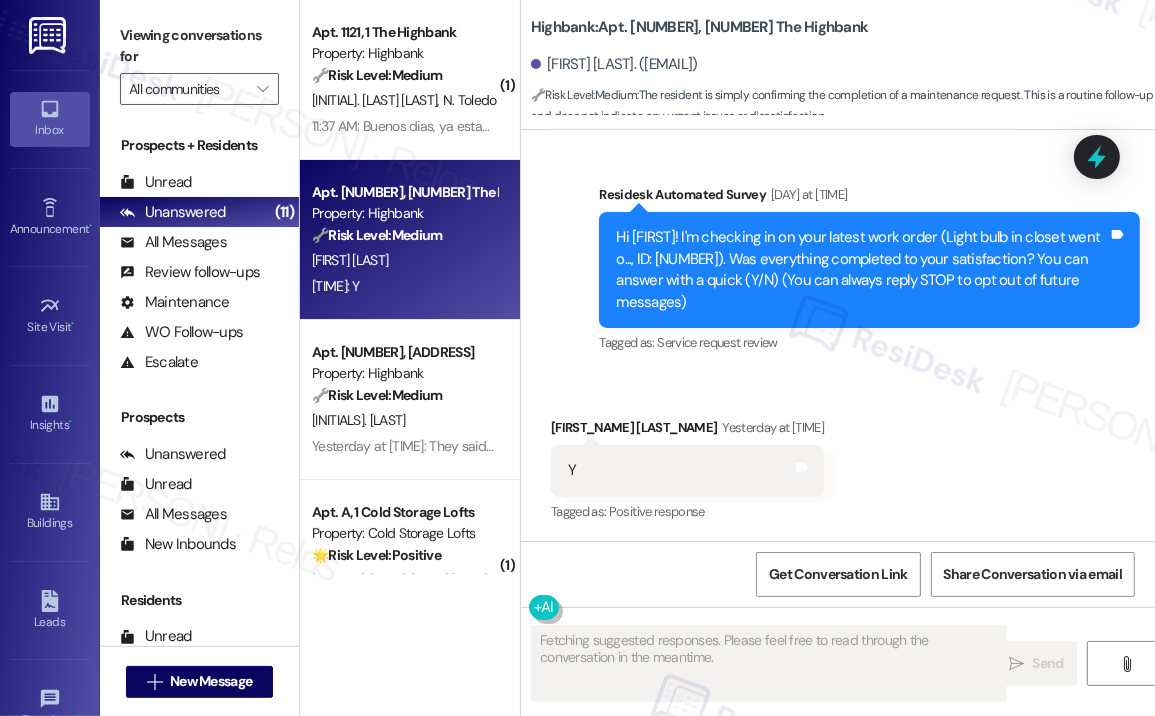 click on "Received via SMS [FIRST_NAME] [LAST_NAME] [TIME] Y Tags and notes Tagged as:   Positive response Click to highlight conversations about Positive response" at bounding box center [838, 456] 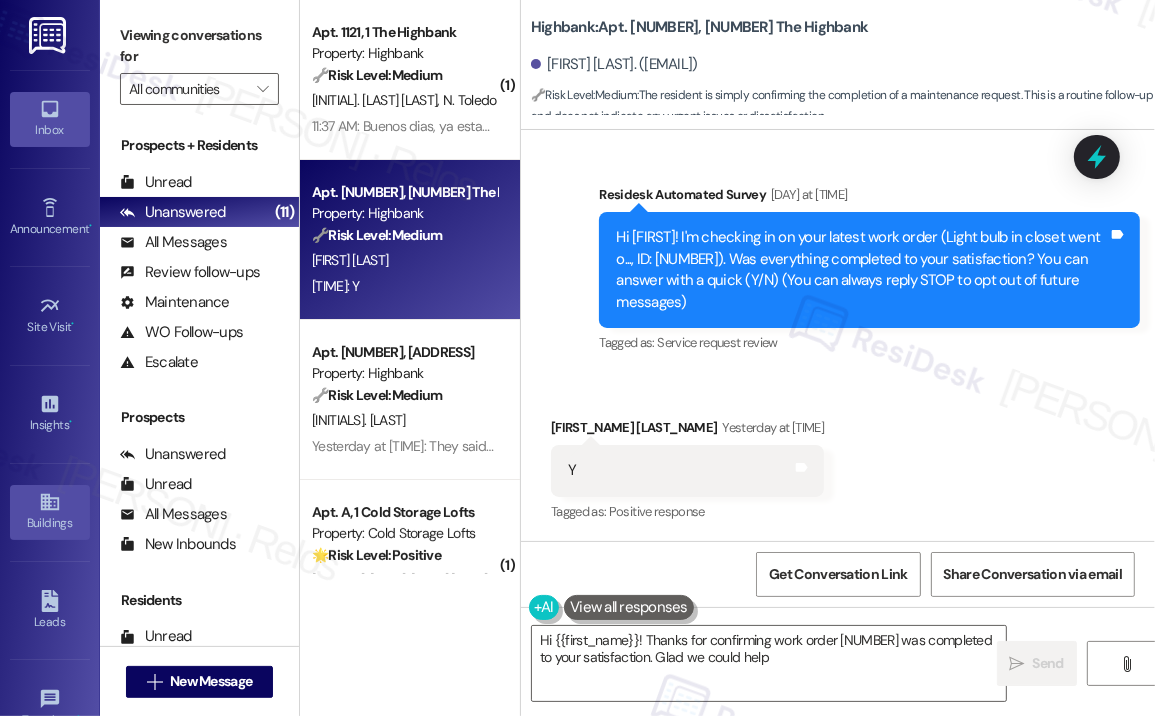 type on "Hi {{first_name}}! Thanks for confirming work order 11282895 was completed to your satisfaction. Glad we could help!" 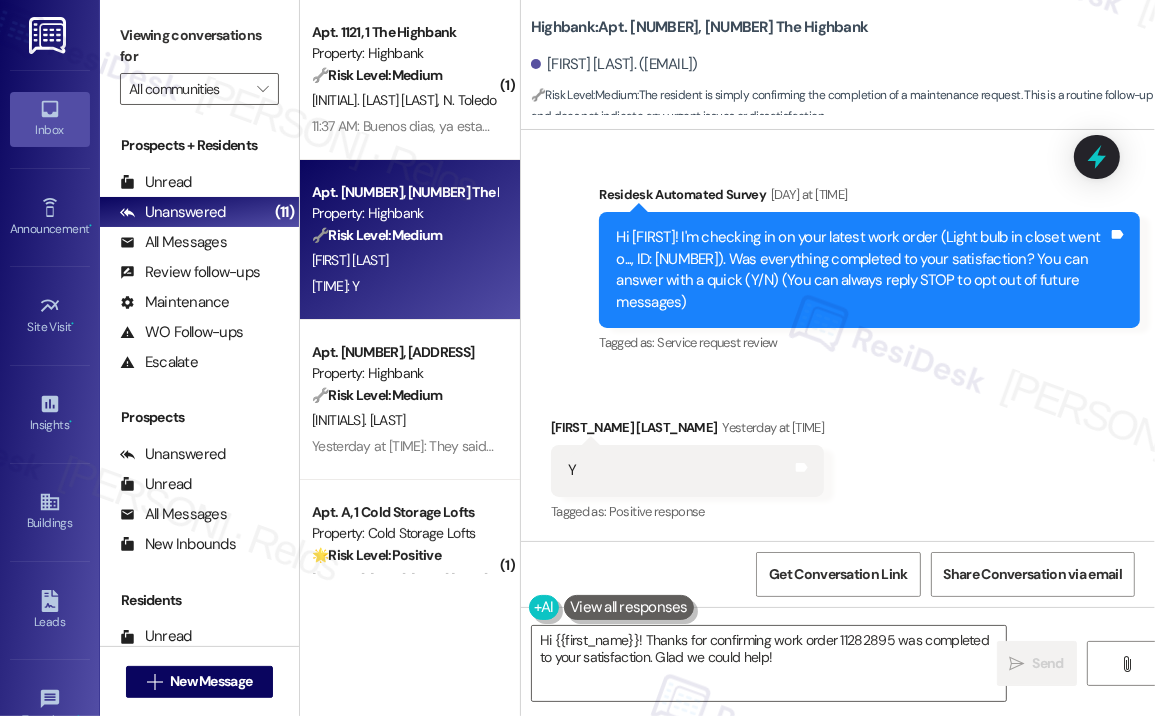 scroll, scrollTop: 164, scrollLeft: 0, axis: vertical 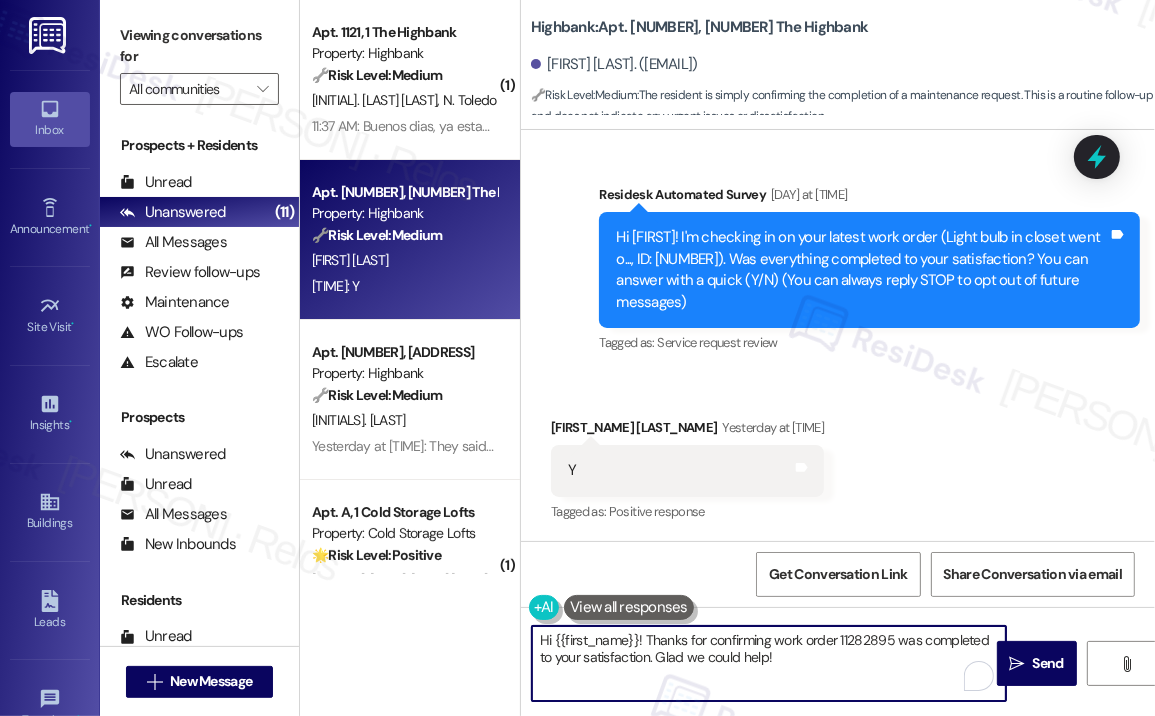 click on "Hi {{first_name}}! Thanks for confirming work order 11282895 was completed to your satisfaction. Glad we could help!" at bounding box center (769, 663) 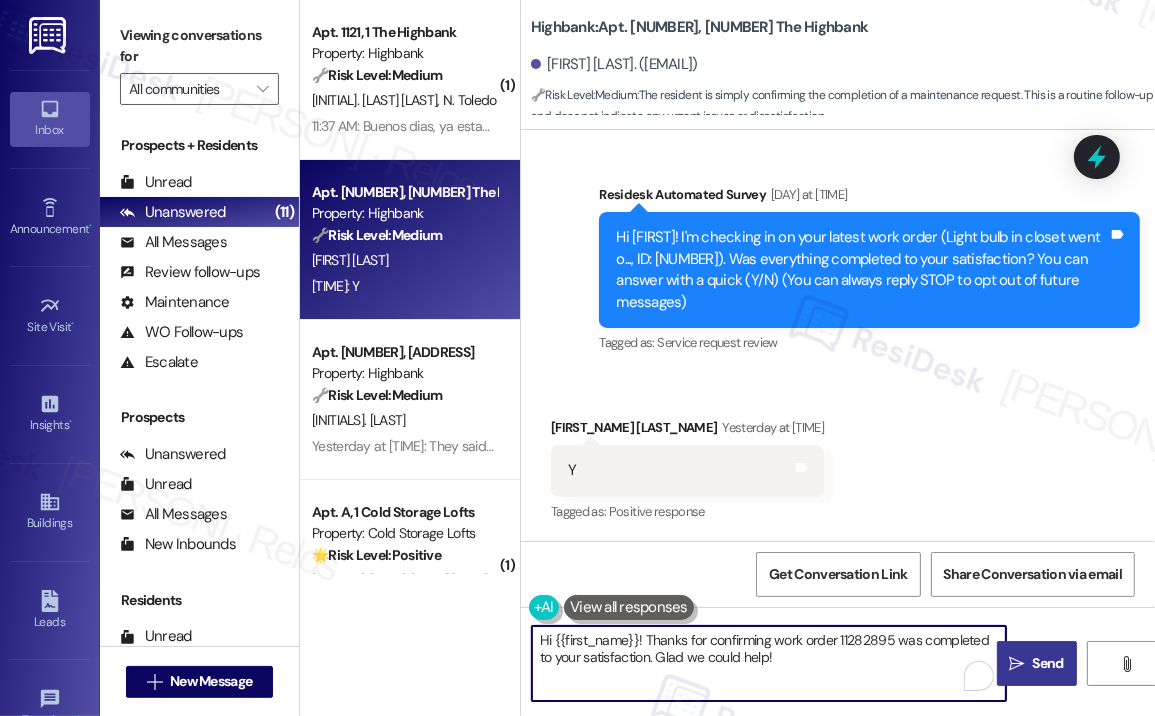 click on " Send" at bounding box center (1036, 663) 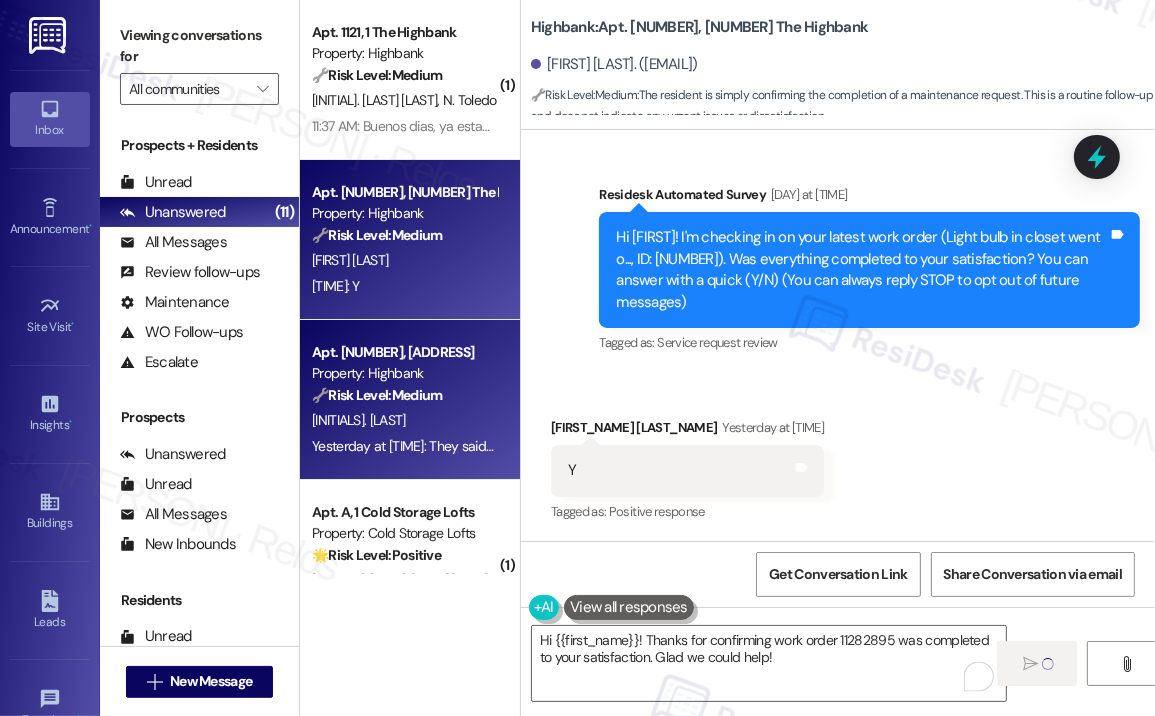 type 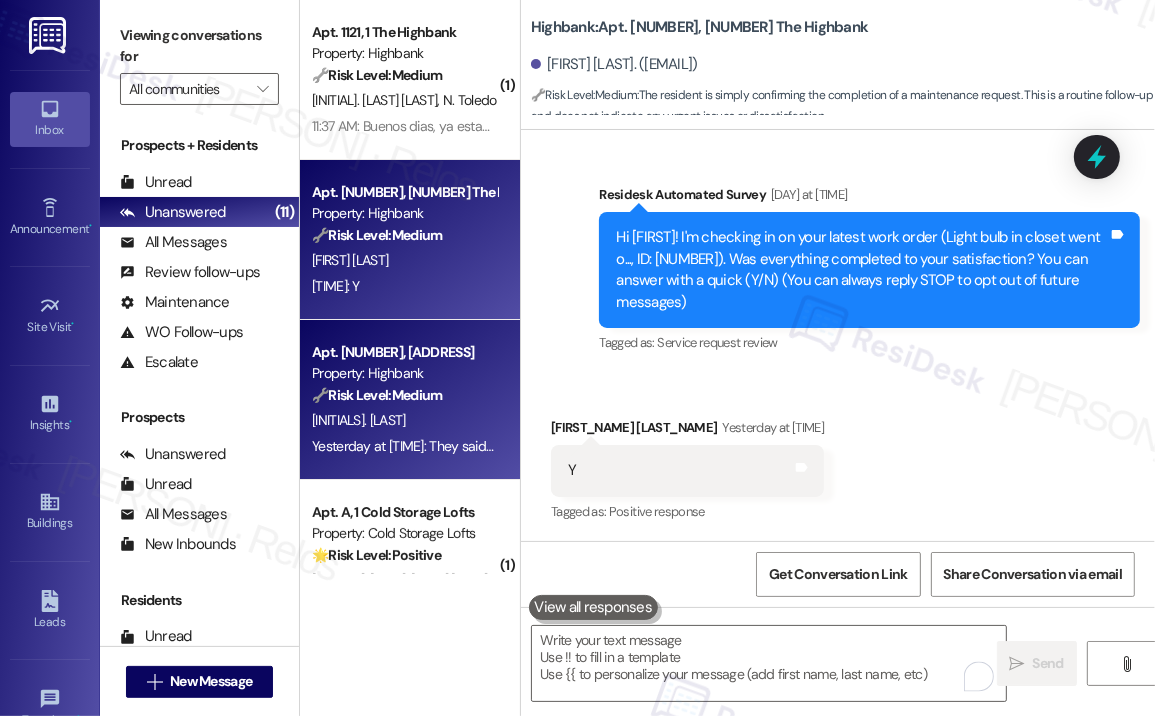 click on "Property: Highbank" at bounding box center (404, 373) 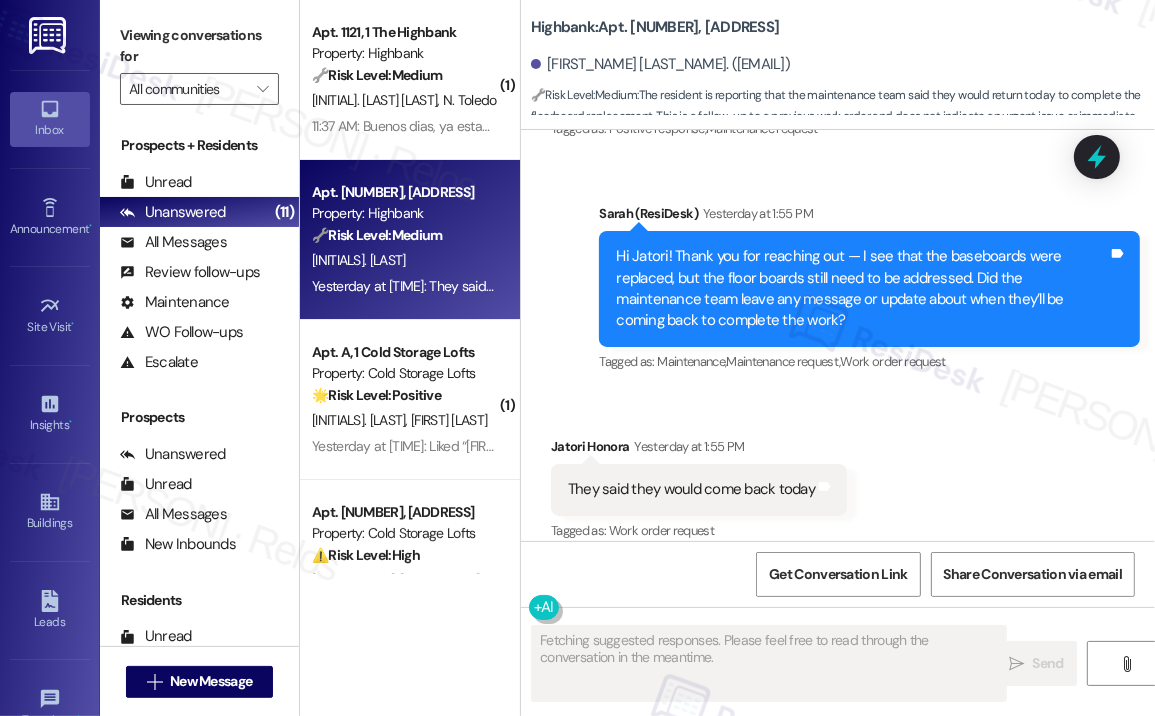 scroll, scrollTop: 4451, scrollLeft: 0, axis: vertical 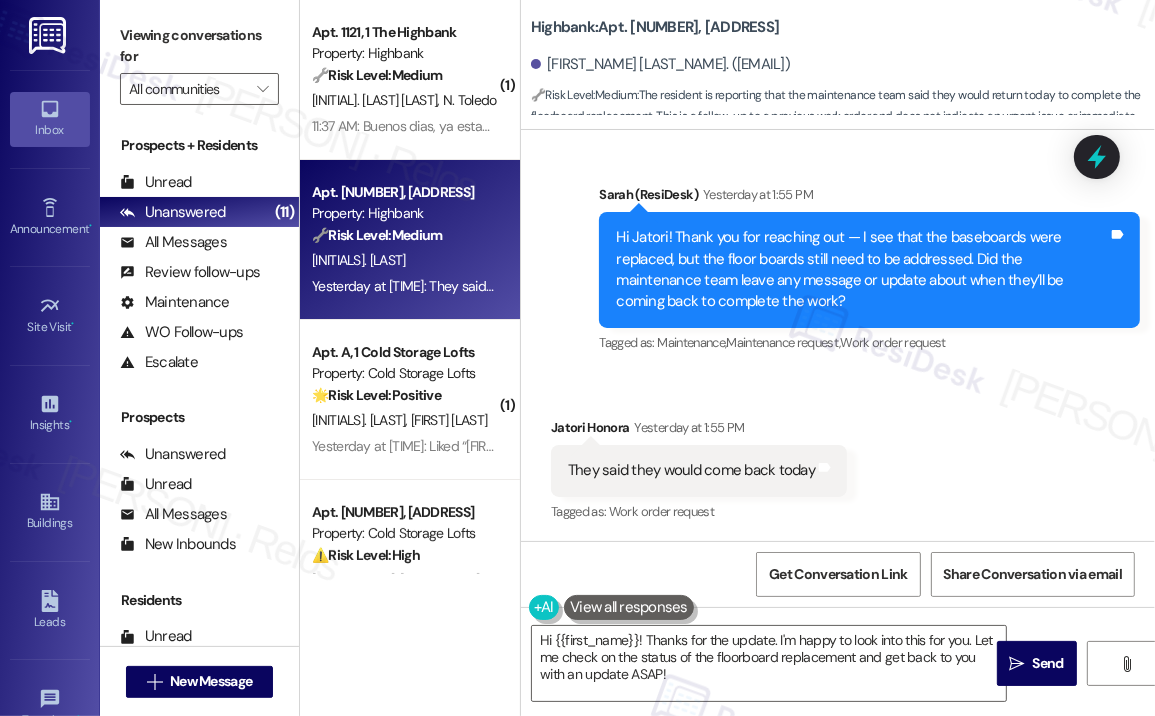 click on "Received via SMS [FIRST] [FIRST] Yesterday at [TIME] They said they would come back today Tags and notes Tagged as:   Work order request Click to highlight conversations about Work order request" at bounding box center [838, 456] 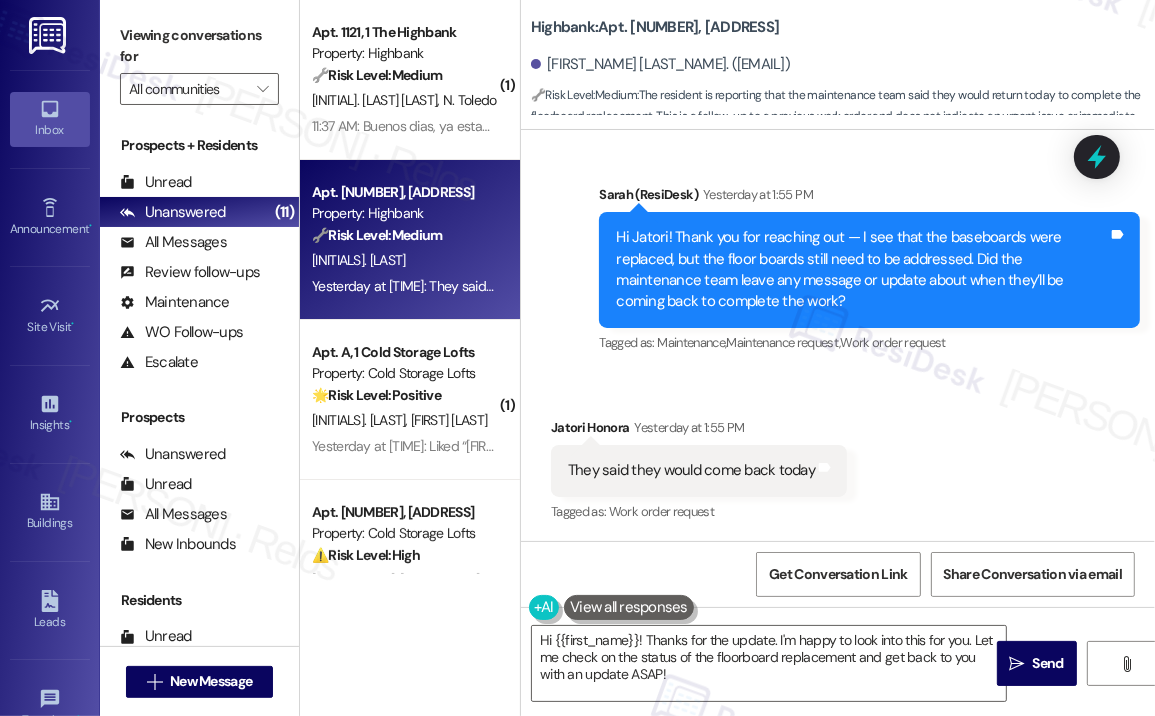 click on "Hi Jatori! Thank you for reaching out — I see that the baseboards were replaced, but the floor boards still need to be addressed. Did the maintenance team leave any message or update about when they’ll be coming back to complete the work?" at bounding box center (862, 270) 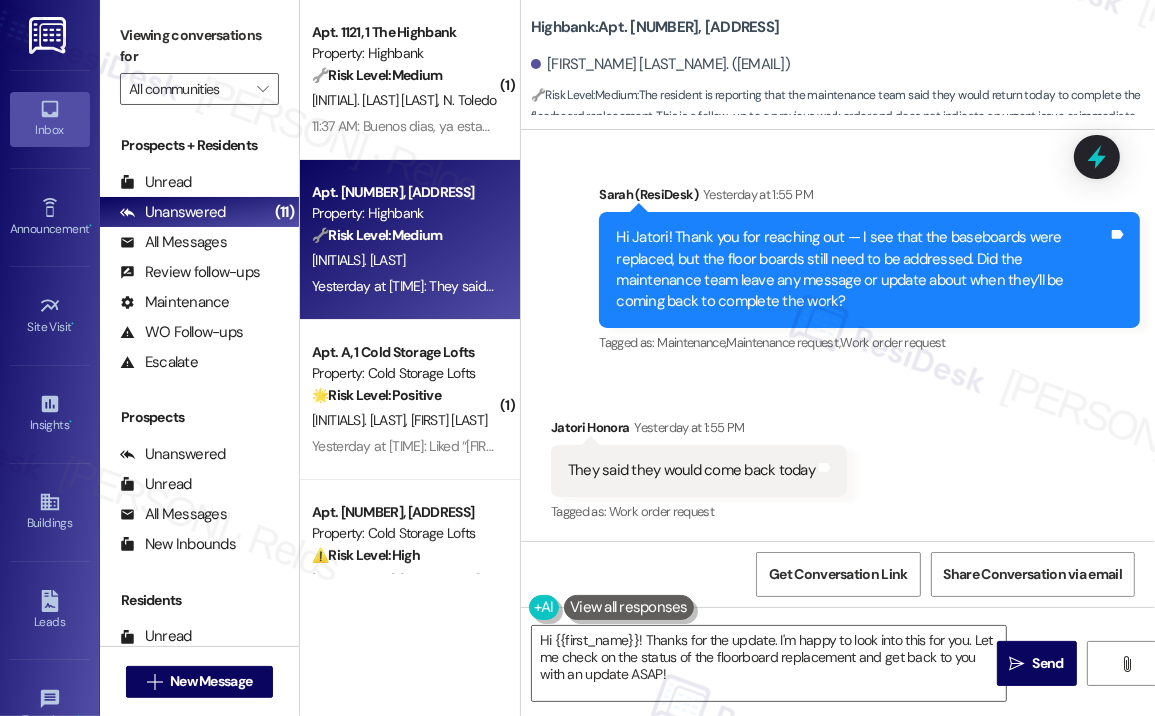 click on "They said they would come back today" at bounding box center (691, 470) 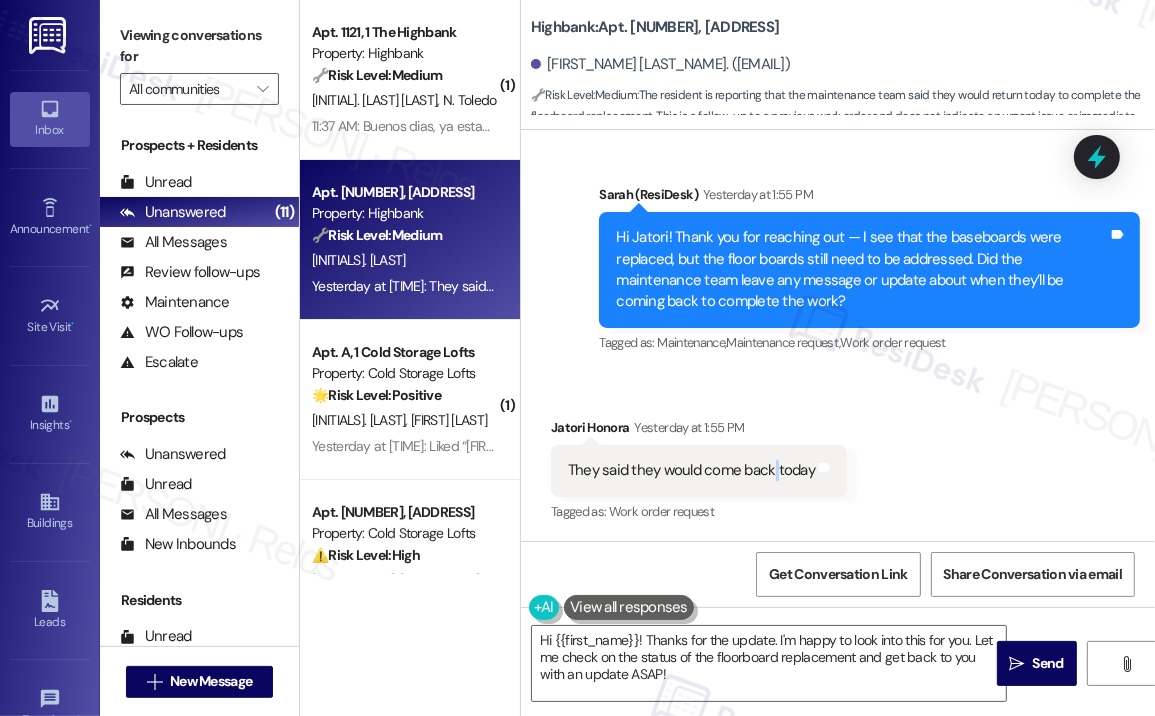click on "They said they would come back today" at bounding box center [691, 470] 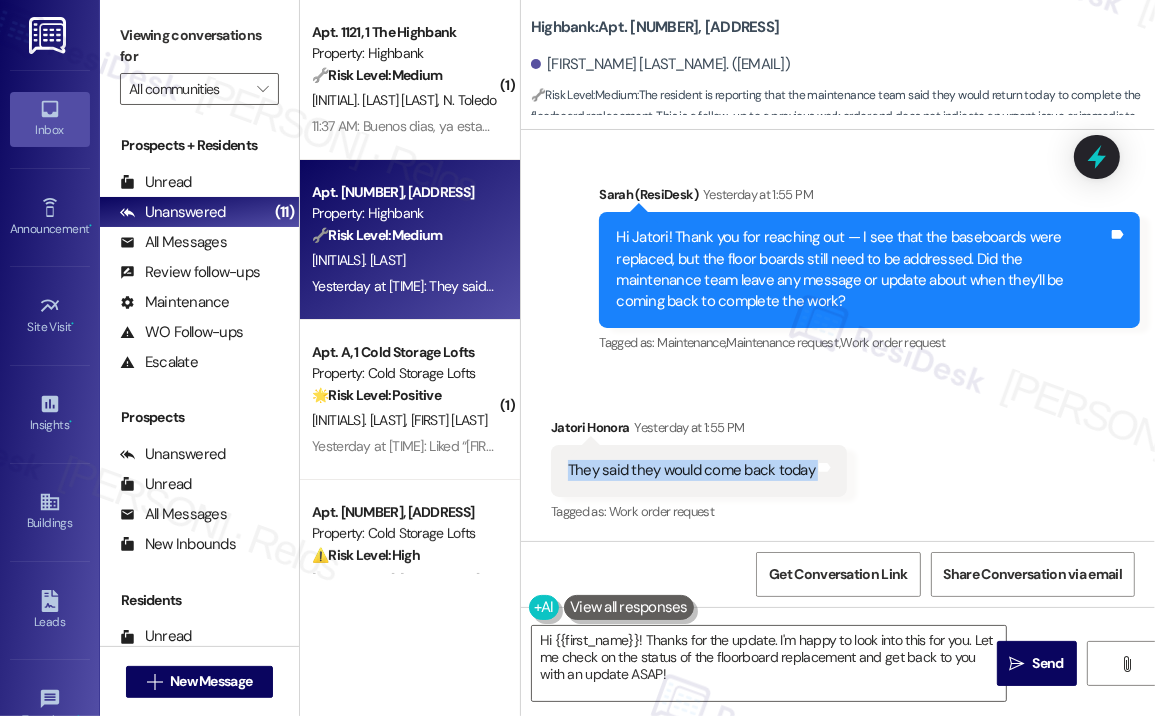 click on "They said they would come back today" at bounding box center (691, 470) 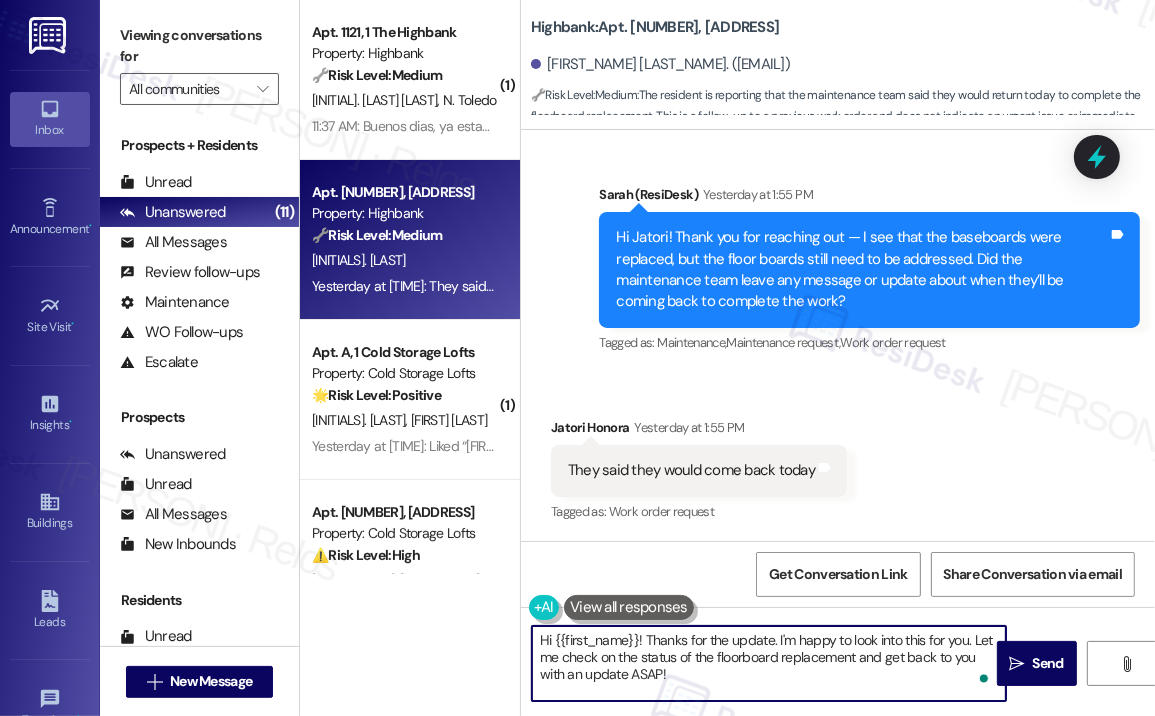 drag, startPoint x: 699, startPoint y: 681, endPoint x: 669, endPoint y: 663, distance: 34.98571 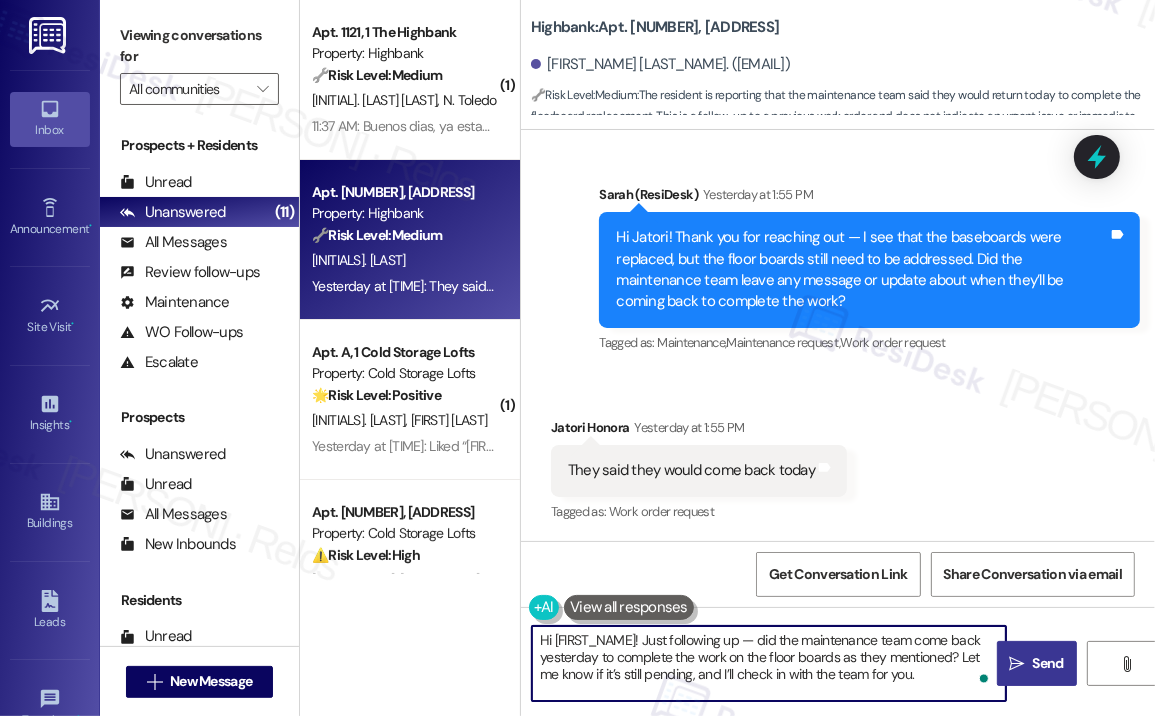 type on "Hi [FIRST_NAME]! Just following up — did the maintenance team come back yesterday to complete the work on the floor boards as they mentioned? Let me know if it’s still pending, and I’ll check in with the team for you." 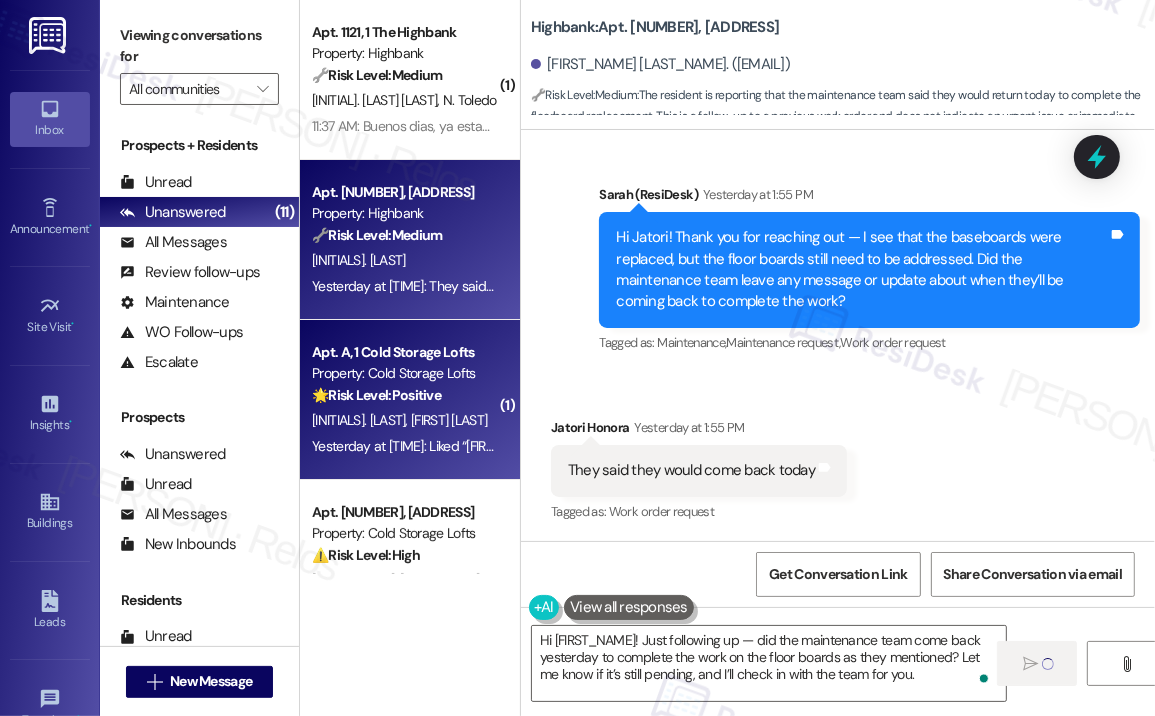 type 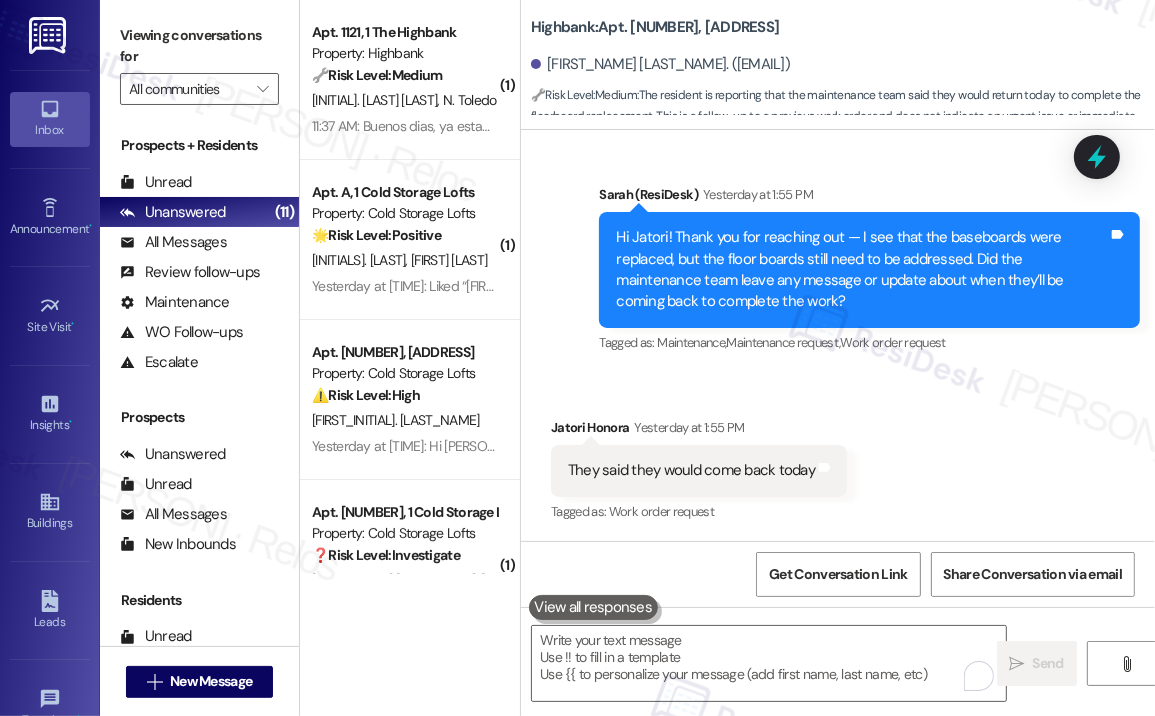click on "Received via SMS [FIRST] [FIRST] Yesterday at [TIME] They said they would come back today Tags and notes Tagged as:   Work order request Click to highlight conversations about Work order request" at bounding box center (838, 456) 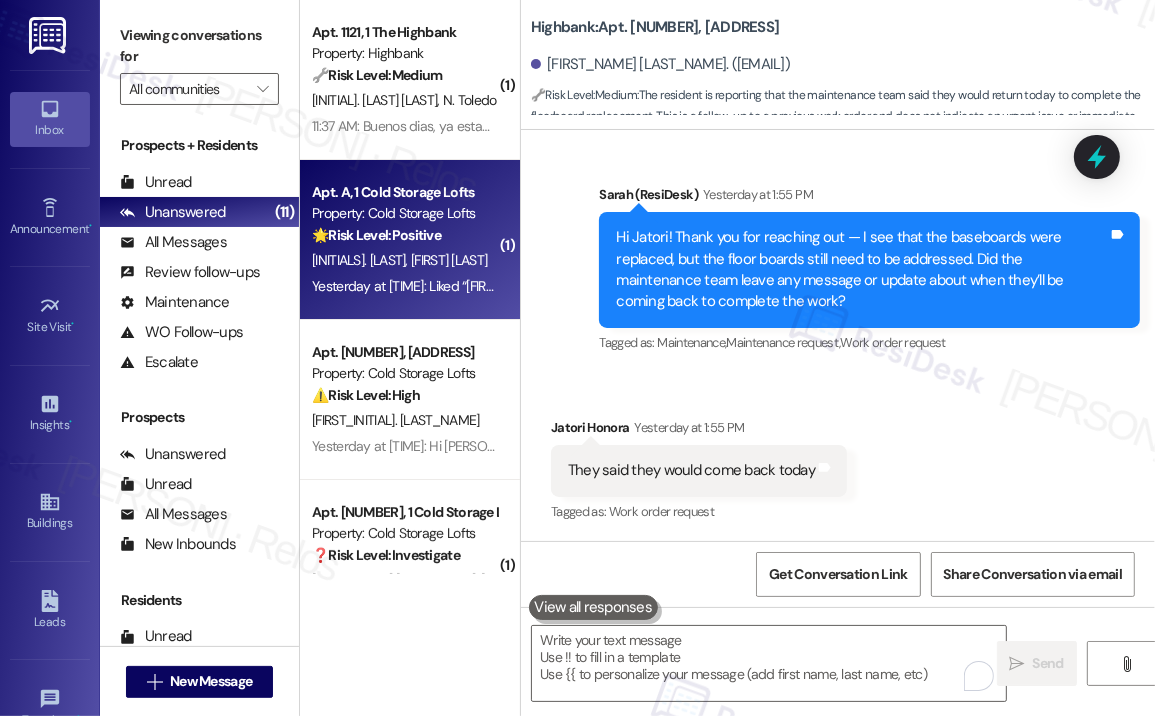click on "Yesterday at 2:08 PM: Liked “Sarah (Cold Storage Lofts): Hi Amanda and Brian!
VIP entry garage was repaired on Sunday however, there is a wire unplugged for GEOKEY - they are coming out shortly and will be back to normal working order by 5pm today. The exit gate for the 1st floor garage required additional manpower and they are coming today, no later than 6-7pm, to finish the repair to restore to normal working order. We will send an update later today when both are complete” Yesterday at 2:08 PM: Liked “Sarah (Cold Storage Lofts): Hi Amanda and Brian!
VIP entry garage was repaired on Sunday however, there is a wire unplugged for GEOKEY - they are coming out shortly and will be back to normal working order by 5pm today. The exit gate for the 1st floor garage required additional manpower and they are coming today, no later than 6-7pm, to finish the repair to restore to normal working order. We will send an update later today when both are complete”" at bounding box center (1694, 286) 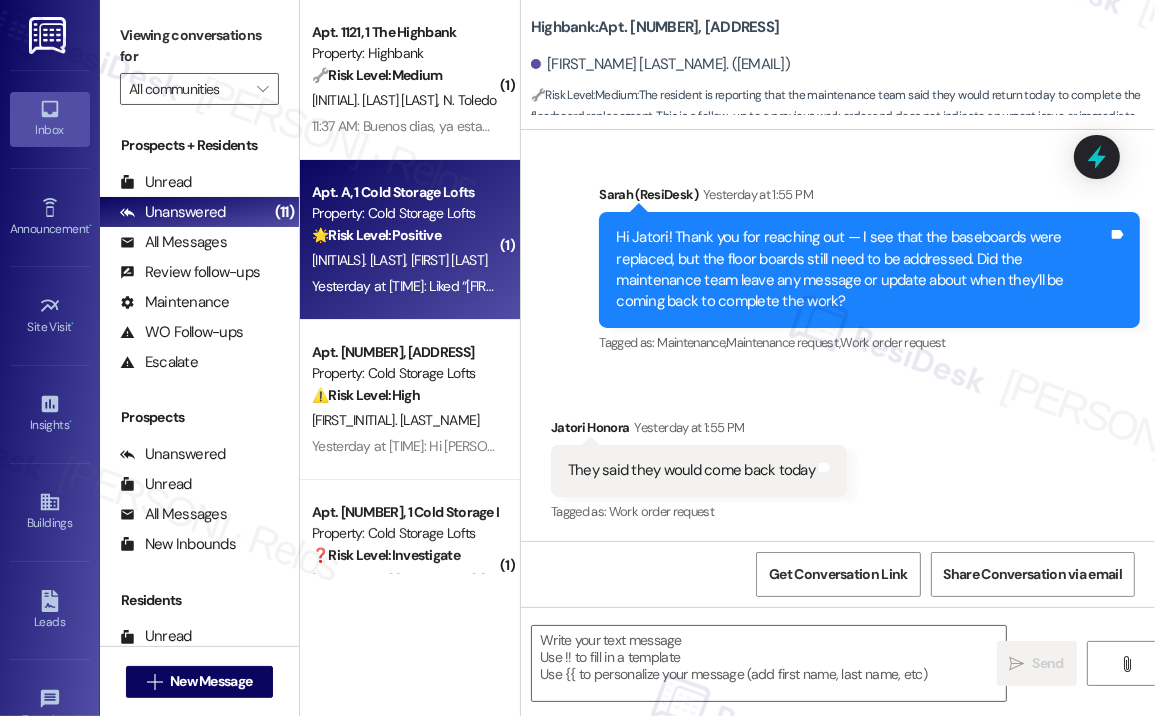 type on "Fetching suggested responses. Please feel free to read through the conversation in the meantime." 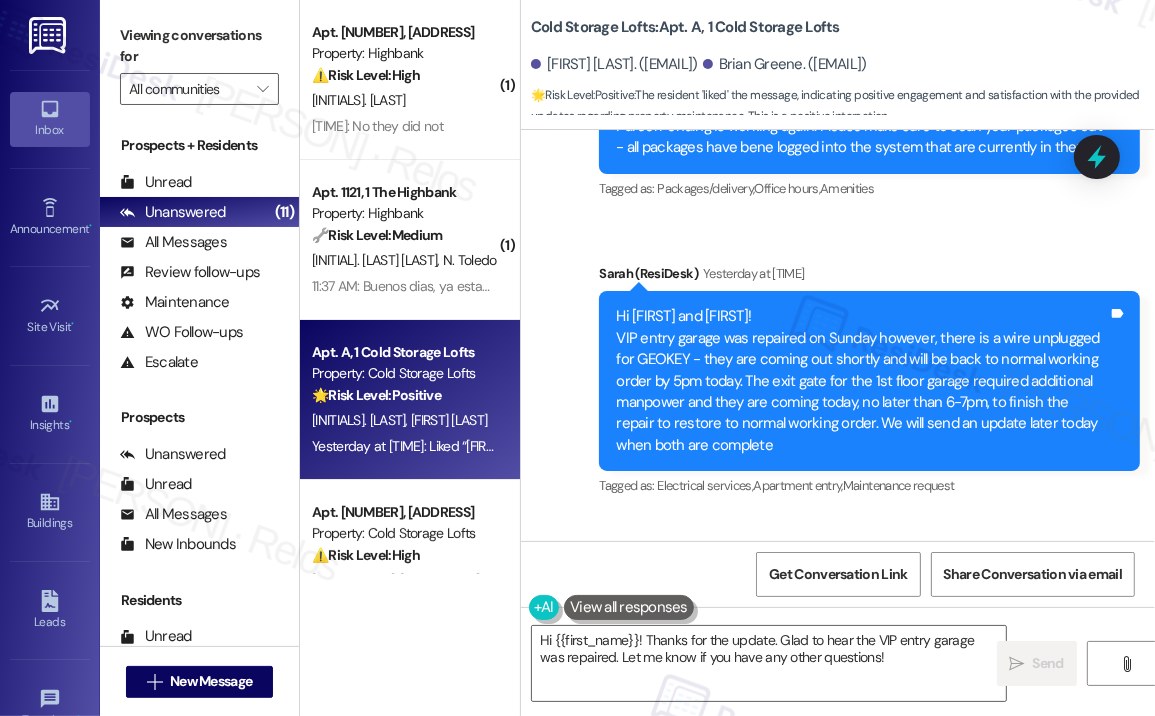 scroll, scrollTop: 78289, scrollLeft: 0, axis: vertical 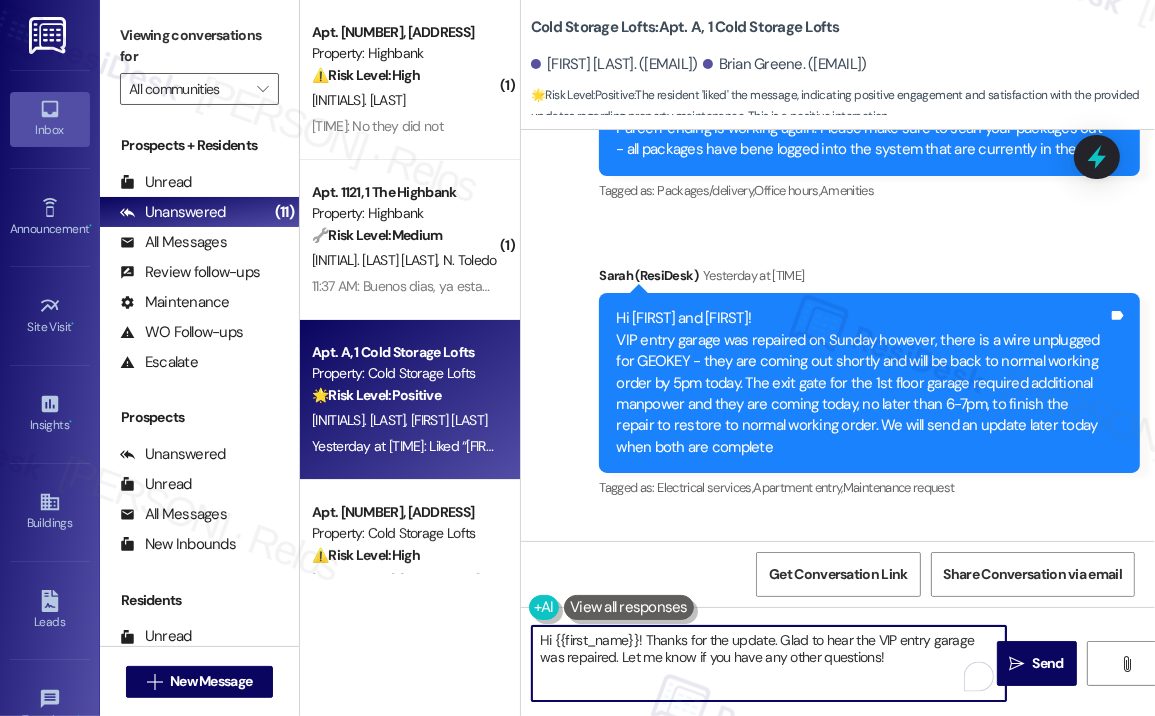 drag, startPoint x: 880, startPoint y: 659, endPoint x: 528, endPoint y: 647, distance: 352.2045 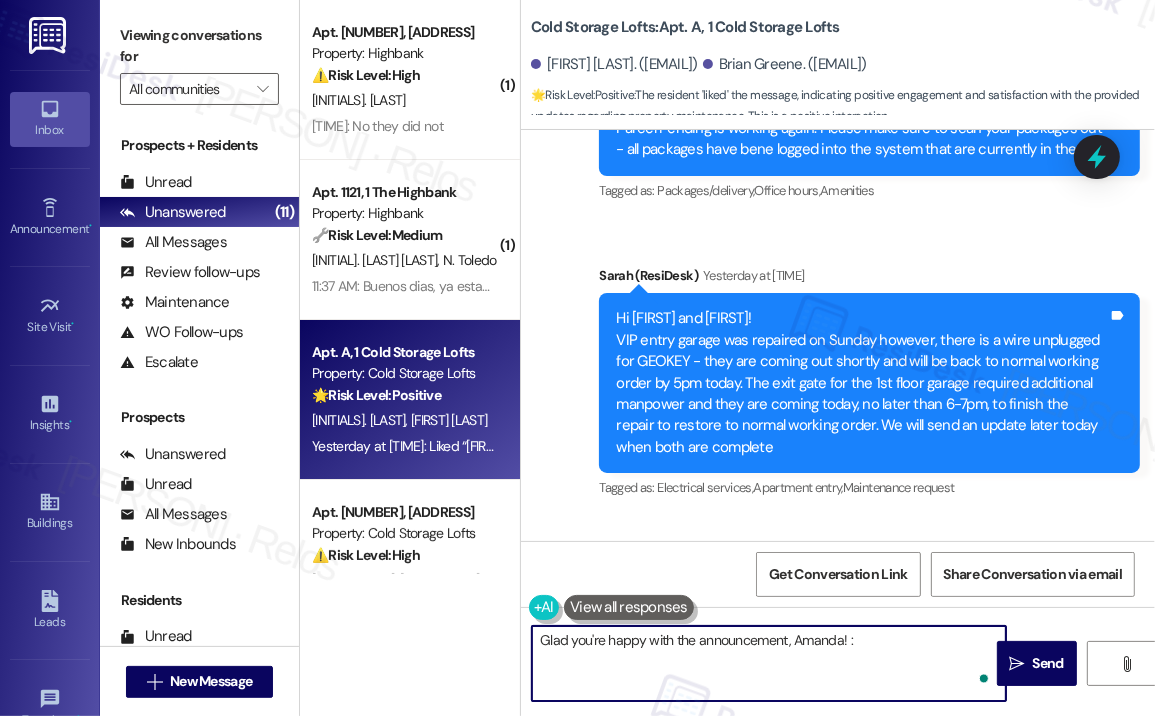 type on "Glad you're happy with the announcement, [PERSON]! :)" 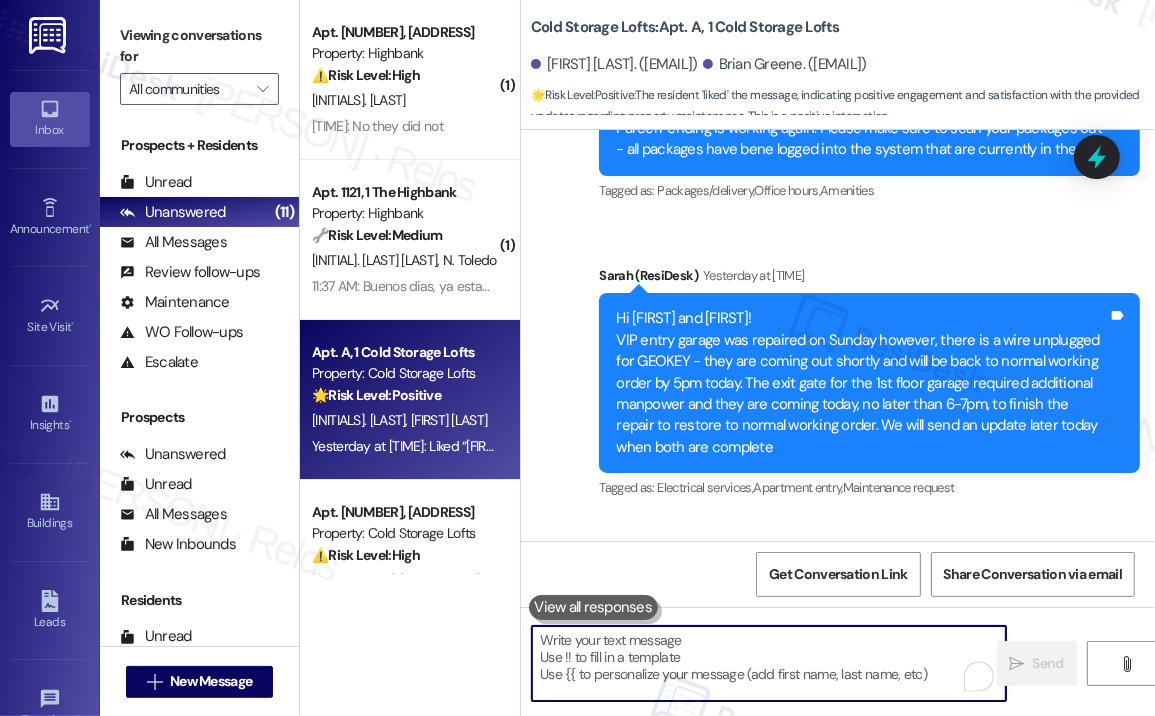 scroll, scrollTop: 78583, scrollLeft: 0, axis: vertical 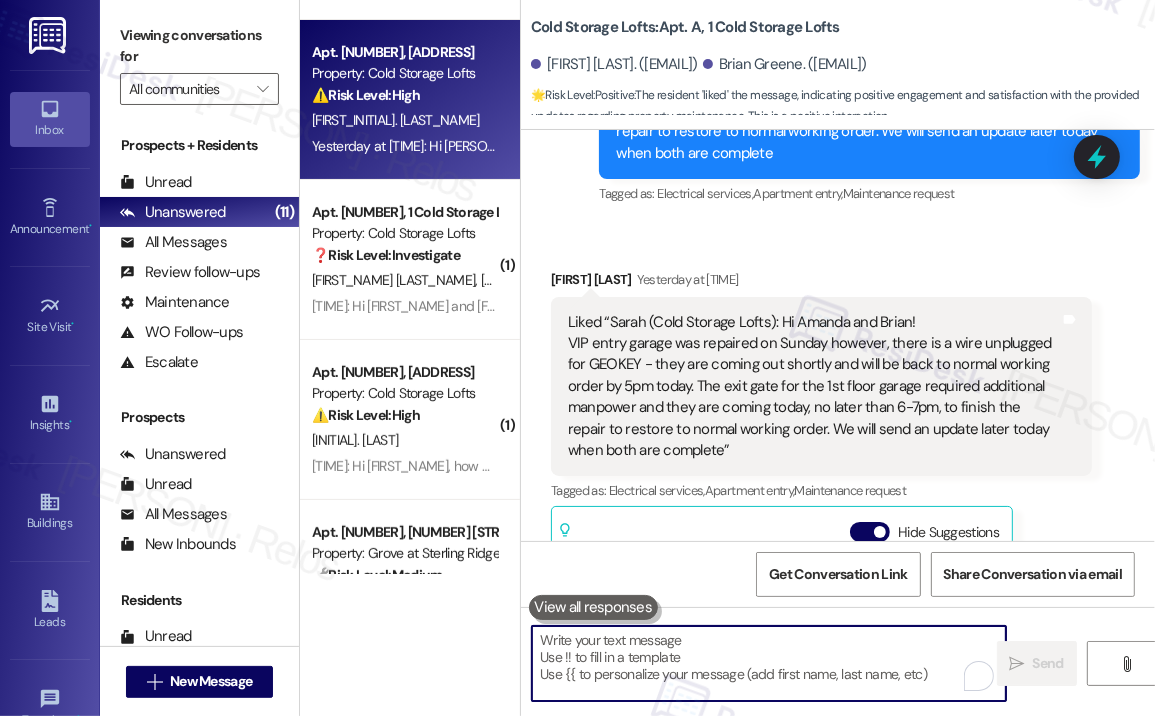 type 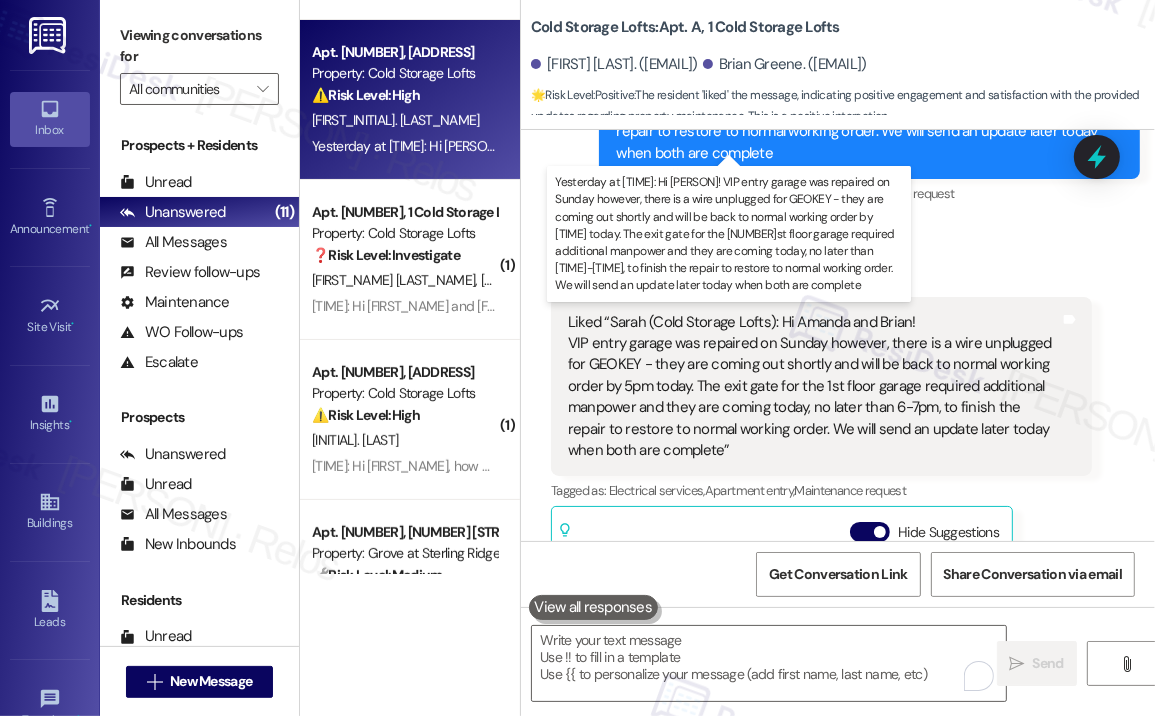 click on "[YESTERDAY] at [TIME]: Hi [FIRST]!
VIP entry garage was repaired on [DAY] however, there is a wire unplugged for GEOKEY - they are coming out shortly and will be back to normal working order by [TIME] today. The exit gate for the 1st floor garage required additional manpower and they are coming today, no later than [TIME]-[TIME], to finish the repair to restore to normal working order. We will send an update later today when both are complete [YESTERDAY] at [TIME]: Hi [FIRST]!
VIP entry garage was repaired on [DAY] however, there is a wire unplugged for GEOKEY - they are coming out shortly and will be back to normal working order by [TIME] today. The exit gate for the 1st floor garage required additional manpower and they are coming today, no later than [TIME]-[TIME], to finish the repair to restore to normal working order. We will send an update later today when both are complete" at bounding box center (1636, 146) 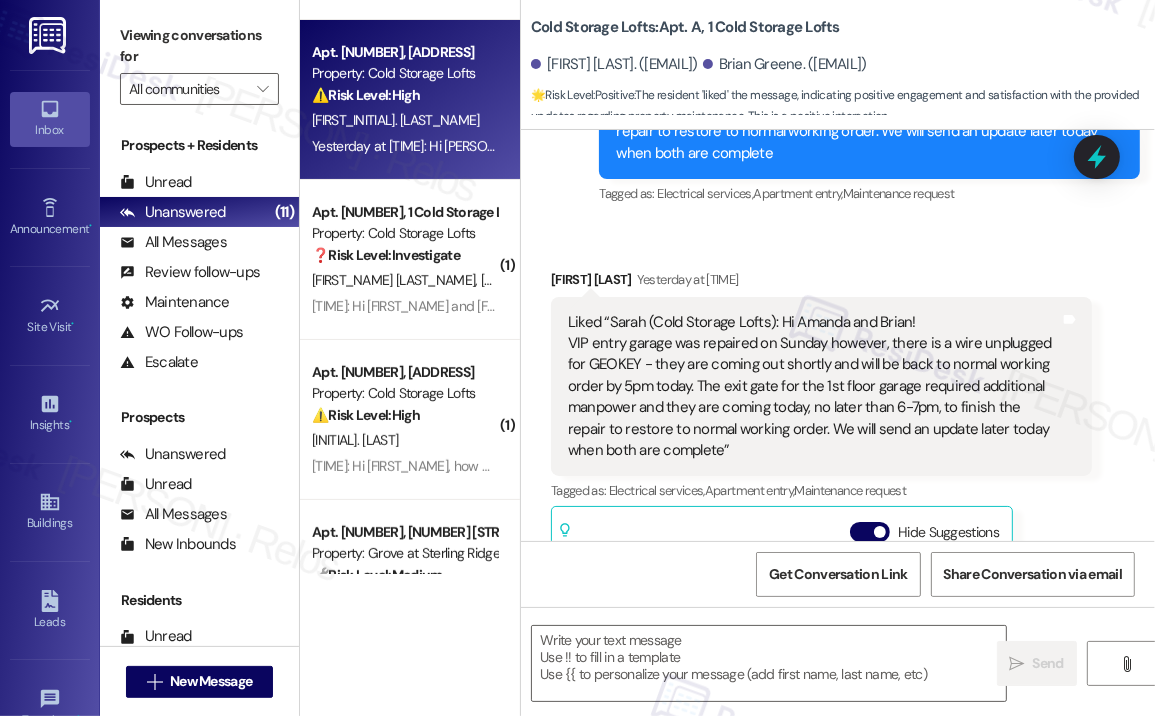 type on "Fetching suggested responses. Please feel free to read through the conversation in the meantime." 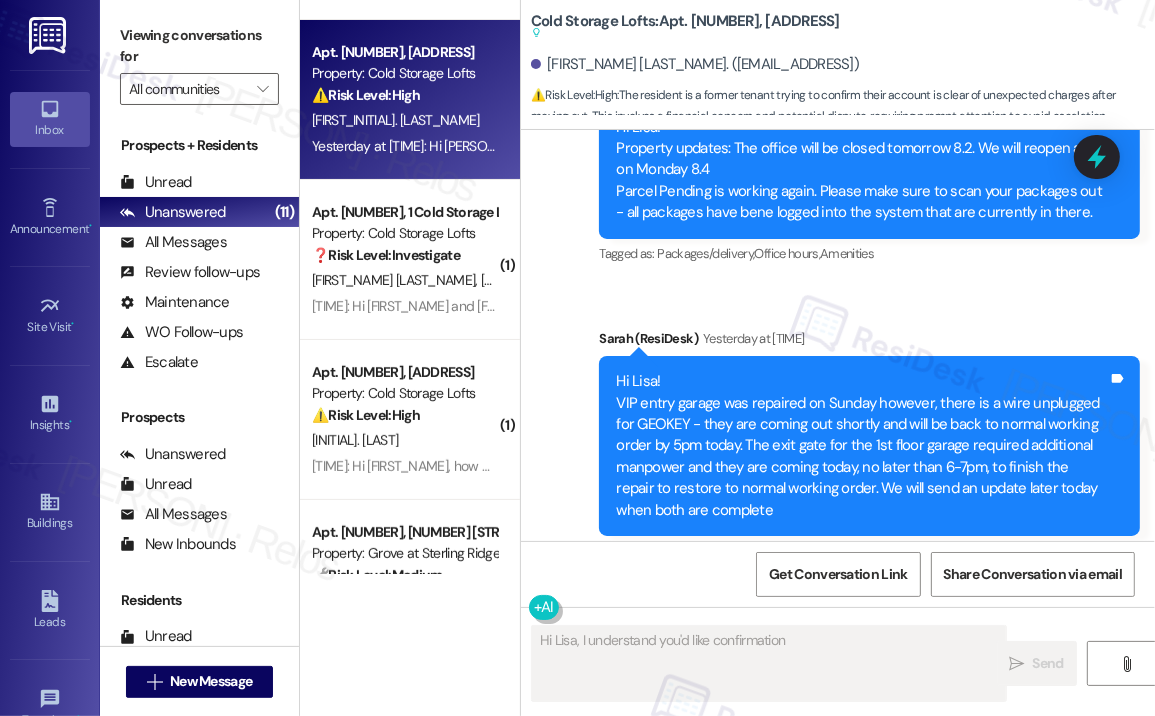 scroll, scrollTop: 4568, scrollLeft: 0, axis: vertical 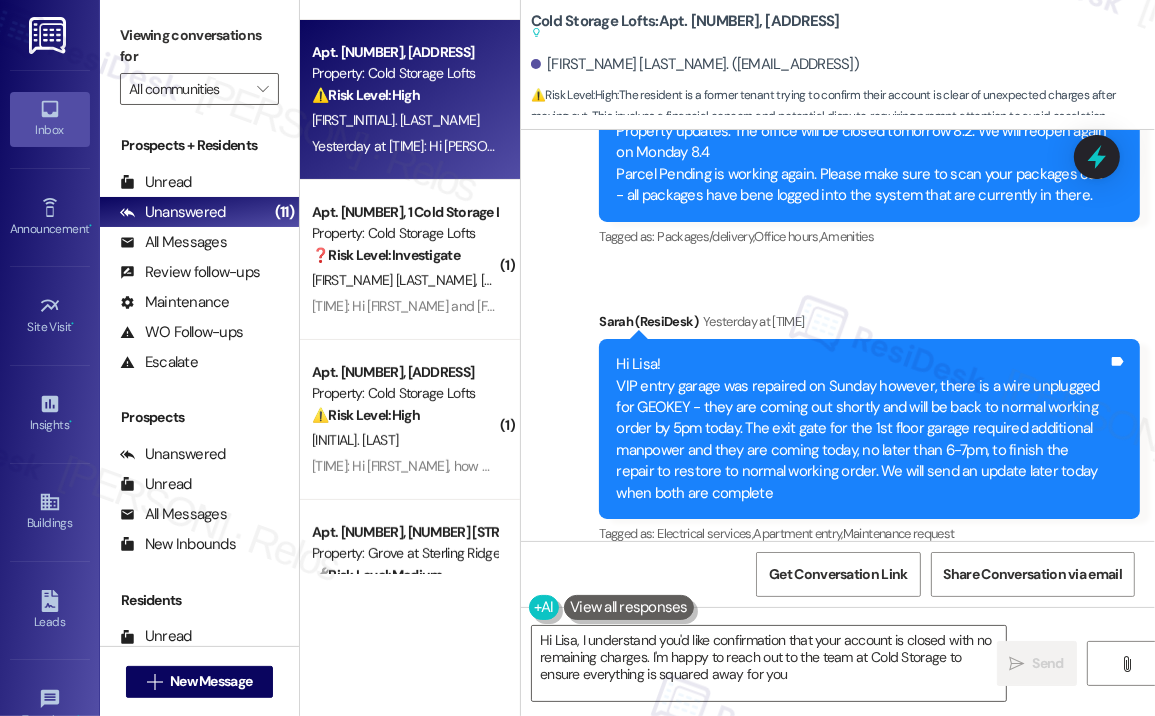 type on "Hi Lisa, I understand you'd like confirmation that your account is closed with no remaining charges. I'm happy to reach out to the team at Cold Storage to ensure everything is squared away for you!" 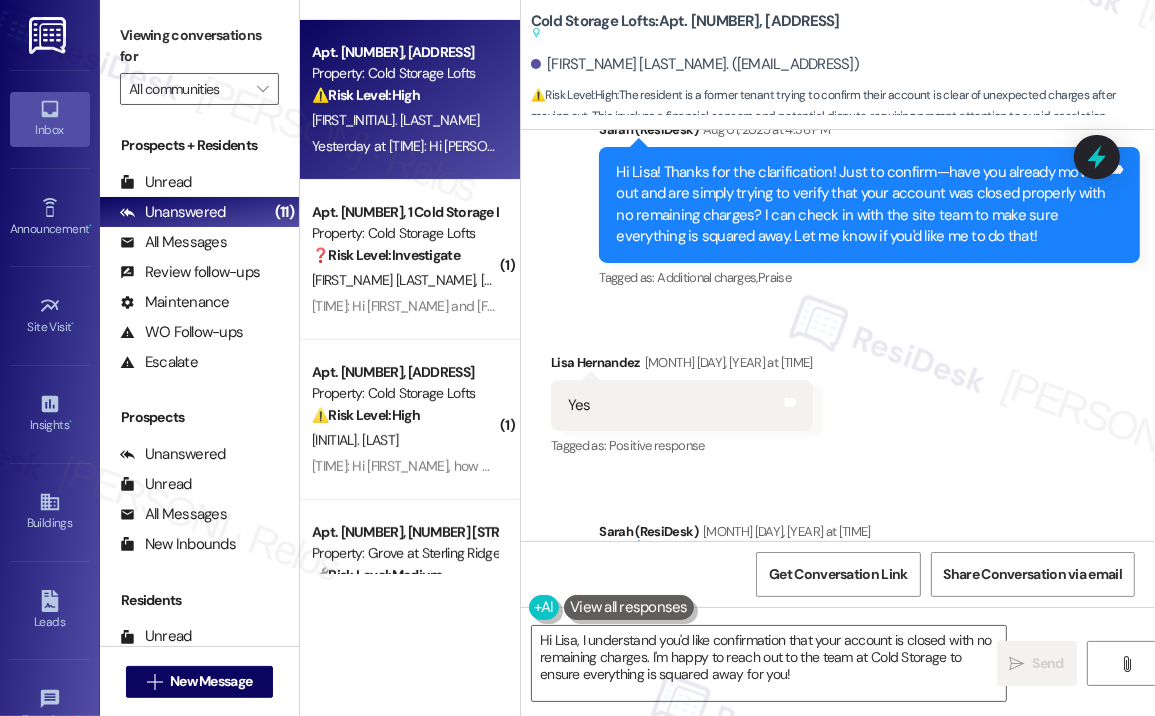 scroll, scrollTop: 4069, scrollLeft: 0, axis: vertical 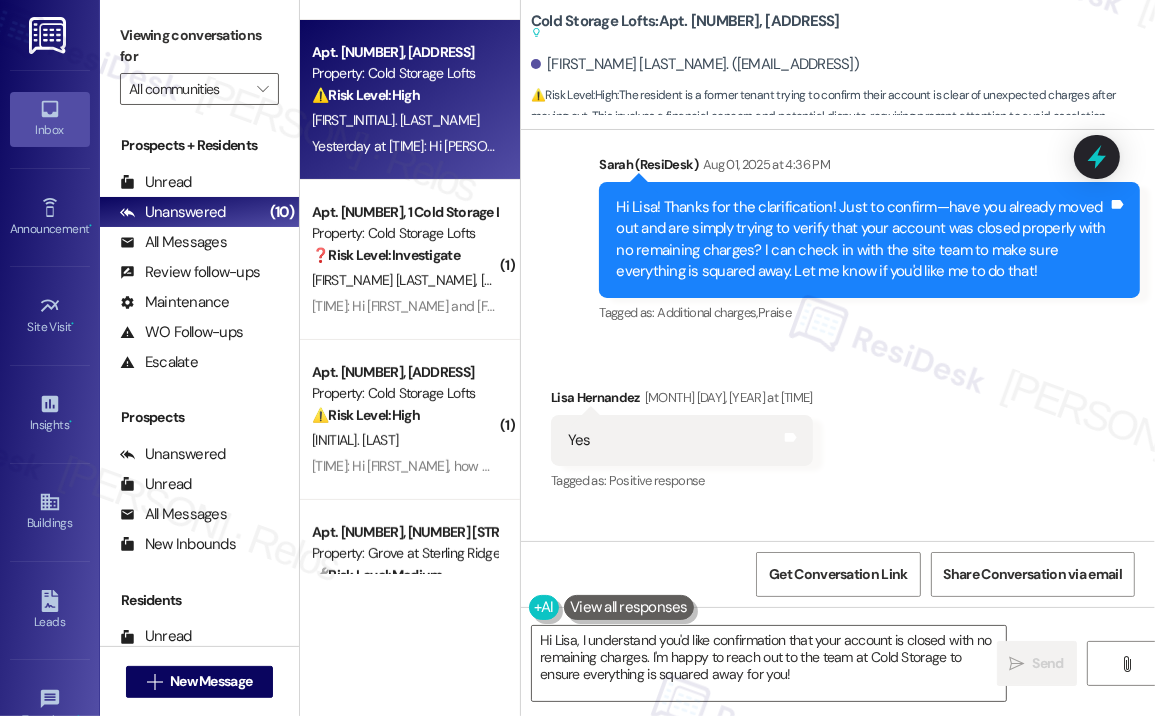 click on "Received via SMS [FIRST] [LAST] [DATE] at [TIME] Yes Tags and notes Tagged as:   Positive response Click to highlight conversations about Positive response" at bounding box center (838, 426) 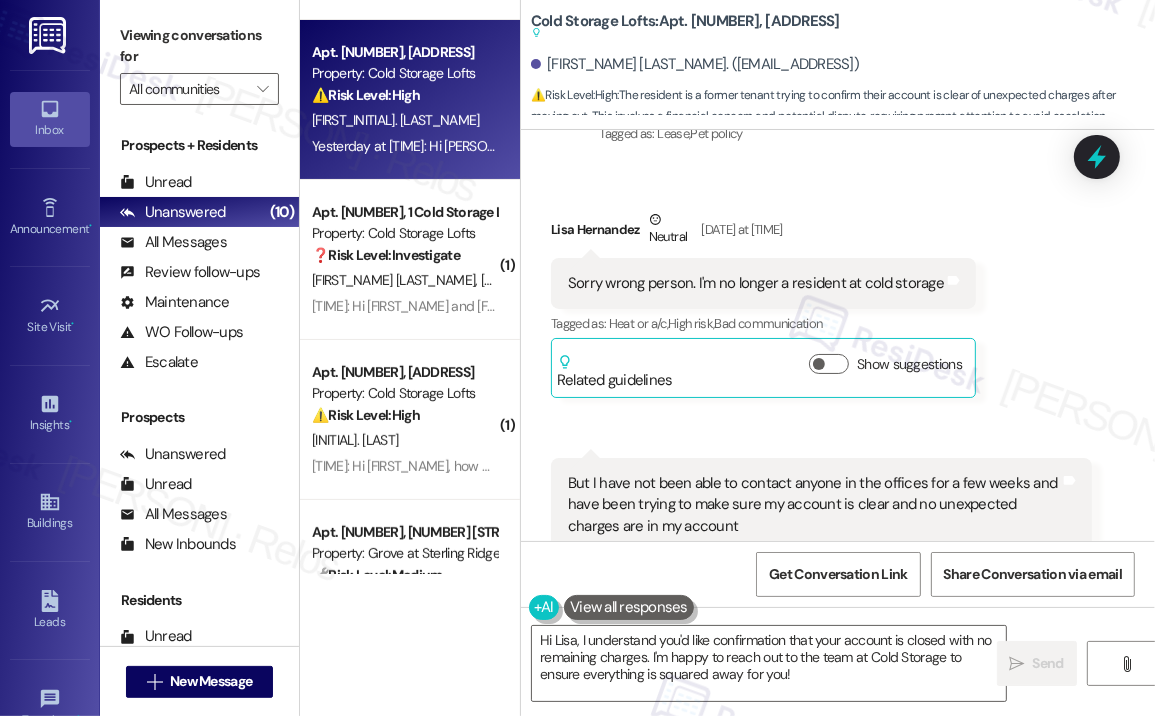 scroll, scrollTop: 3569, scrollLeft: 0, axis: vertical 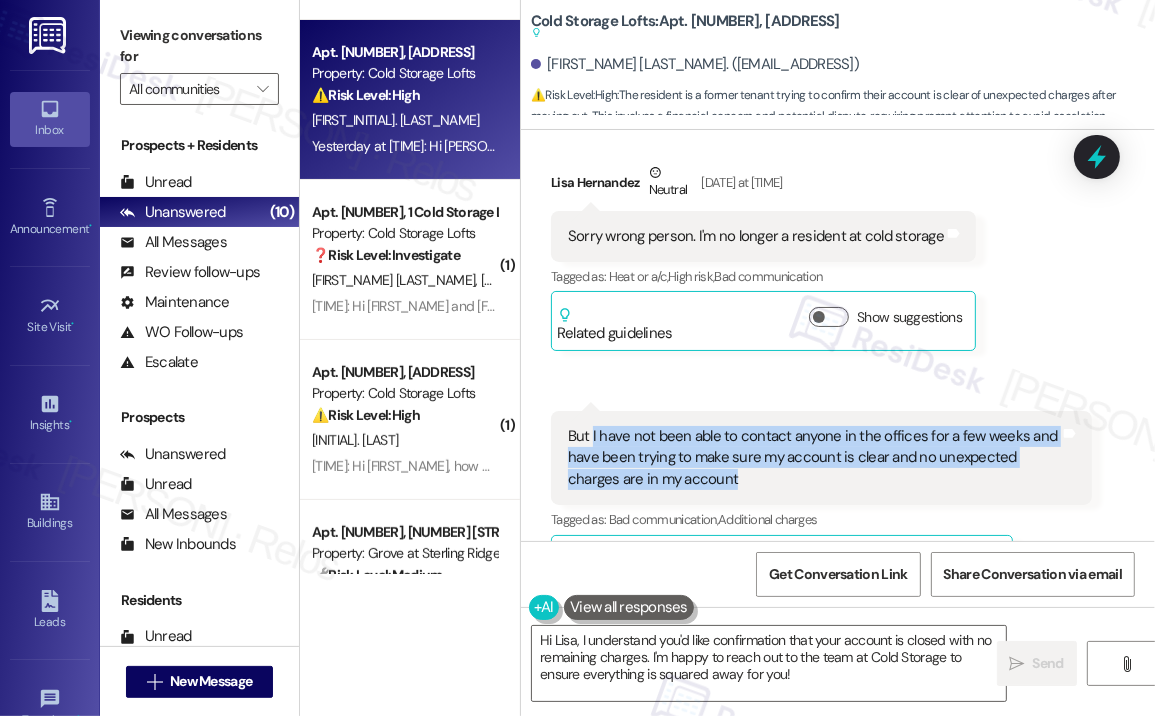 drag, startPoint x: 775, startPoint y: 456, endPoint x: 594, endPoint y: 416, distance: 185.3672 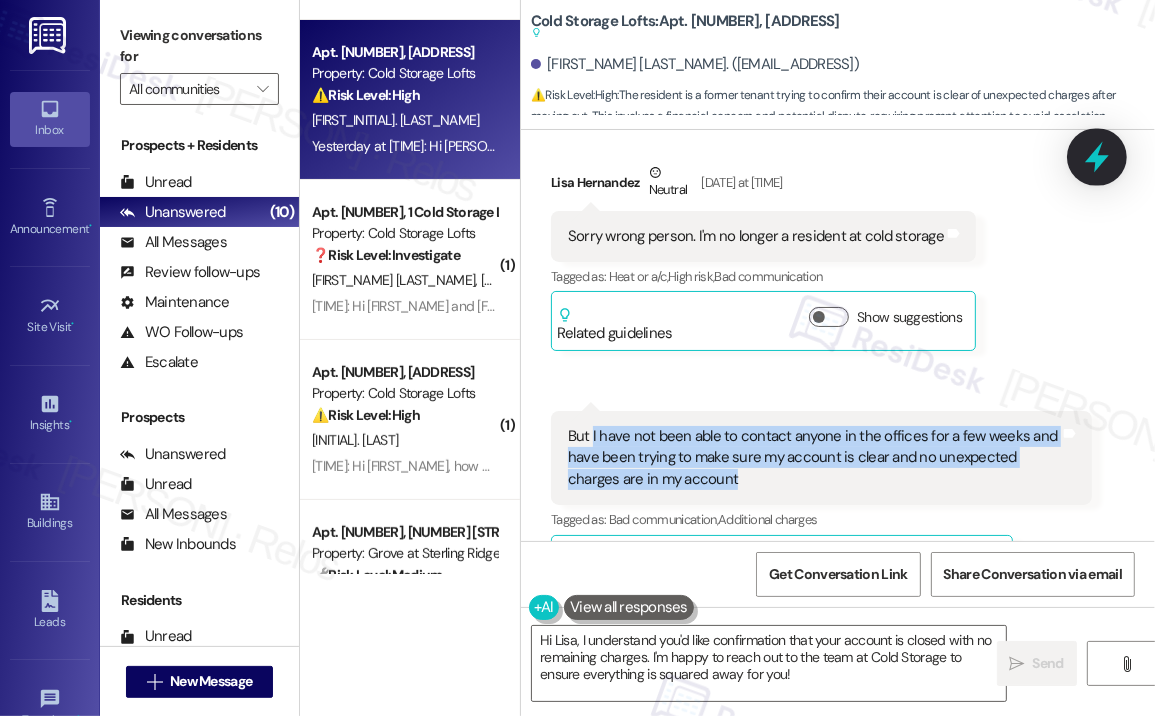 click 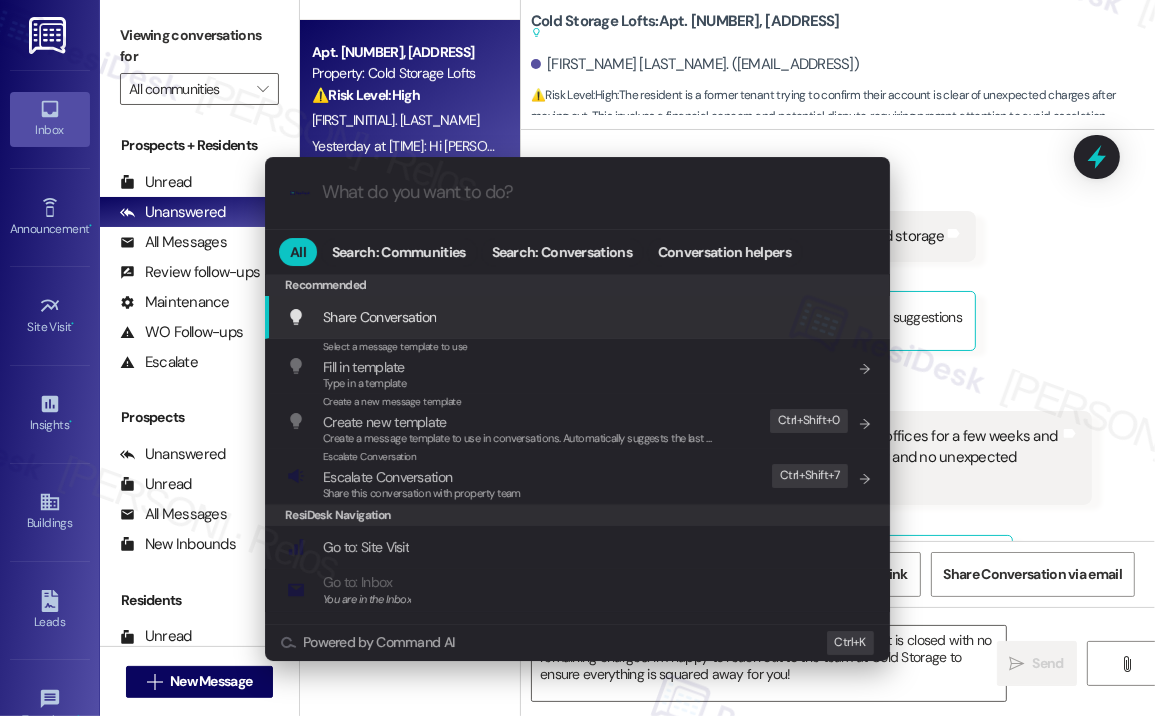 type on "e" 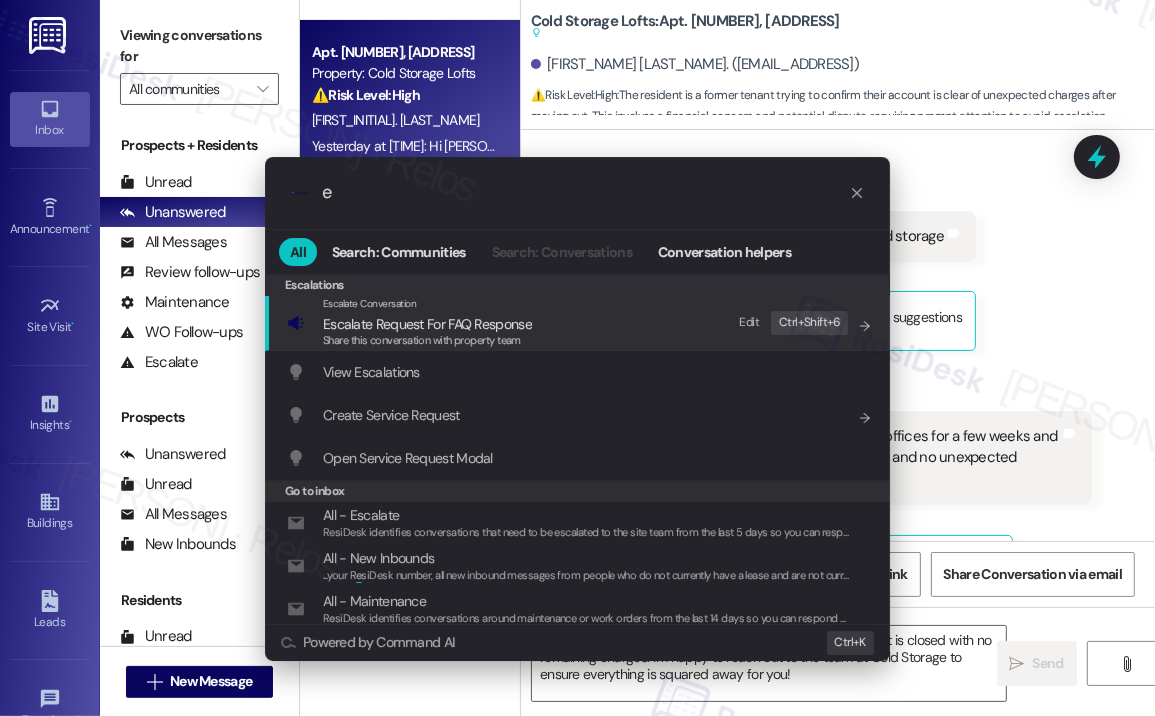type 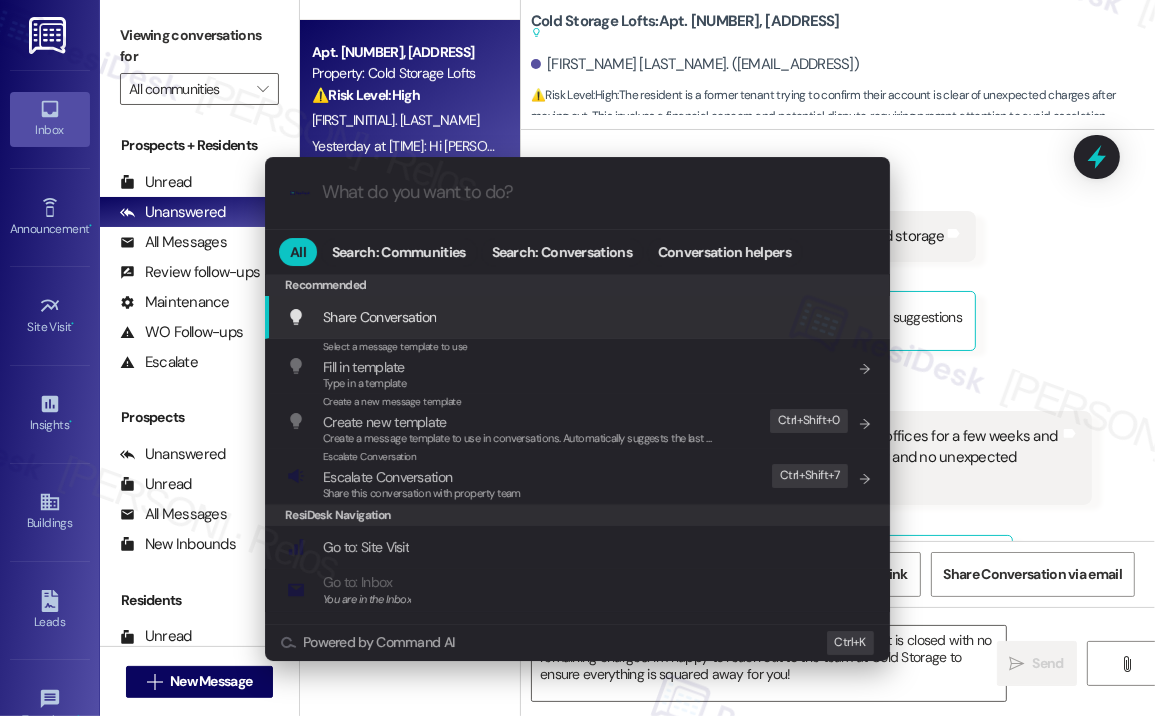 click on ".cls-1{fill:#0a055f;}.cls-2{fill:#0cc4c4;} resideskLogoBlueOrange All Search: Communities Search: Conversations Conversation helpers Recommended Recommended Share Conversation Add shortcut Select a message template to use Fill in template Type in a template Add shortcut Create a new message template Create new template Create a message template to use in conversations. Automatically suggests the last message you sent. Edit Ctrl+ Shift+ 0 Escalate Conversation Escalate Conversation Share this conversation with property team Edit Ctrl+ Shift+ 7 ResiDesk Navigation Go to: Site Visit Add shortcut Go to: Inbox You are in the Inbox Add shortcut Go to: Settings Add shortcut Go to: Message Templates Add shortcut Go to: Buildings Add shortcut Help Getting Started: What you can do with ResiDesk Add shortcut Settings Powered by Command AI Ctrl+ K" at bounding box center [577, 358] 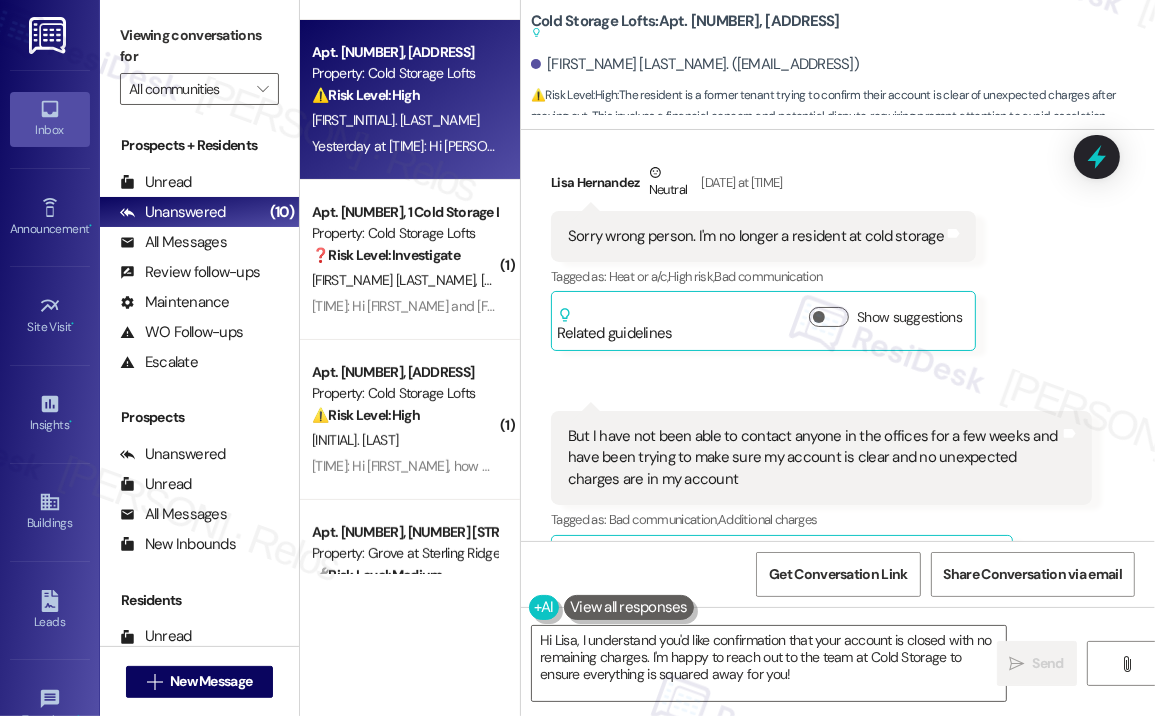 click on "Received via SMS Lisa Hernandez Neutral Jul 31, 2025 at 12:13 PM Sorry wrong person. I'm no longer a resident at cold storage Tags and notes Tagged as: Heat or a/c , Click to highlight conversations about Heat or a/c High risk , Click to highlight conversations about High risk Bad communication Click to highlight conversations about Bad communication Related guidelines Show suggestions Received via SMS 12:13 PM Lisa Hernandez Jul 31, 2025 at 12:13 PM But I have not been able to contact anyone in the offices for a few weeks and have been trying to make sure my account is clear and no unexpected charges are in my account Tags and notes Tagged as: Bad communication , Click to highlight conversations about Bad communication Additional charges Click to highlight conversations about Additional charges Related guidelines Show suggestions" at bounding box center (838, 363) 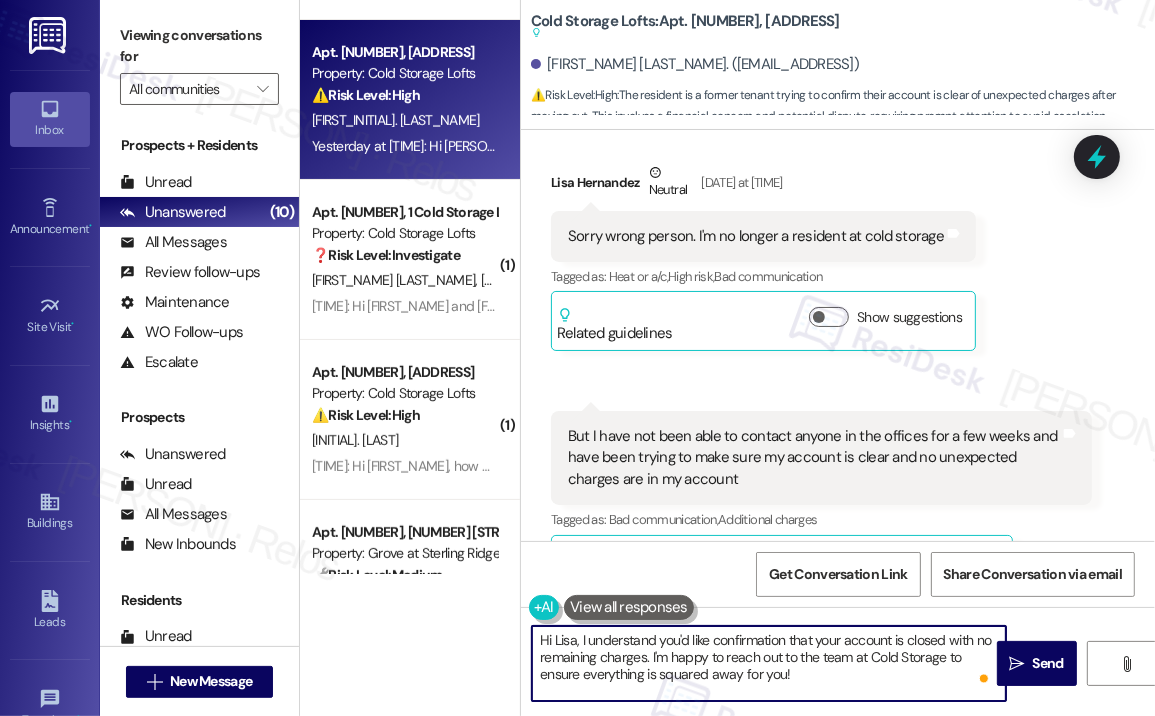 drag, startPoint x: 806, startPoint y: 669, endPoint x: 581, endPoint y: 642, distance: 226.61421 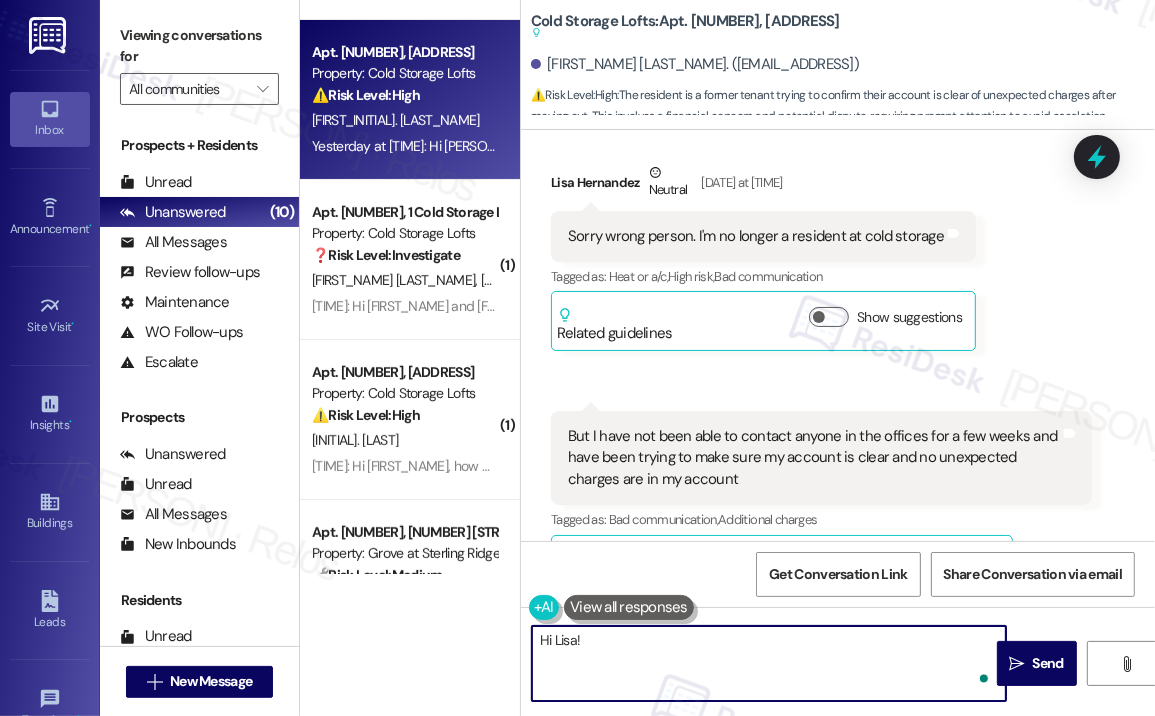 paste on "Unable to Reach Office – Requesting Account and Charges Update" 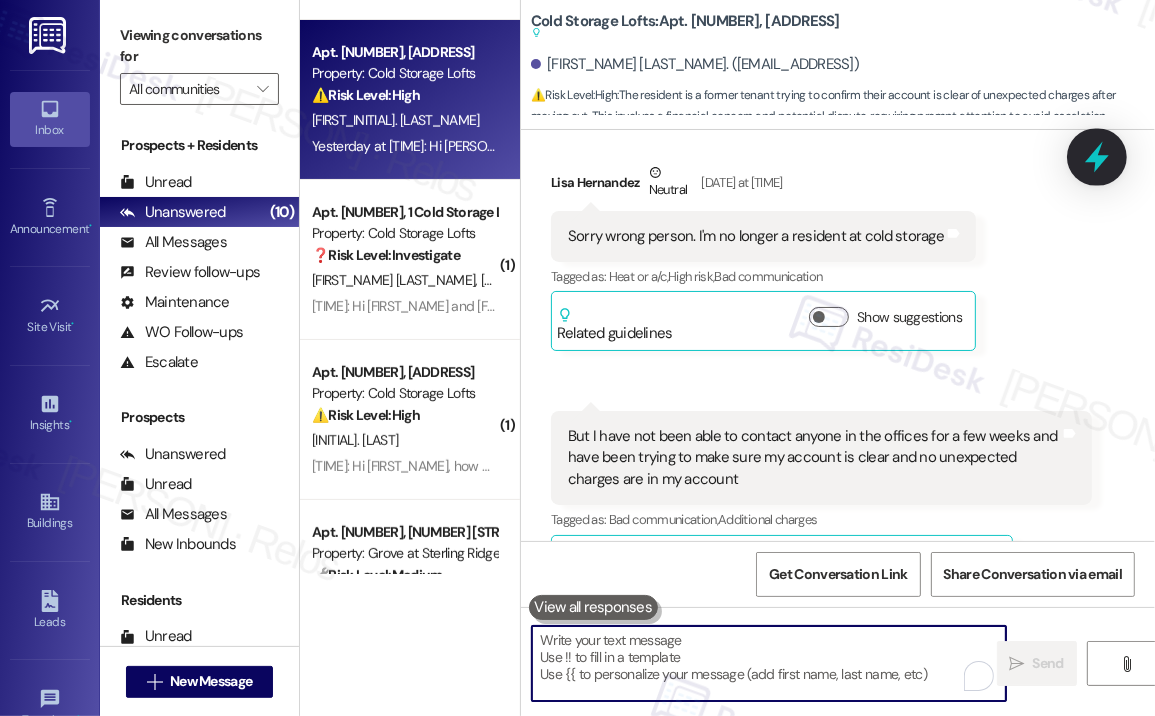 type 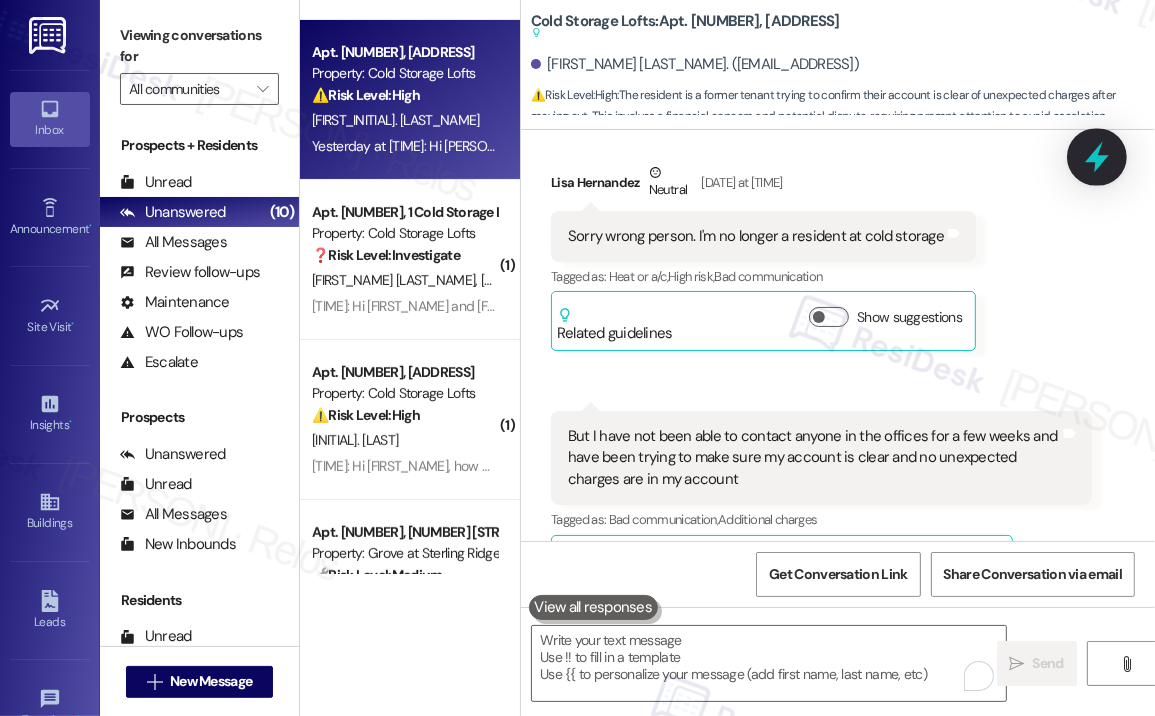 click 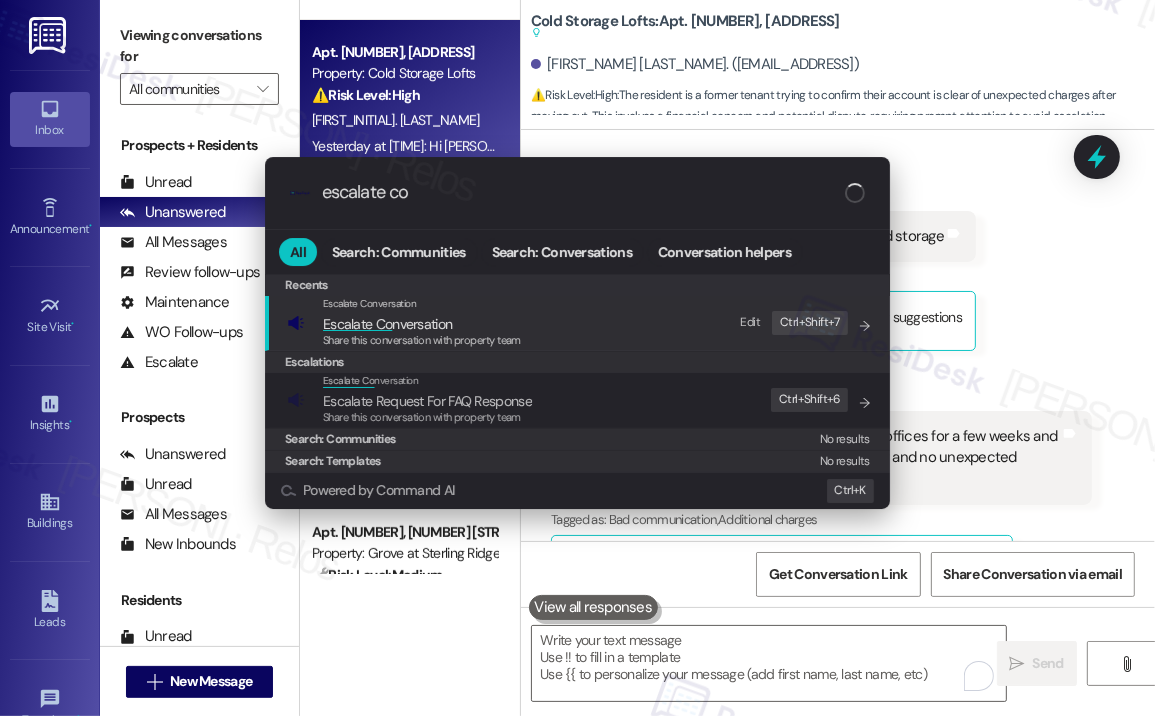 type on "escalate con" 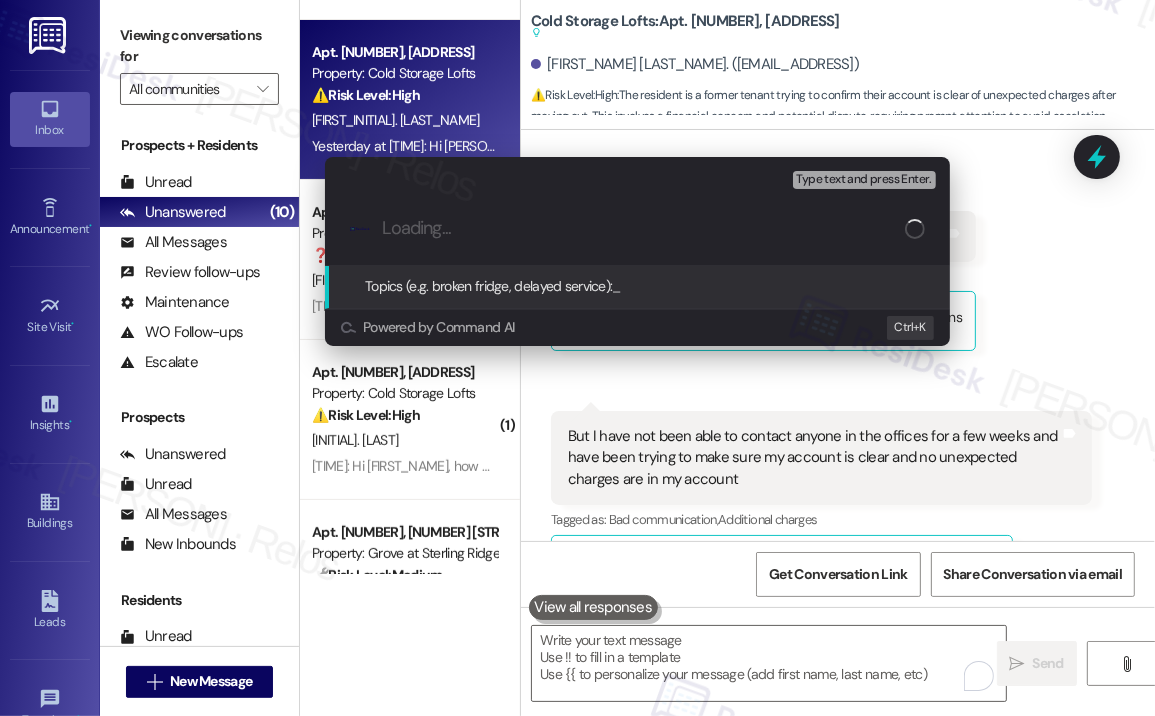 paste on "Unable to Reach Office – Requesting Account and Charges Update" 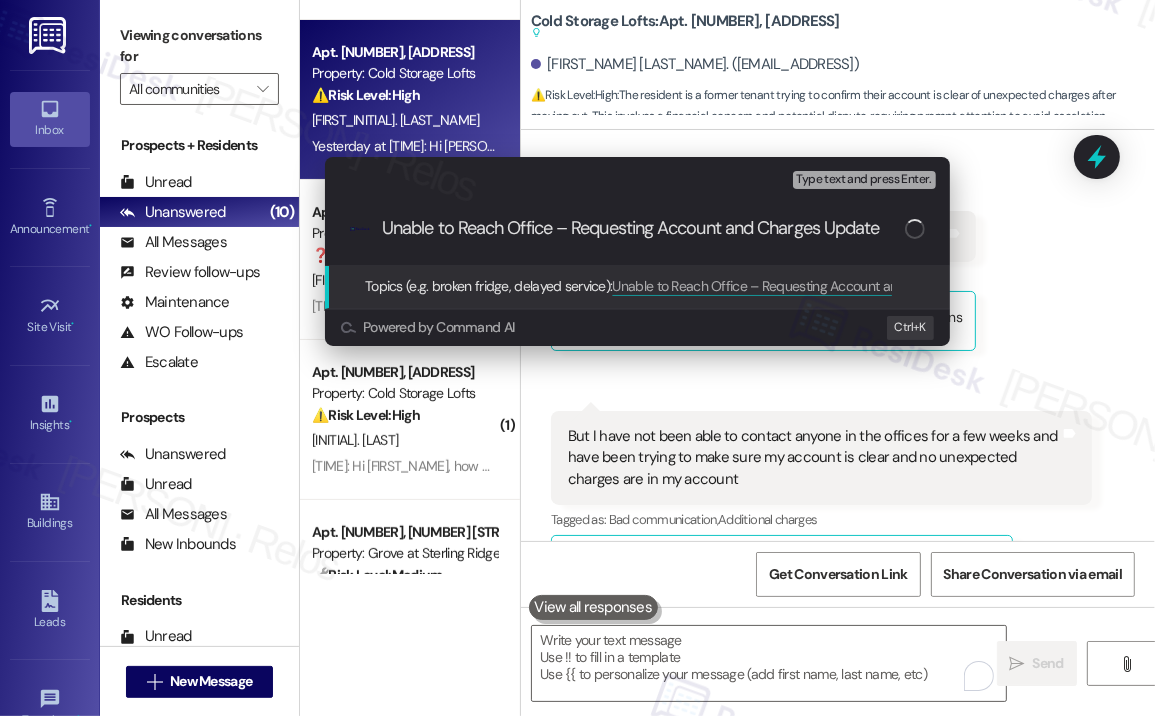 type 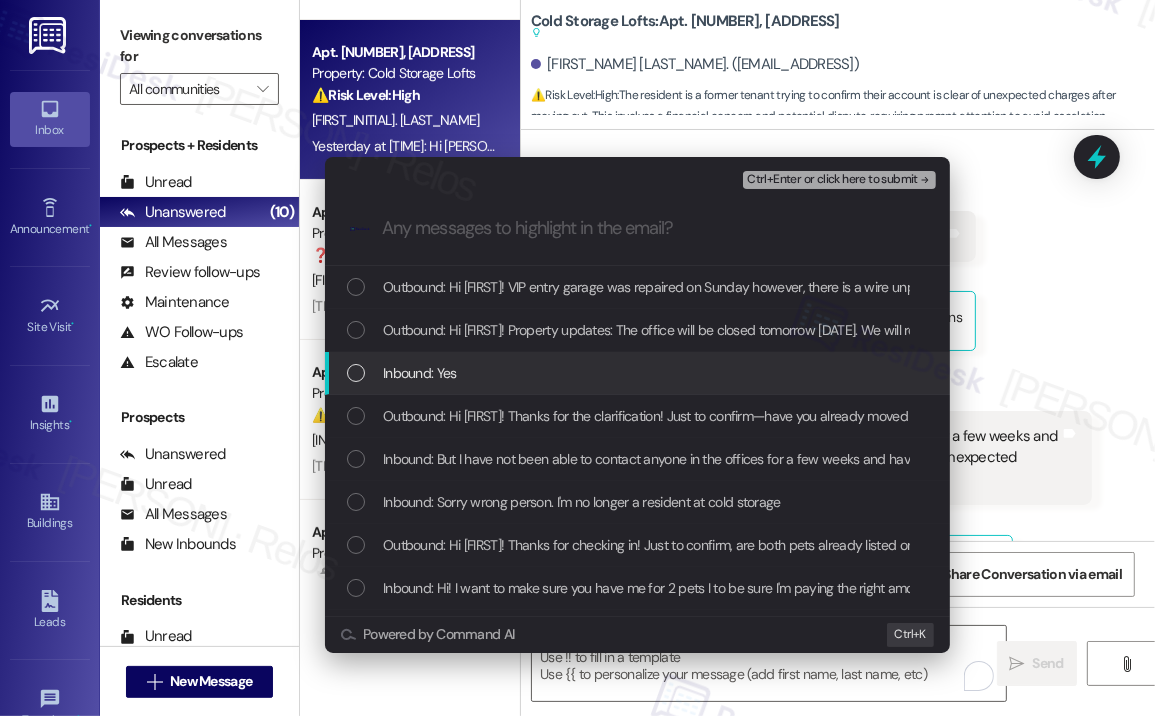 click on "Inbound: Yes" at bounding box center [420, 373] 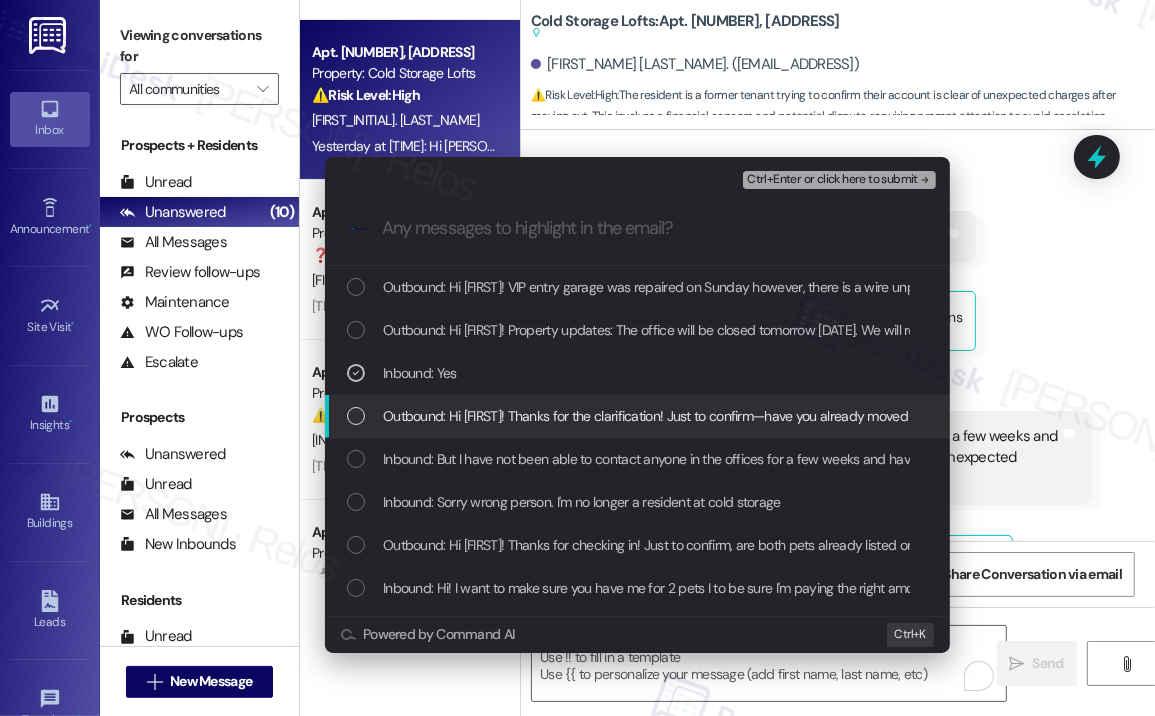 click on "Outbound: Hi [FIRST]! Thanks for the clarification! Just to confirm—have you already moved out and are simply trying to verify that your account was closed properly with no remaining charges? I can check in with the site team to make sure everything is squared away. Let me know if you'd like me to do that!" at bounding box center (1269, 416) 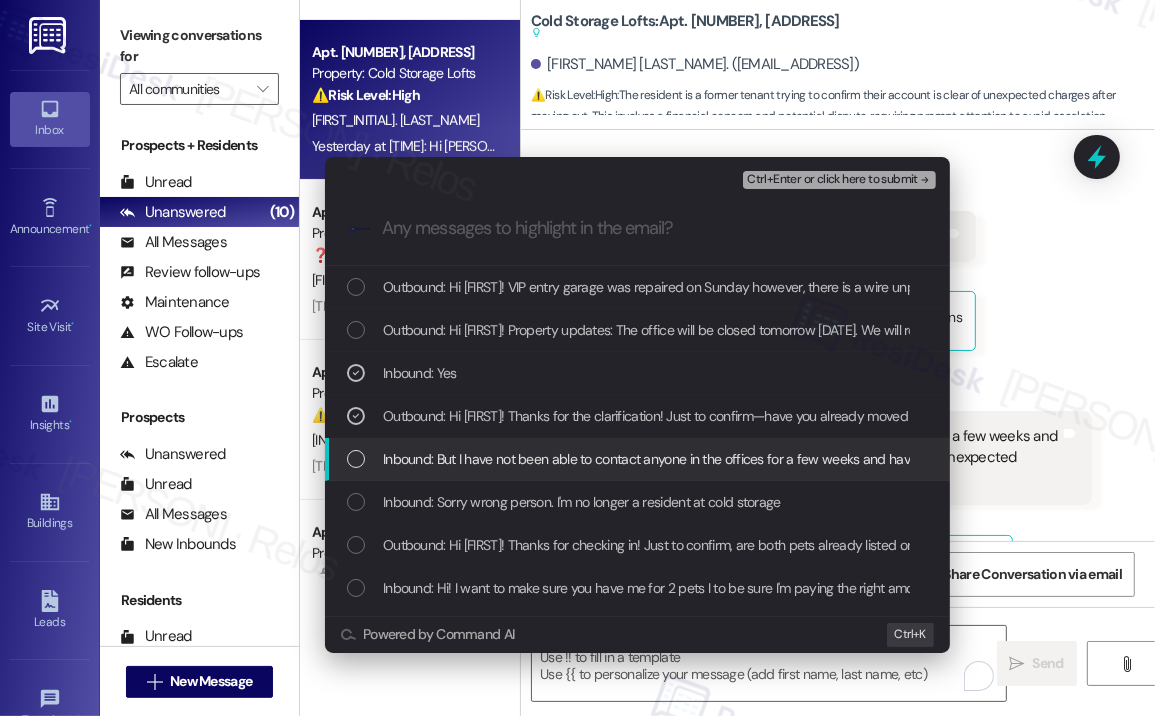 click on "Inbound: But I have not been able to contact anyone in the offices for a few weeks and have been trying to make sure my account is clear and no unexpected charges are in my account" at bounding box center (921, 459) 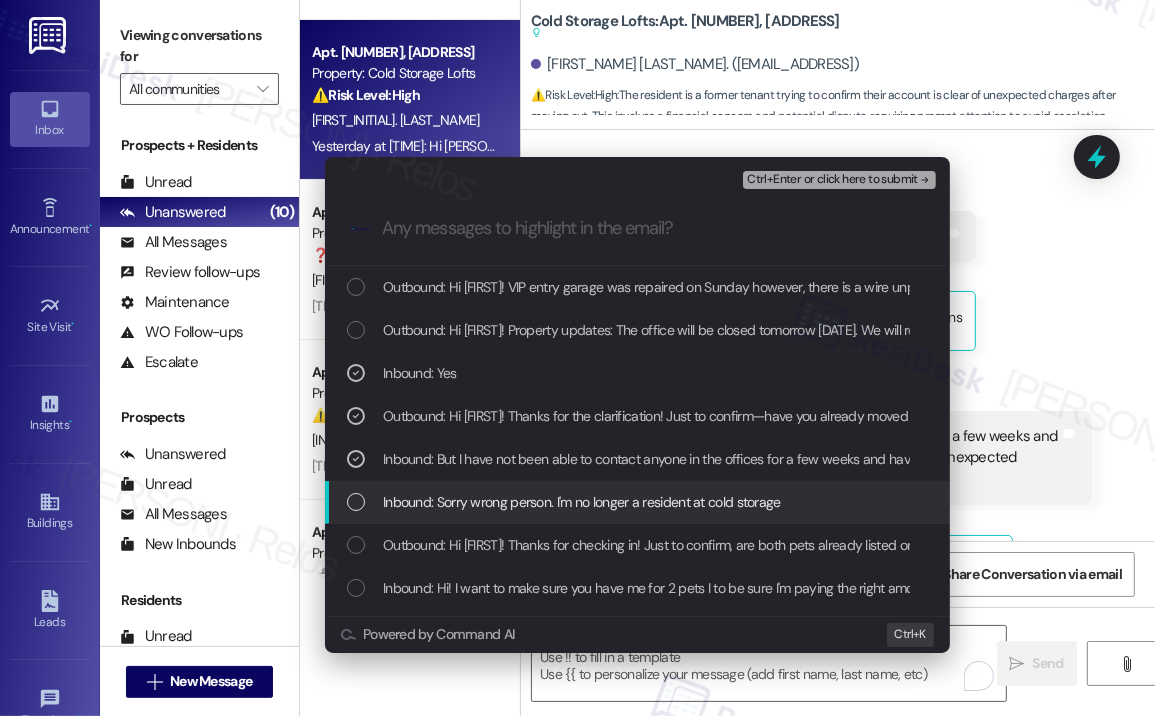 click on "Inbound: Sorry wrong person. I'm no longer a resident at cold storage" at bounding box center (582, 502) 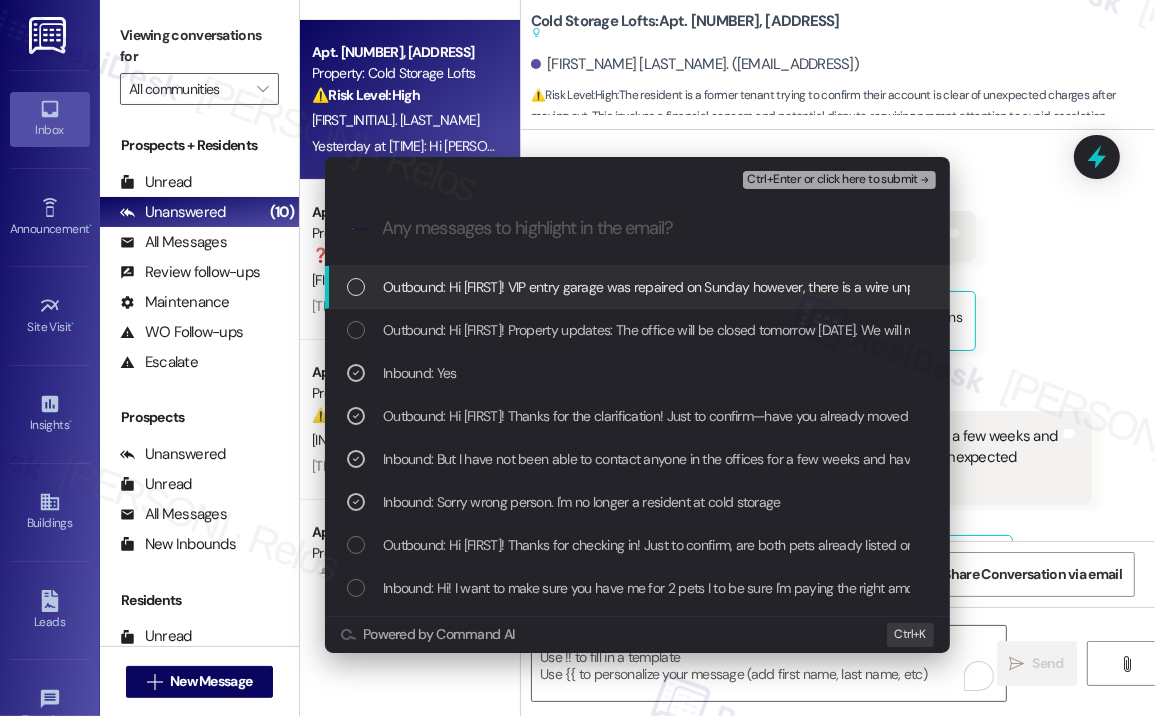 click on "Ctrl+Enter or click here to submit" at bounding box center (832, 180) 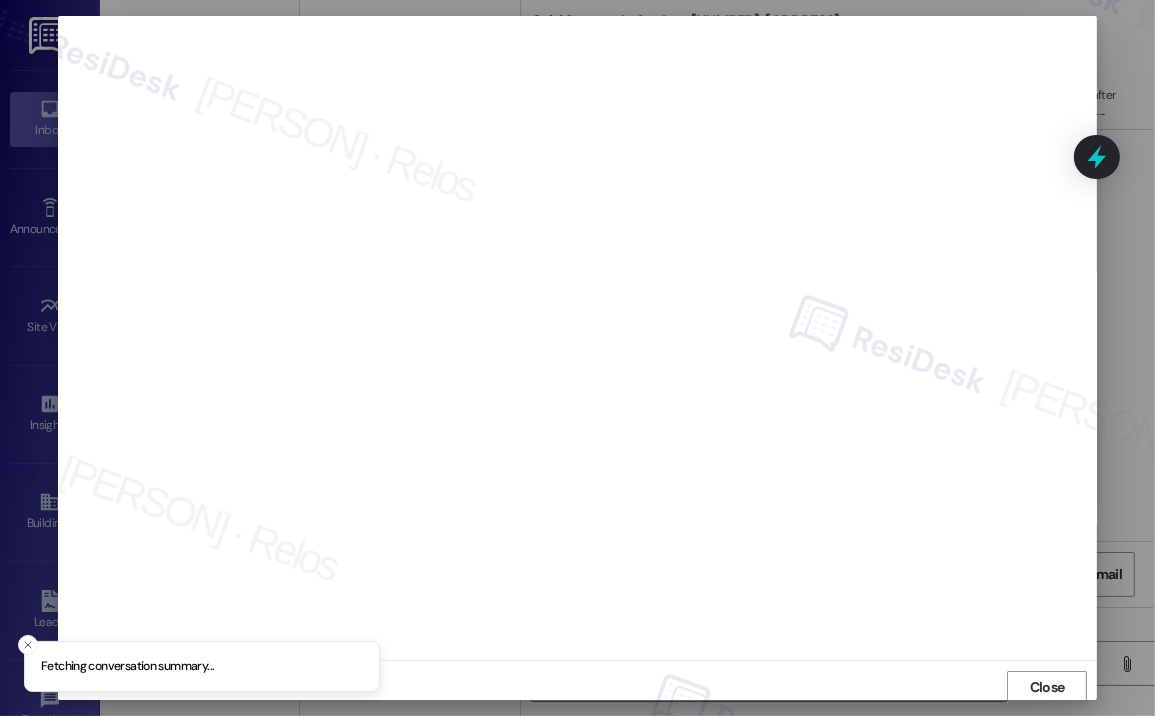 scroll, scrollTop: 3, scrollLeft: 0, axis: vertical 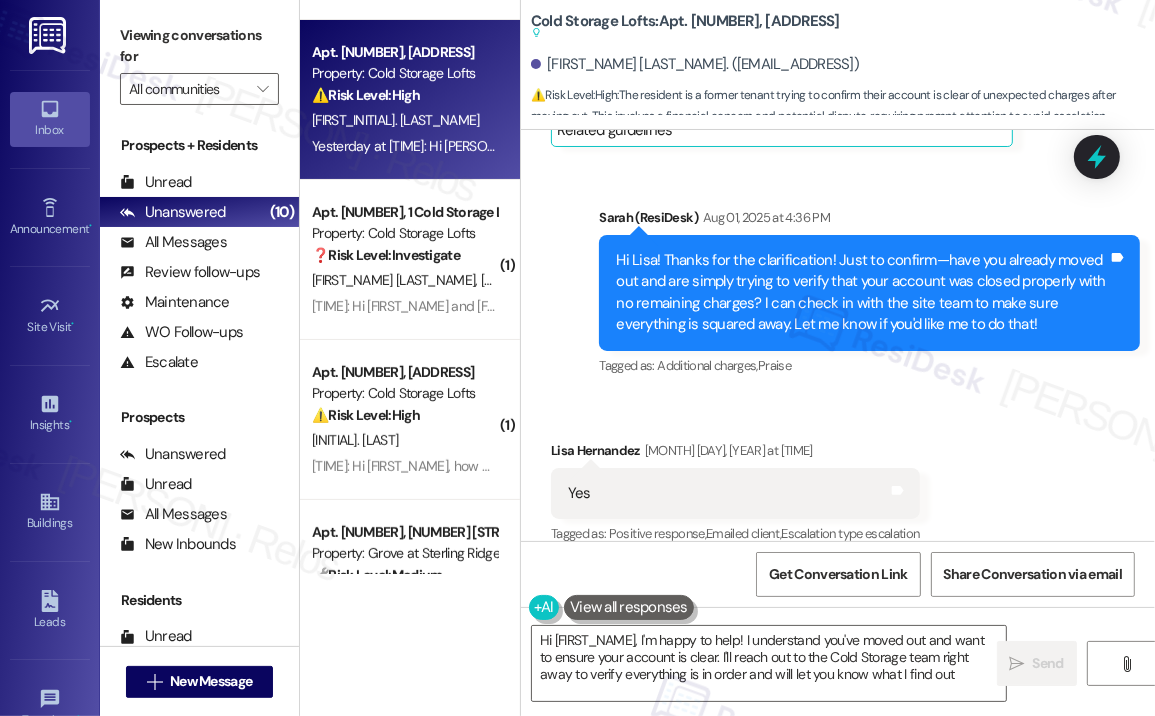 type on "Hi [FIRST], I'm happy to help! I understand you've moved out and want to ensure your account is clear. I'll reach out to the Cold Storage team right away to verify everything is in order and will let you know what I find out!" 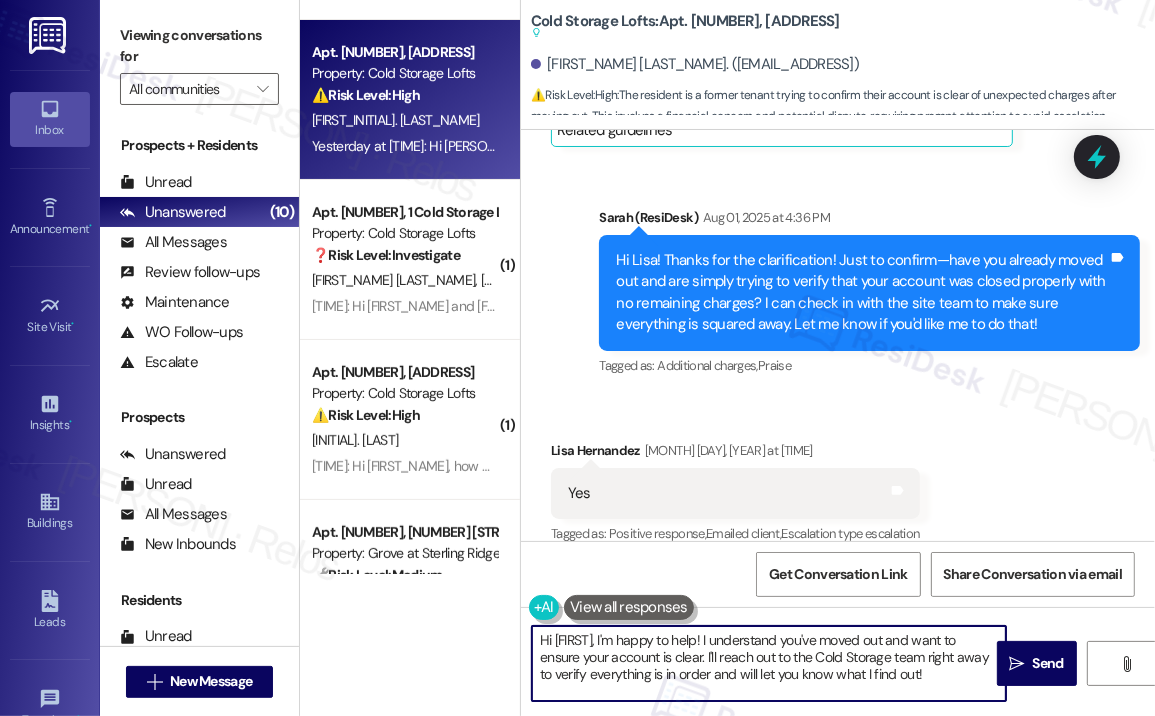 click on "Hi [FIRST], I'm happy to help! I understand you've moved out and want to ensure your account is clear. I'll reach out to the Cold Storage team right away to verify everything is in order and will let you know what I find out!" at bounding box center (769, 663) 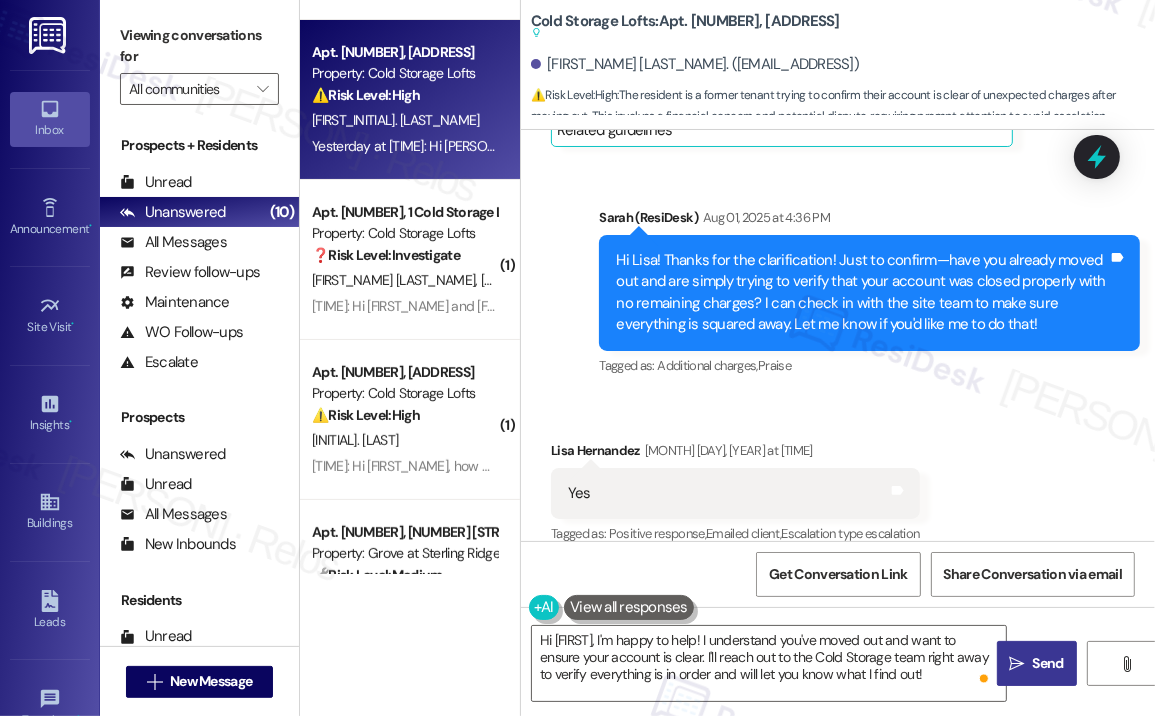 click on "Send" at bounding box center (1048, 663) 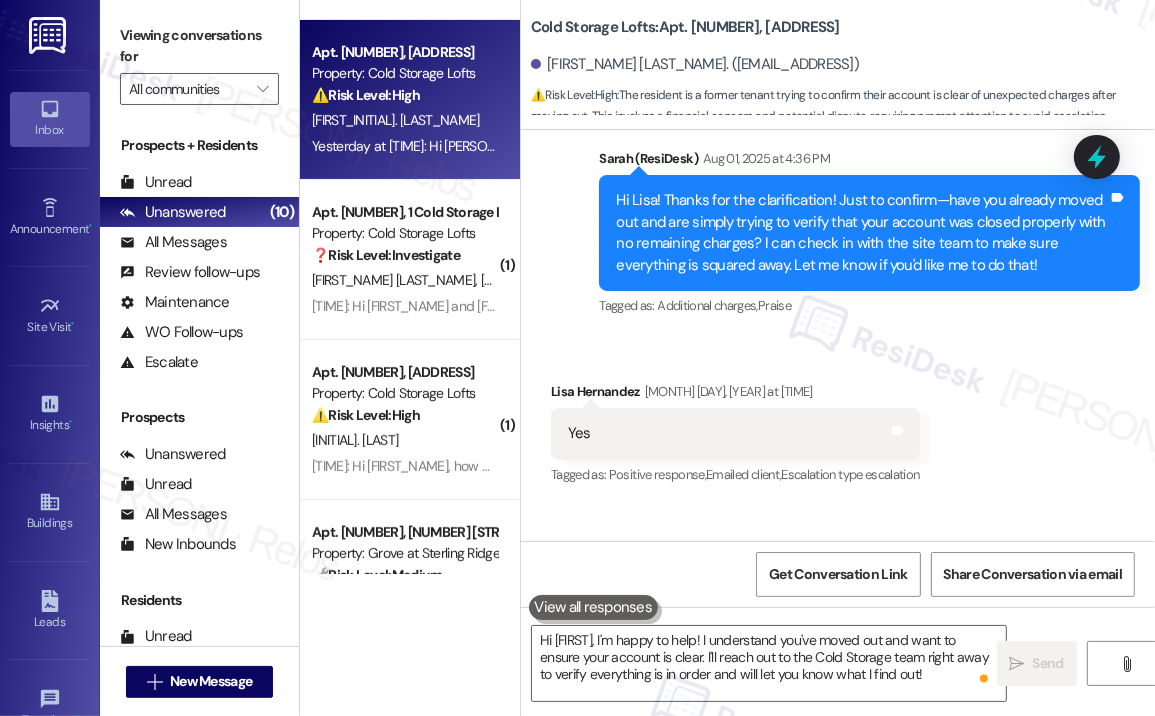 type 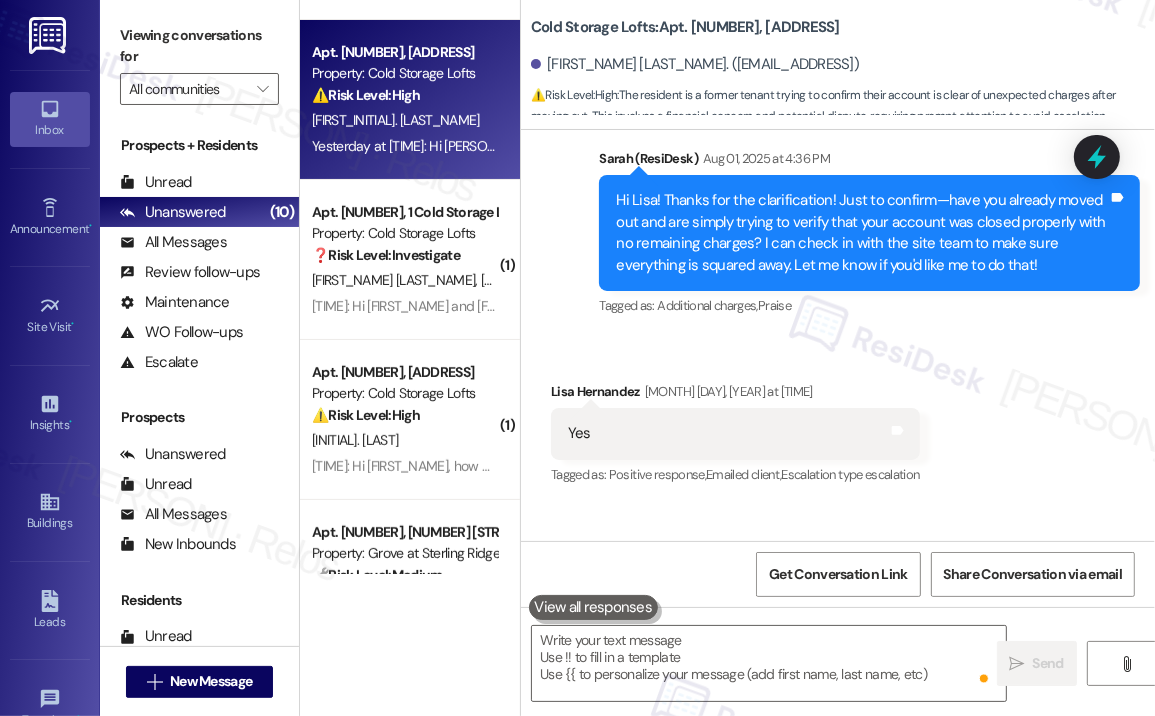 scroll, scrollTop: 3957, scrollLeft: 0, axis: vertical 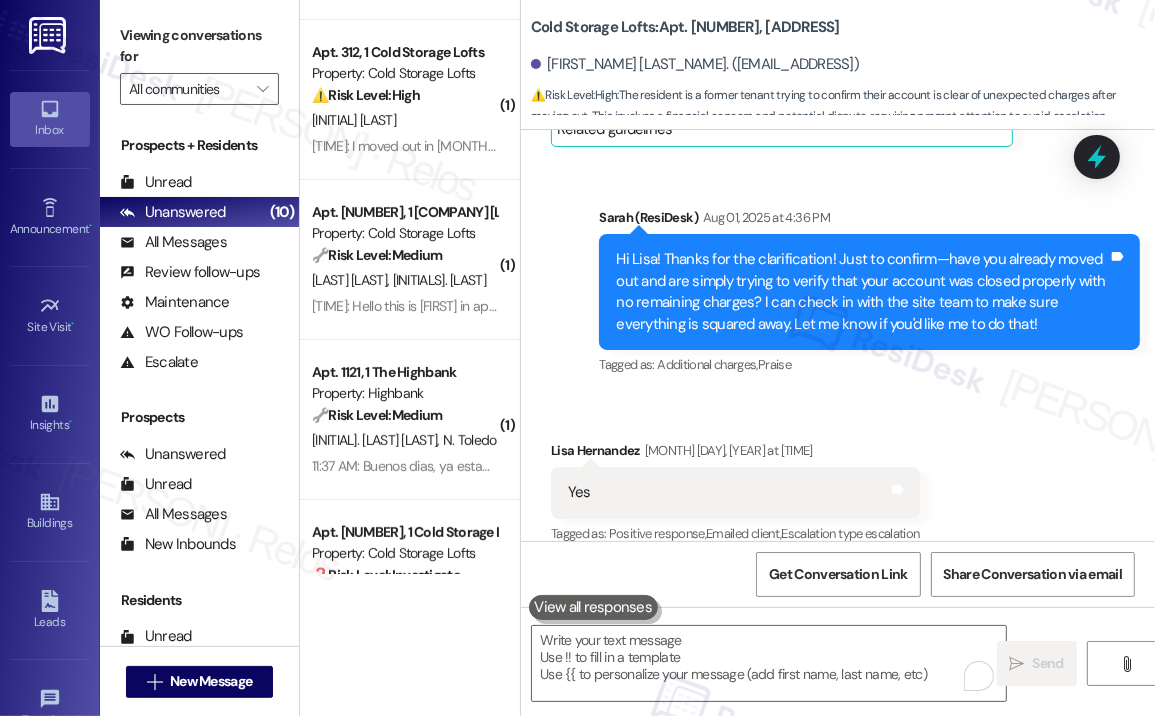 click on "Sent via SMS [FIRST] ([ROLE]) [DATE] at [TIME] Hi [FIRST]! Thanks for the clarification! Just to confirm—have you already moved out and are simply trying to verify that your account was closed properly with no remaining charges? I can check in with the site team to make sure everything is squared away. Let me know if you'd like me to do that! Tags and notes Tagged as: Additional charges , Click to highlight conversations about Additional charges Praise Click to highlight conversations about Praise" at bounding box center (869, 293) 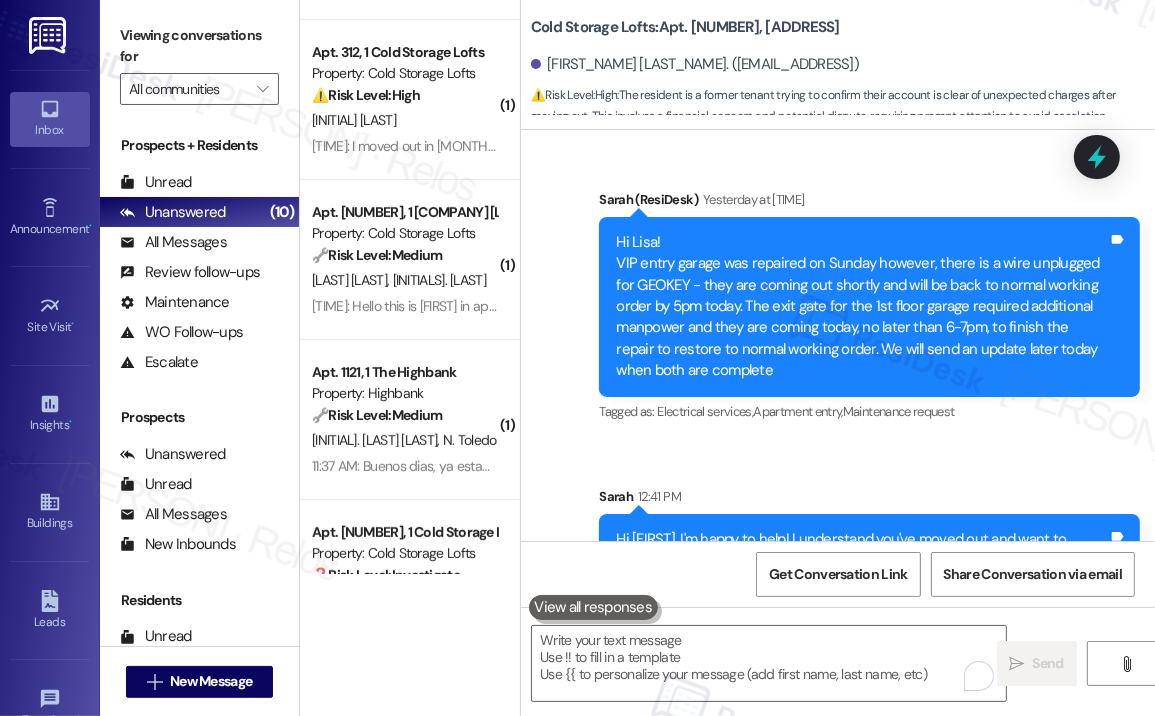 scroll, scrollTop: 4692, scrollLeft: 0, axis: vertical 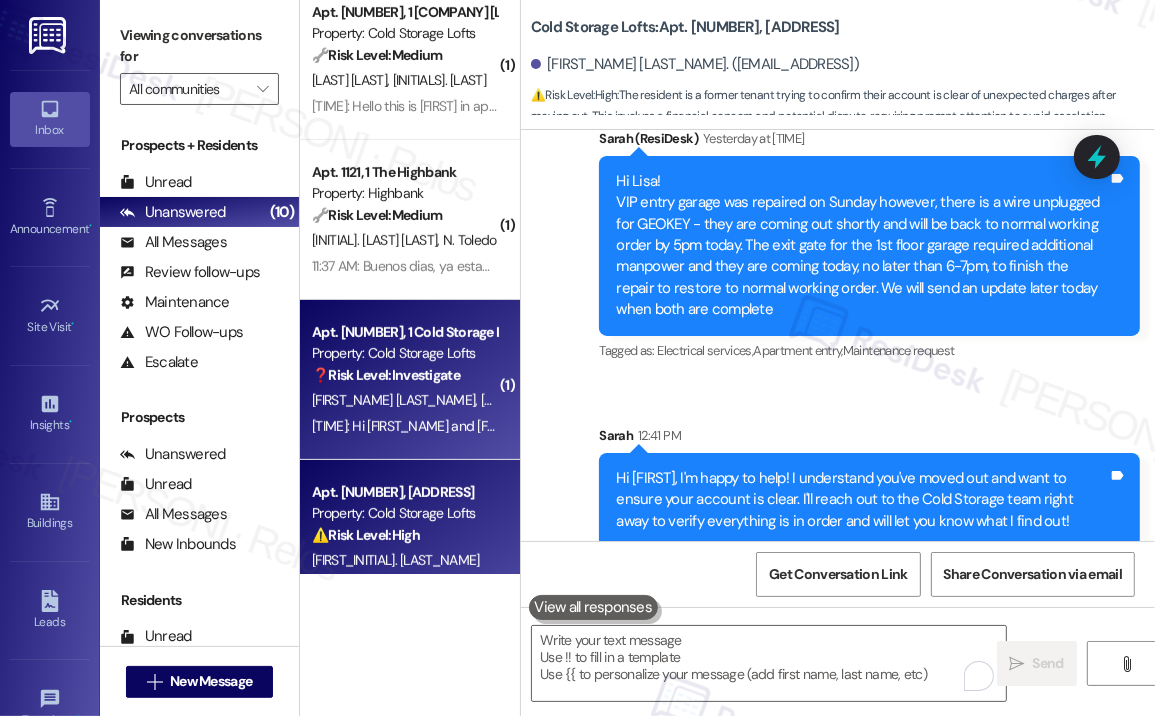 click on "[FIRST_NAME] [LAST_NAME] [FIRST_NAME] [LAST_NAME]" at bounding box center [404, 400] 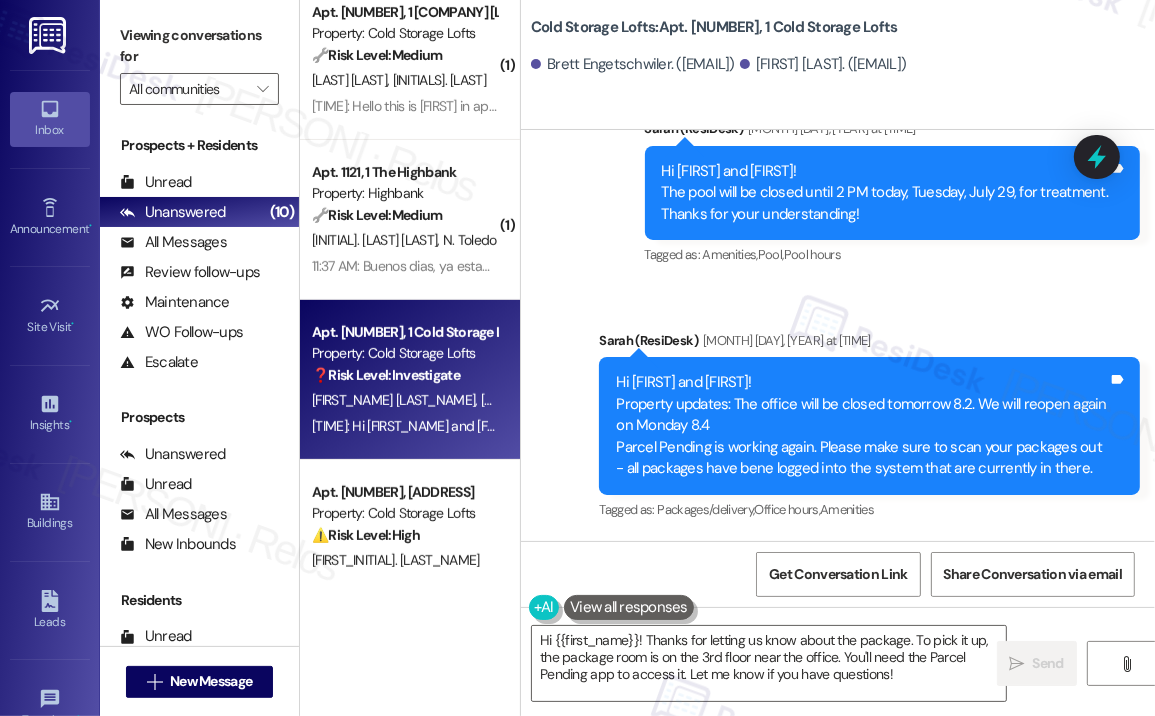 scroll, scrollTop: 26388, scrollLeft: 0, axis: vertical 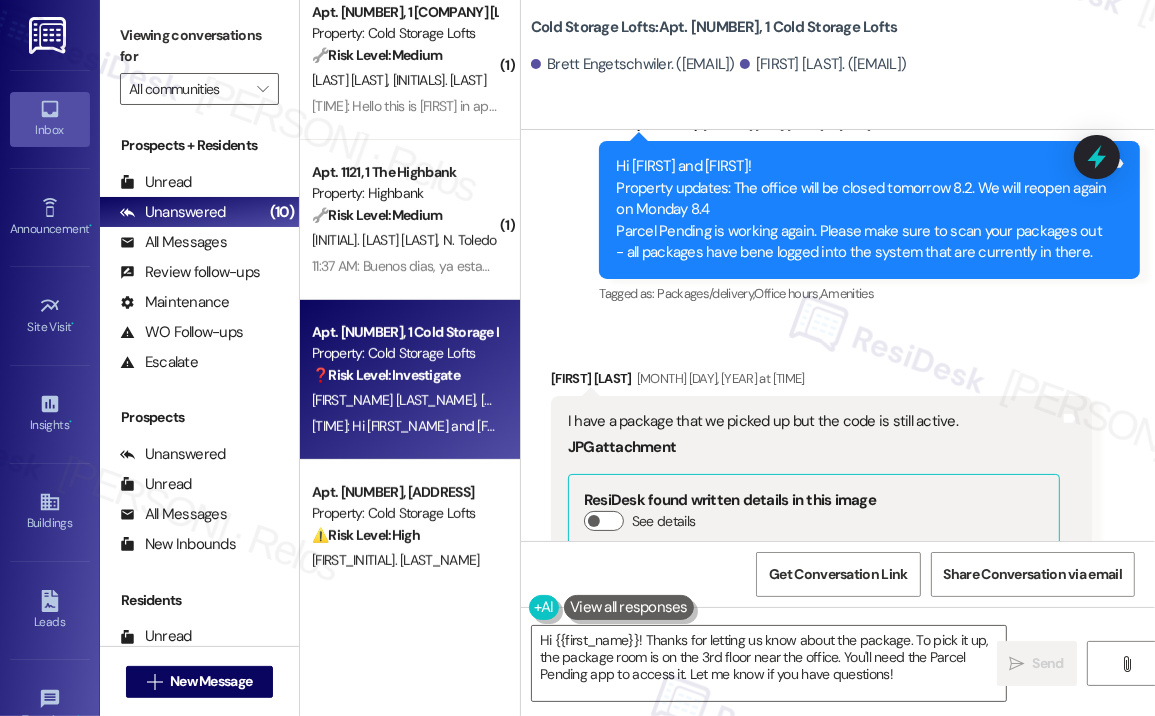 click on "I have a package that we picked up but the code is still active." at bounding box center [814, 421] 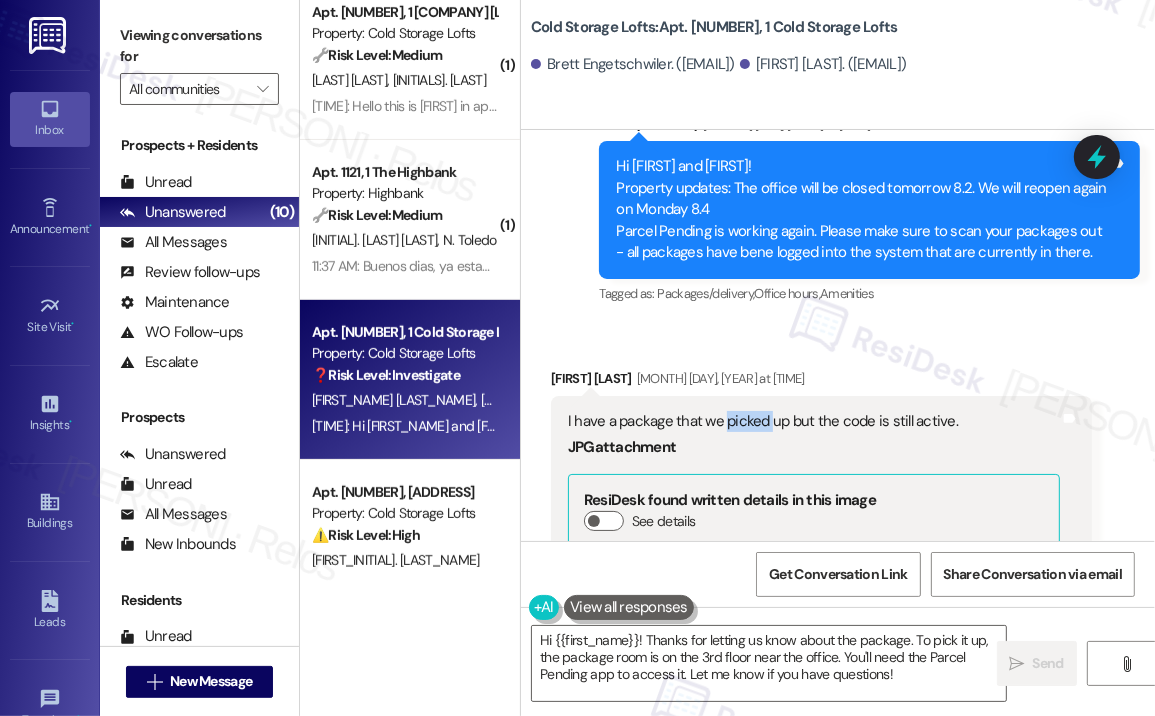 click on "I have a package that we picked up but the code is still active." at bounding box center [814, 421] 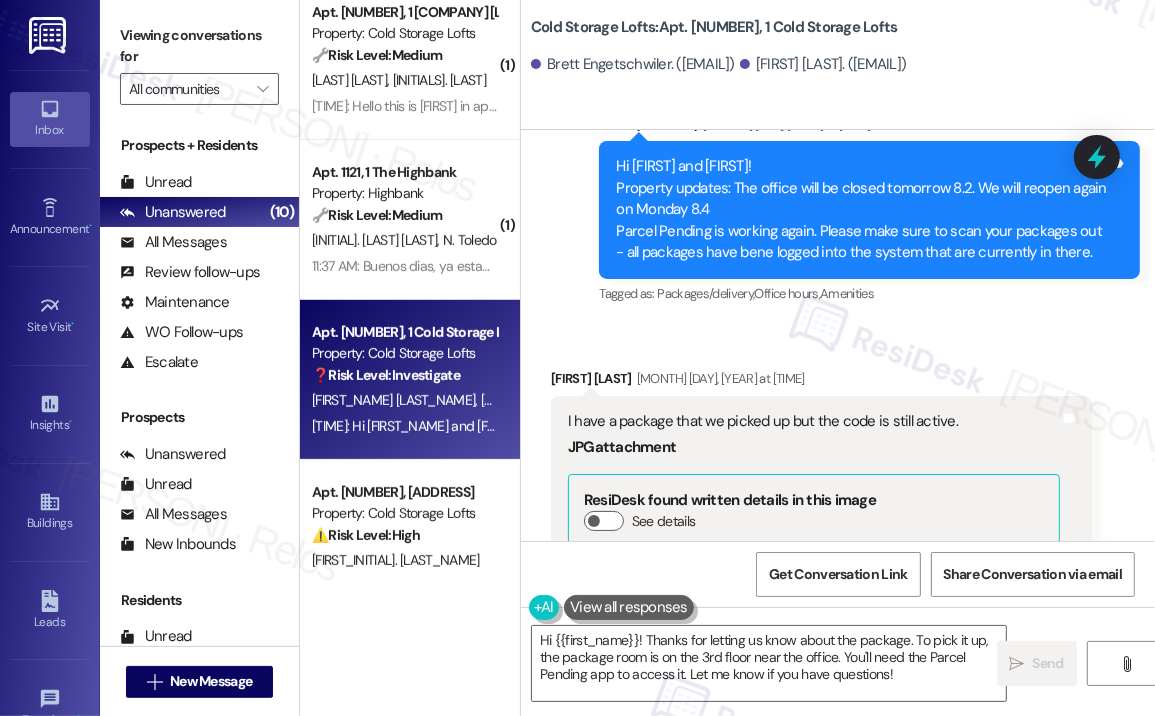 click on "I have a package that we picked up but the code is still active." at bounding box center [814, 421] 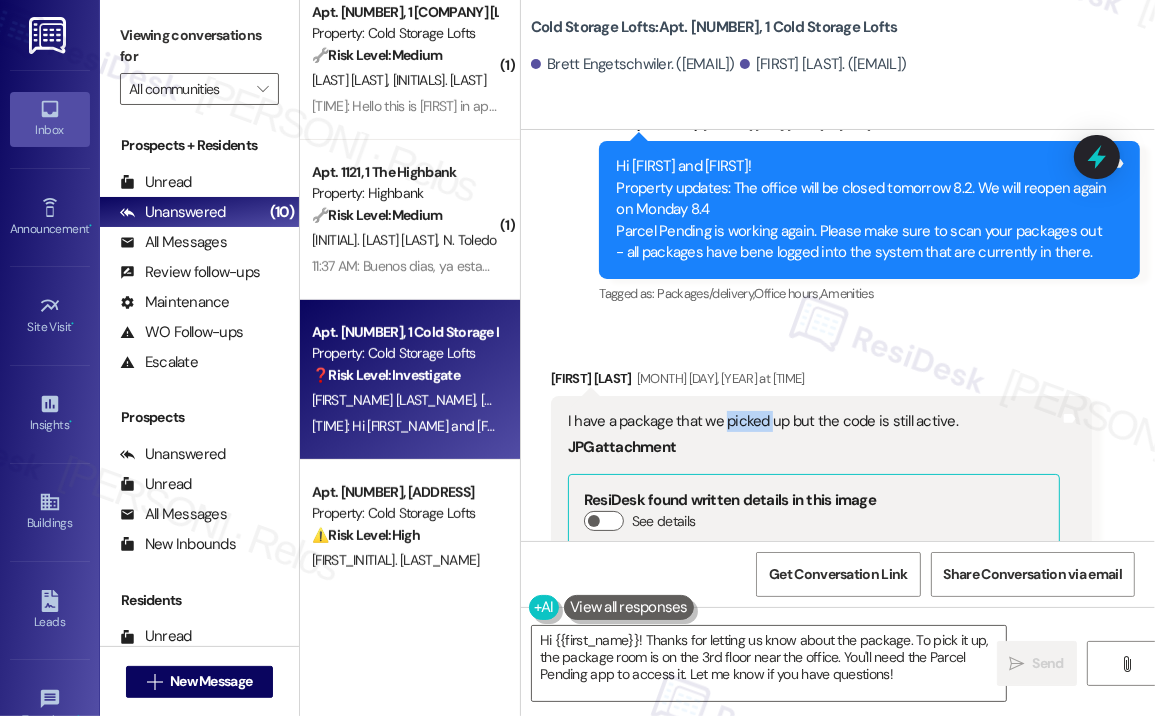 click on "I have a package that we picked up but the code is still active." at bounding box center (814, 421) 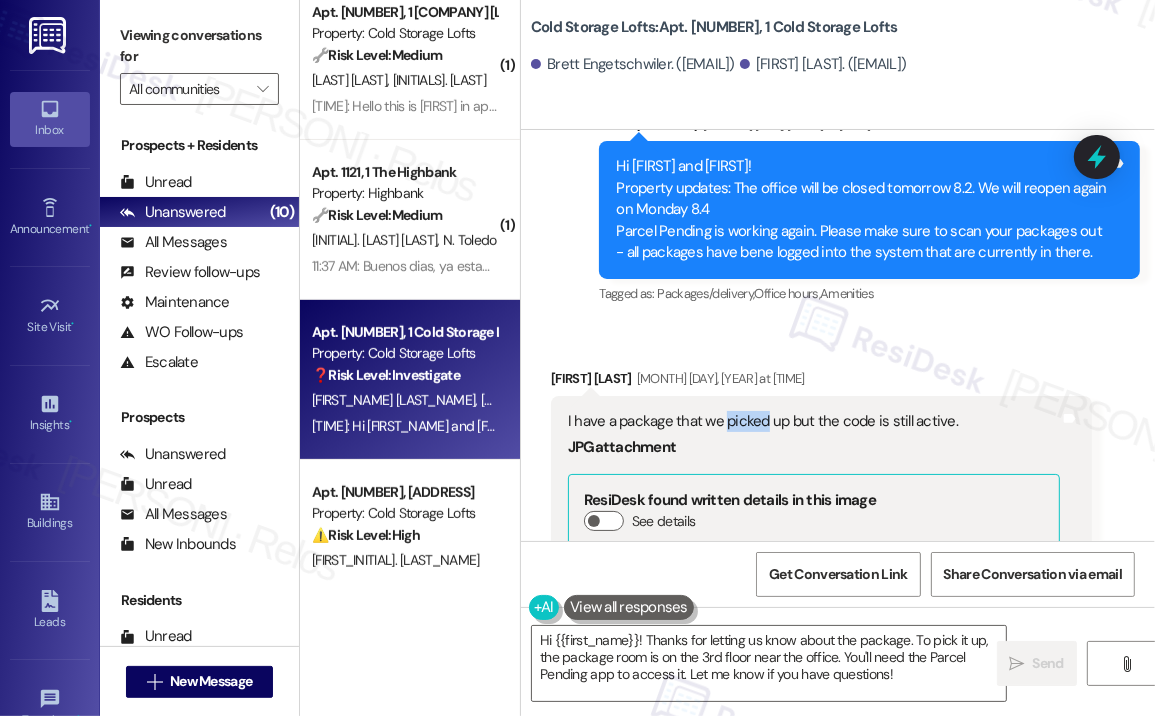 click on "I have a package that we picked up but the code is still active." at bounding box center (814, 421) 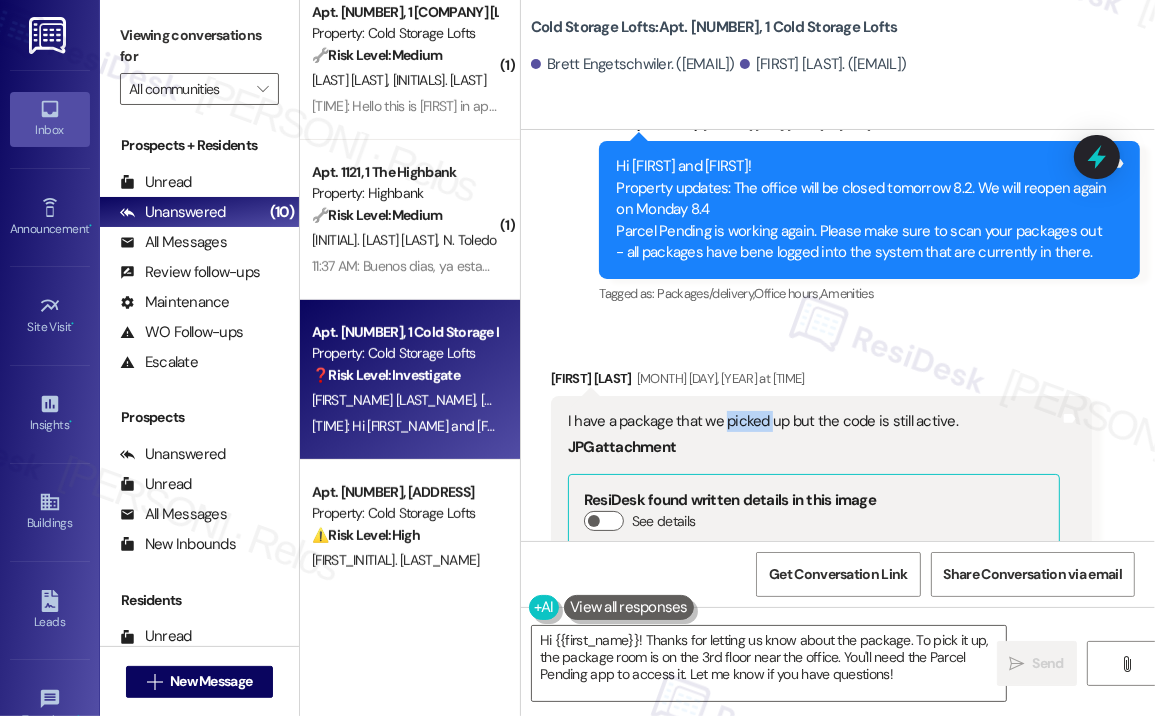 click on "I have a package that we picked up but the code is still active." at bounding box center (814, 421) 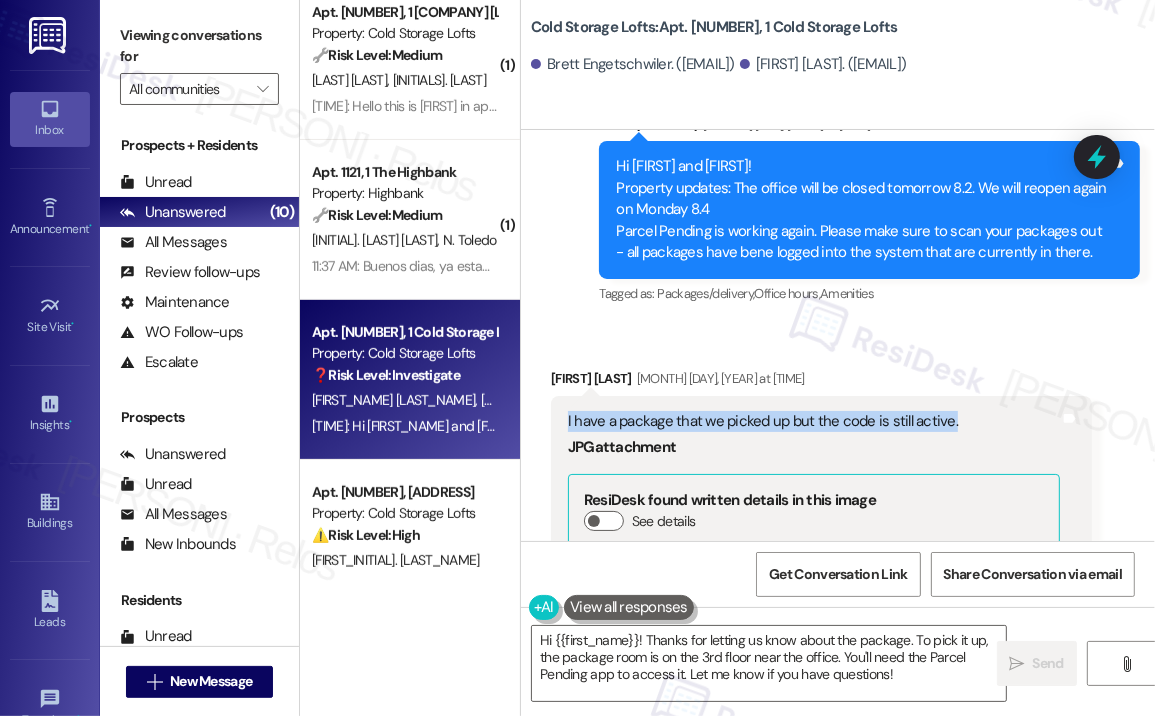 click on "I have a package that we picked up but the code is still active." at bounding box center (814, 421) 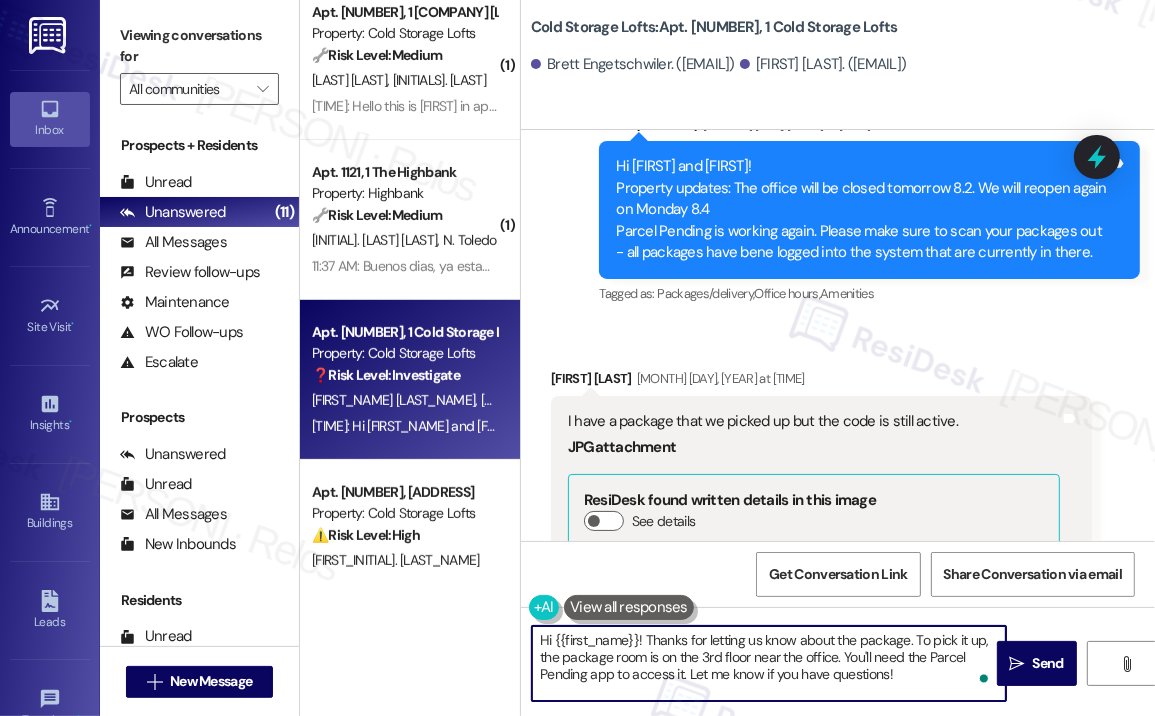 drag, startPoint x: 907, startPoint y: 671, endPoint x: 646, endPoint y: 642, distance: 262.60617 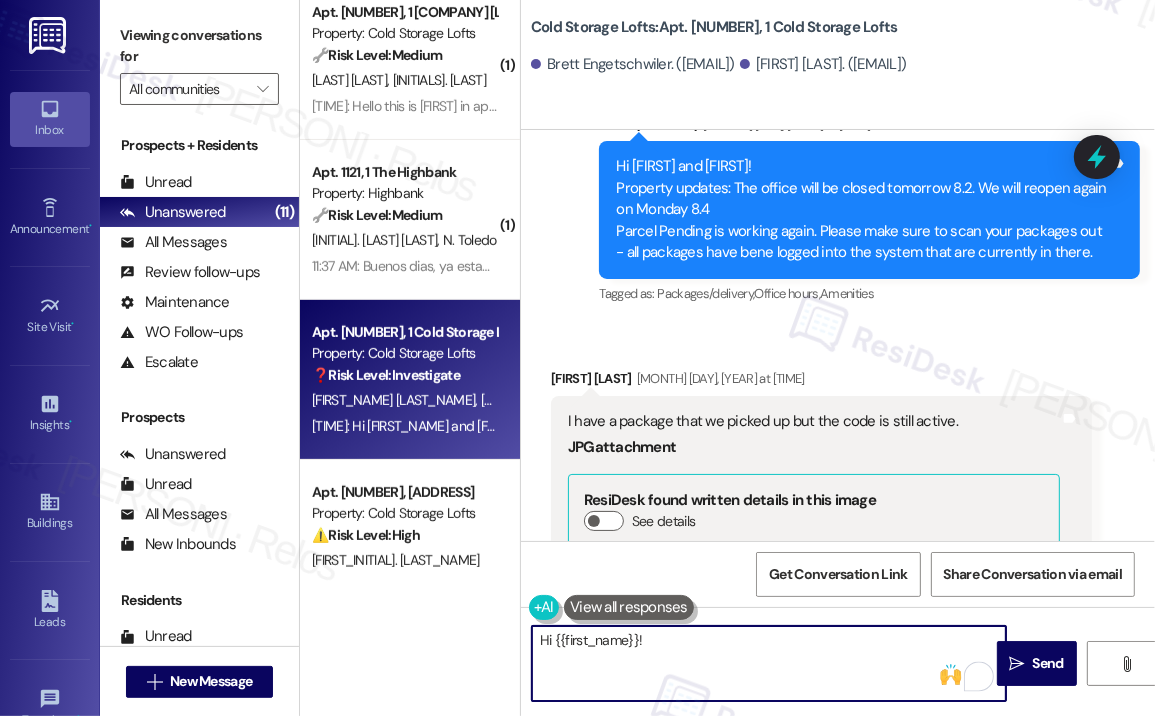 paste on "Thank you for reaching out — I’m glad you were able to pick up your package. Just to clarify, is the code still showing as active in your system or app, or are you still receiving notifications about it? I can follow up to make sure it gets cleared properly." 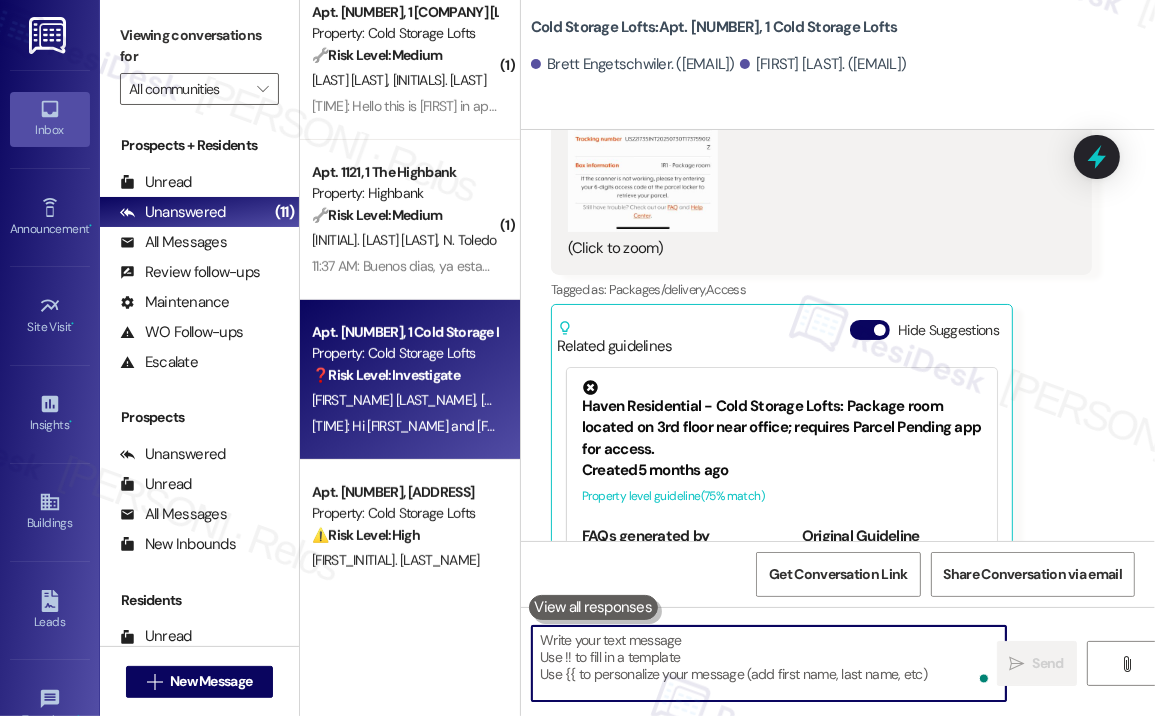 scroll, scrollTop: 27147, scrollLeft: 0, axis: vertical 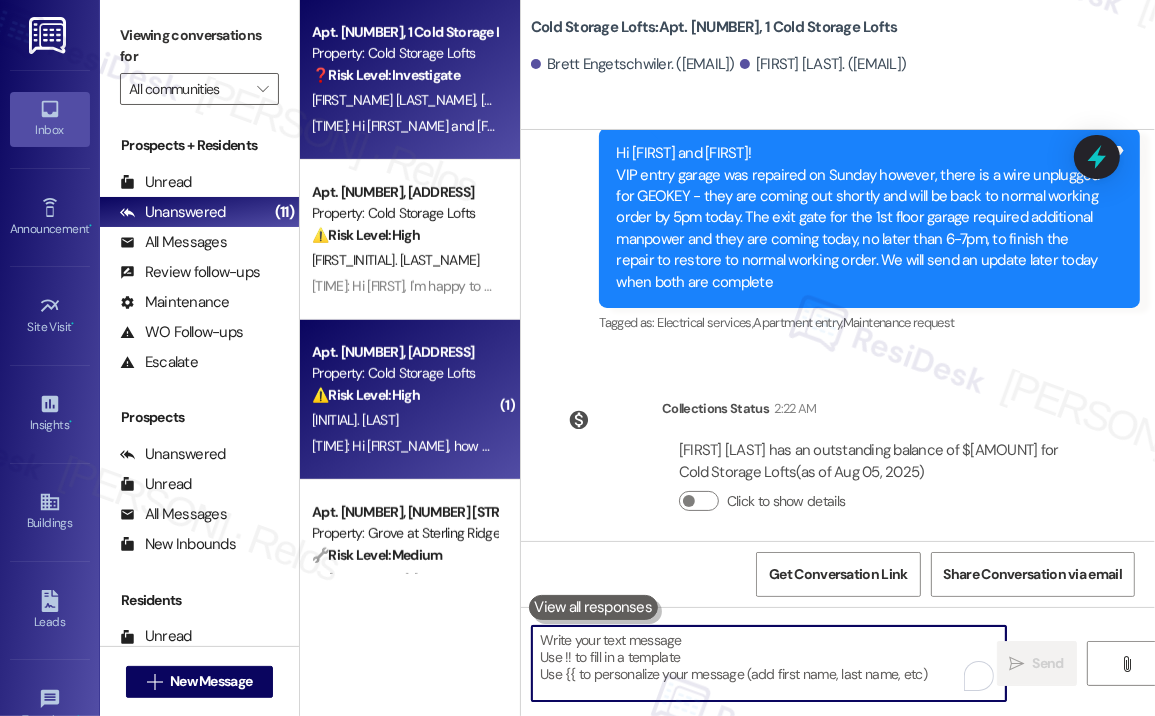 type 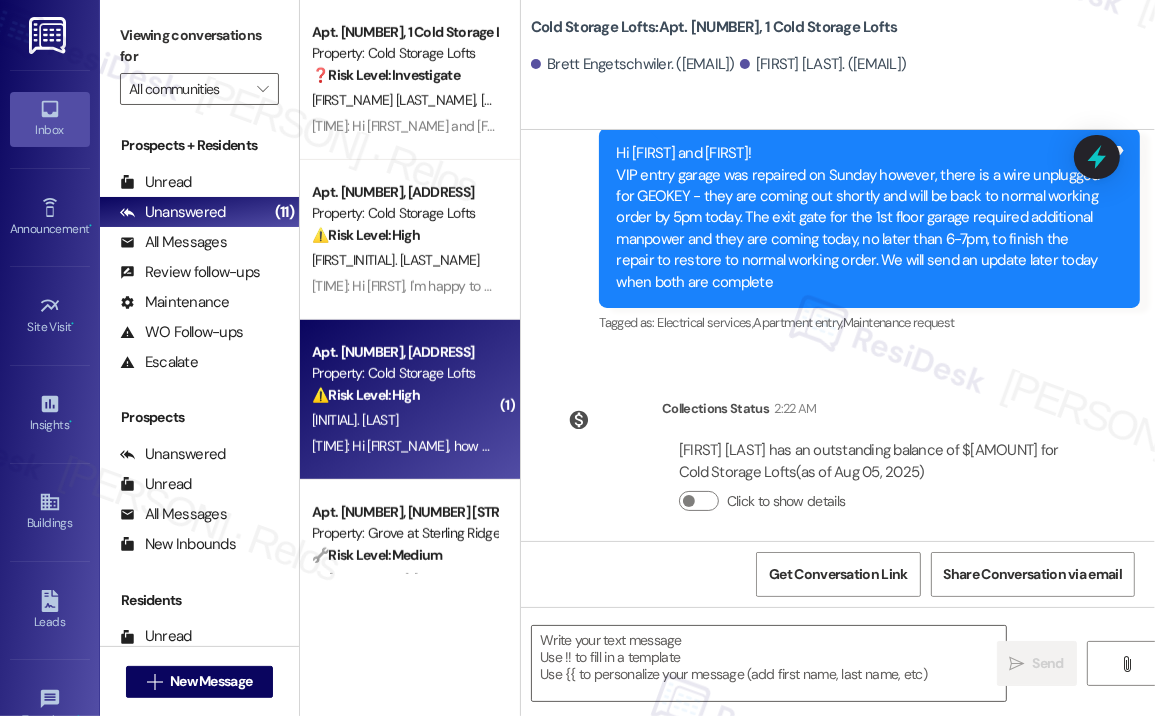type on "Fetching suggested responses. Please feel free to read through the conversation in the meantime." 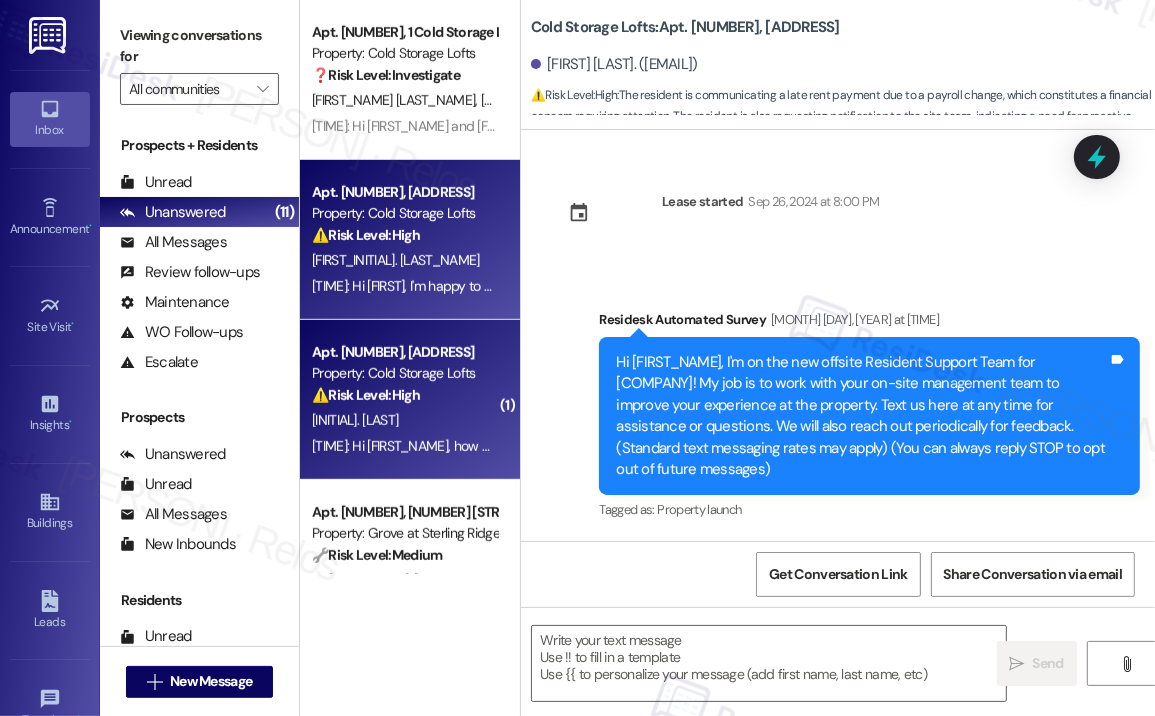 type on "Fetching suggested responses. Please feel free to read through the conversation in the meantime." 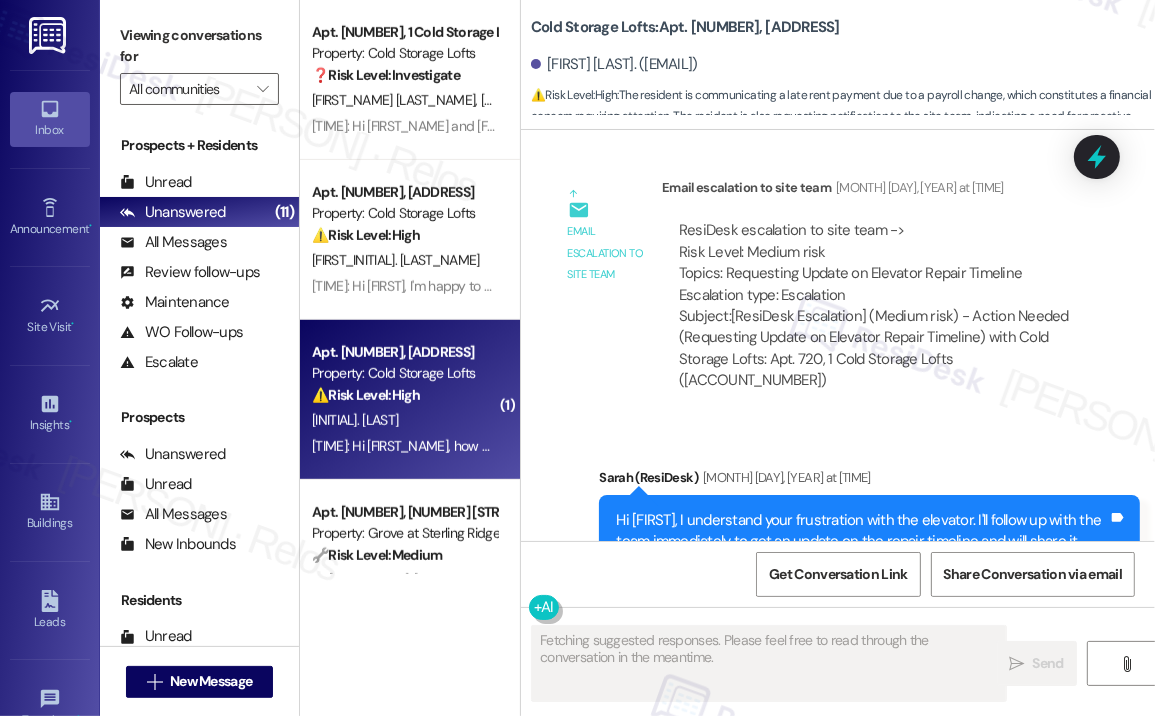 scroll, scrollTop: 33329, scrollLeft: 0, axis: vertical 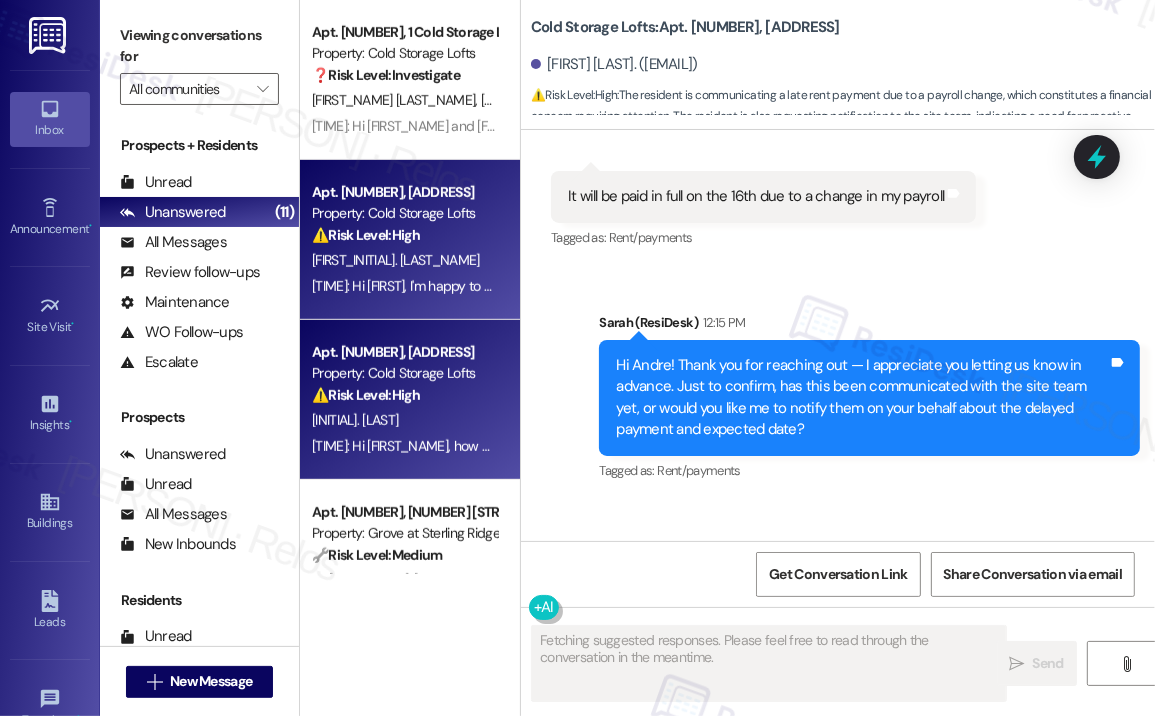 click on "[TIME]: Hi [FIRST], I'm happy to help! I understand you've moved out and want to ensure your account is clear. I'll reach out to the Cold Storage team right away to verify everything is in order and will let you know what I find out! [TIME]: Hi [FIRST], I'm happy to help! I understand you've moved out and want to ensure your account is clear. I'll reach out to the Cold Storage team right away to verify everything is in order and will let you know what I find out!" at bounding box center (959, 286) 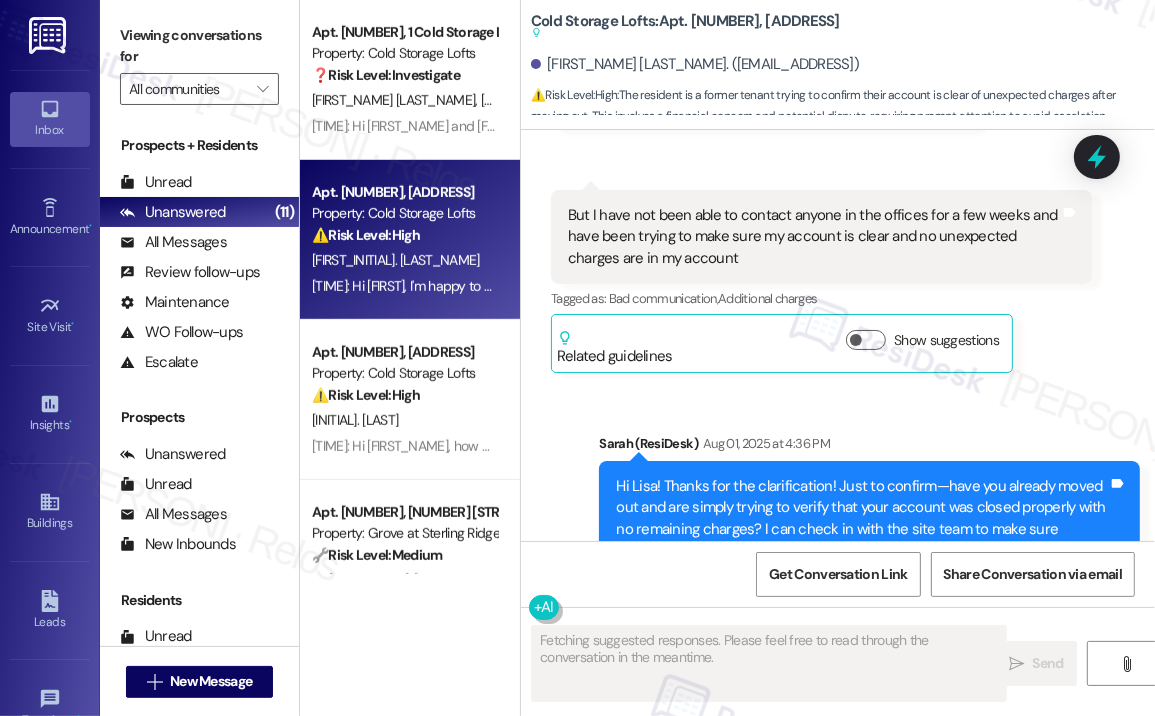 scroll, scrollTop: 4016, scrollLeft: 0, axis: vertical 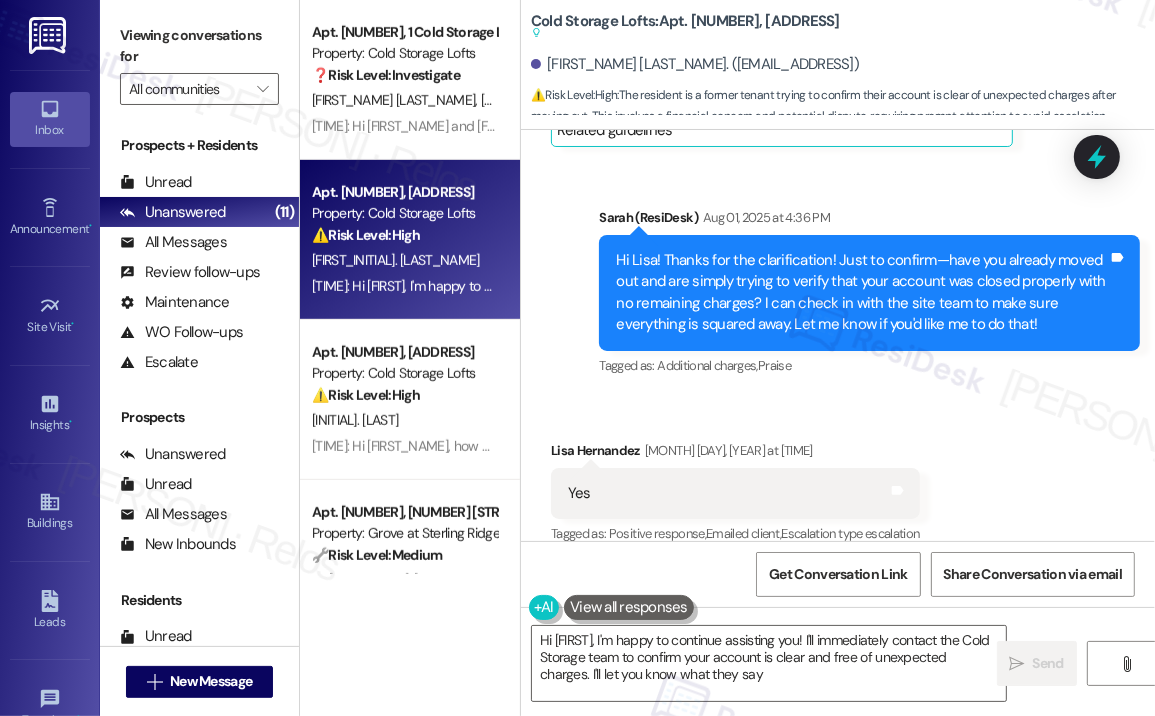 type on "Hi [FIRST], I'm happy to continue assisting you! I'll immediately contact the Cold Storage team to confirm your account is clear and free of unexpected charges. I'll let you know what they say!" 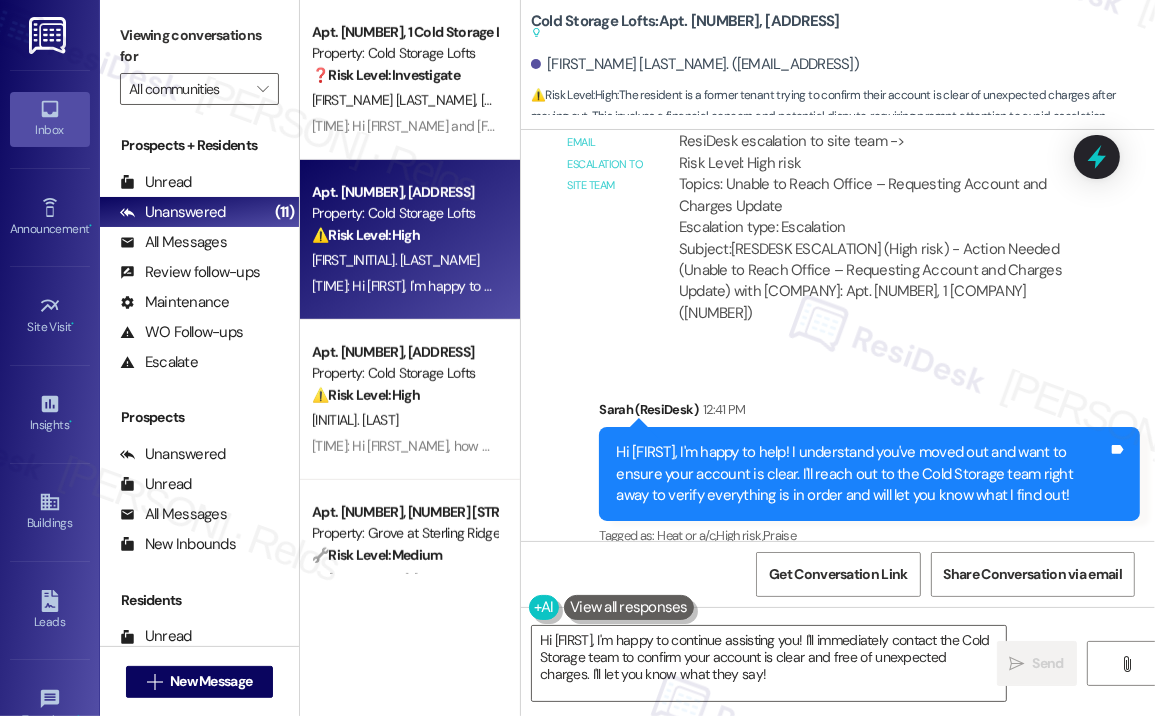 scroll, scrollTop: 5091, scrollLeft: 0, axis: vertical 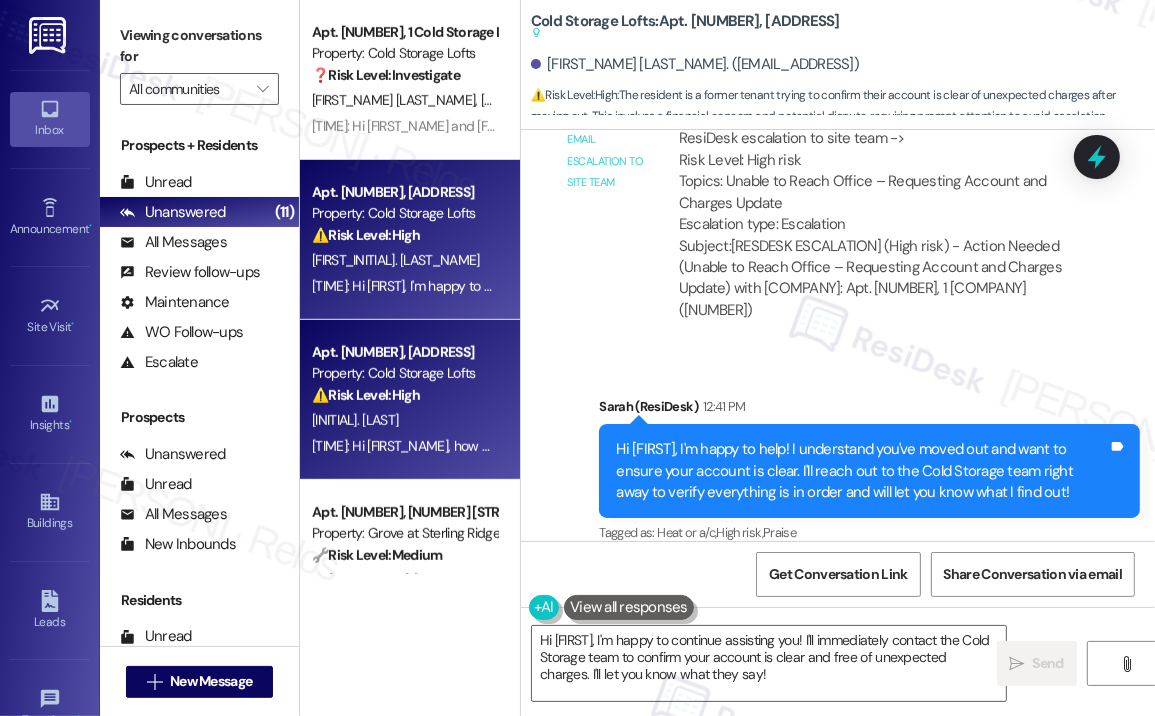 click on "[INITIAL]. [LAST]" at bounding box center (404, 420) 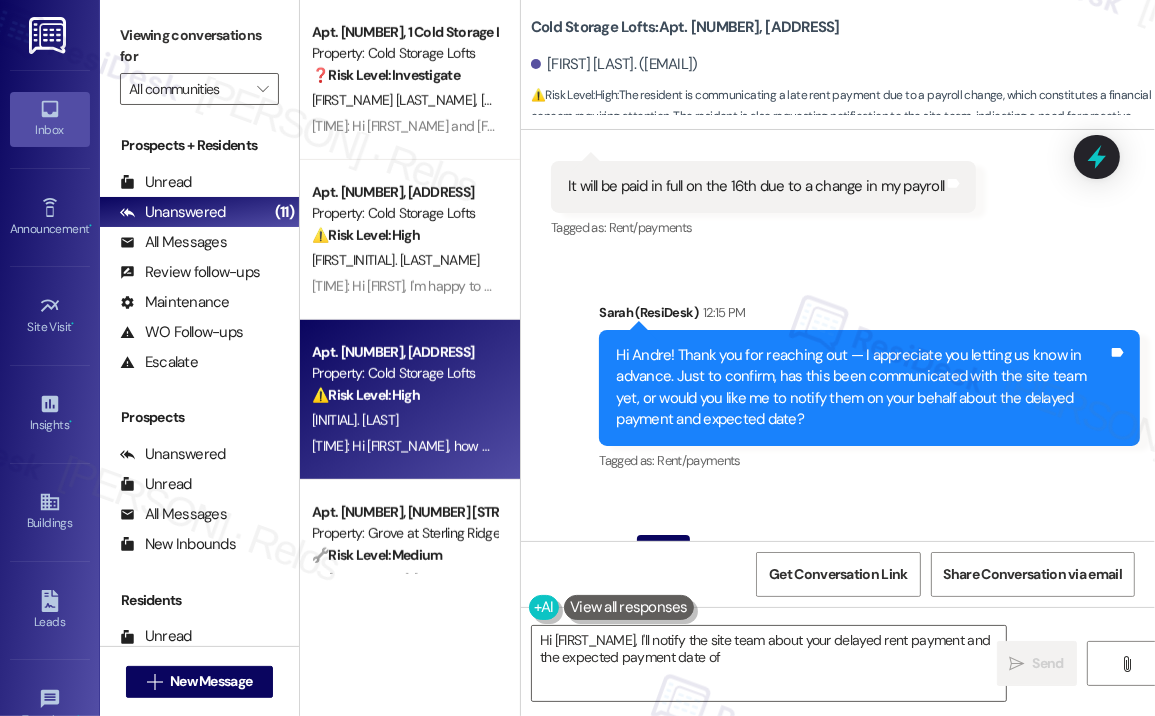 scroll, scrollTop: 33264, scrollLeft: 0, axis: vertical 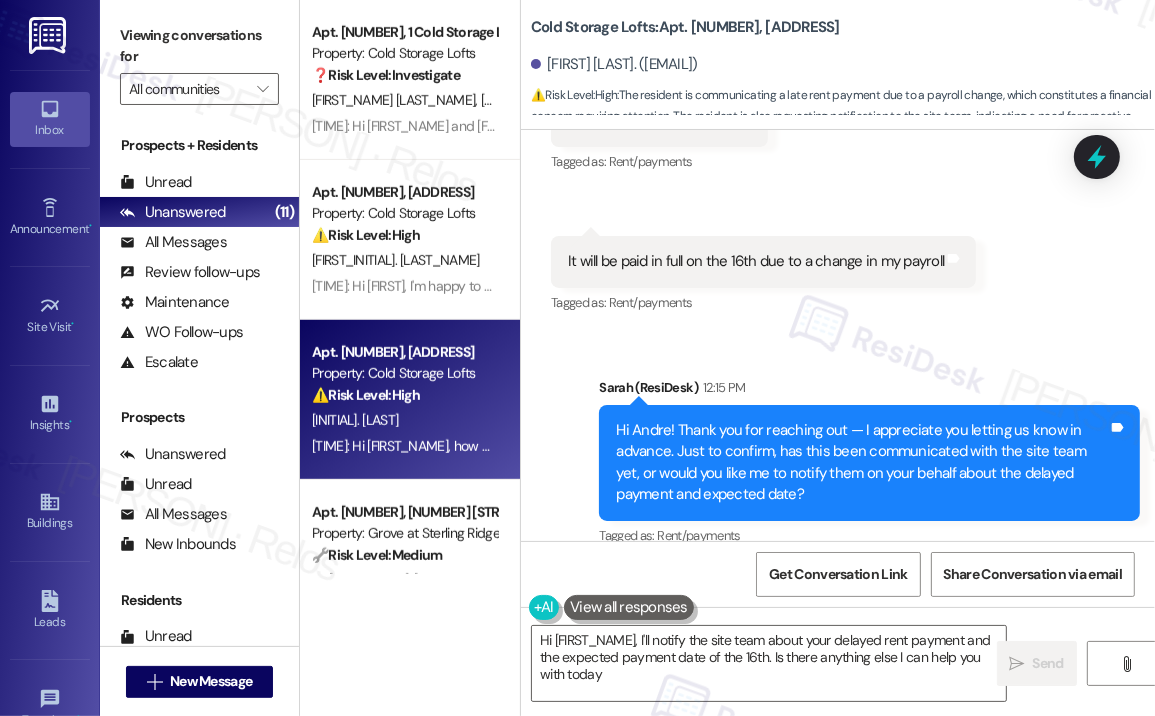 type on "Hi [FIRST_NAME], I'll notify the site team about your delayed rent payment and the expected payment date of the [DAY]. Is there anything else I can help you with today?" 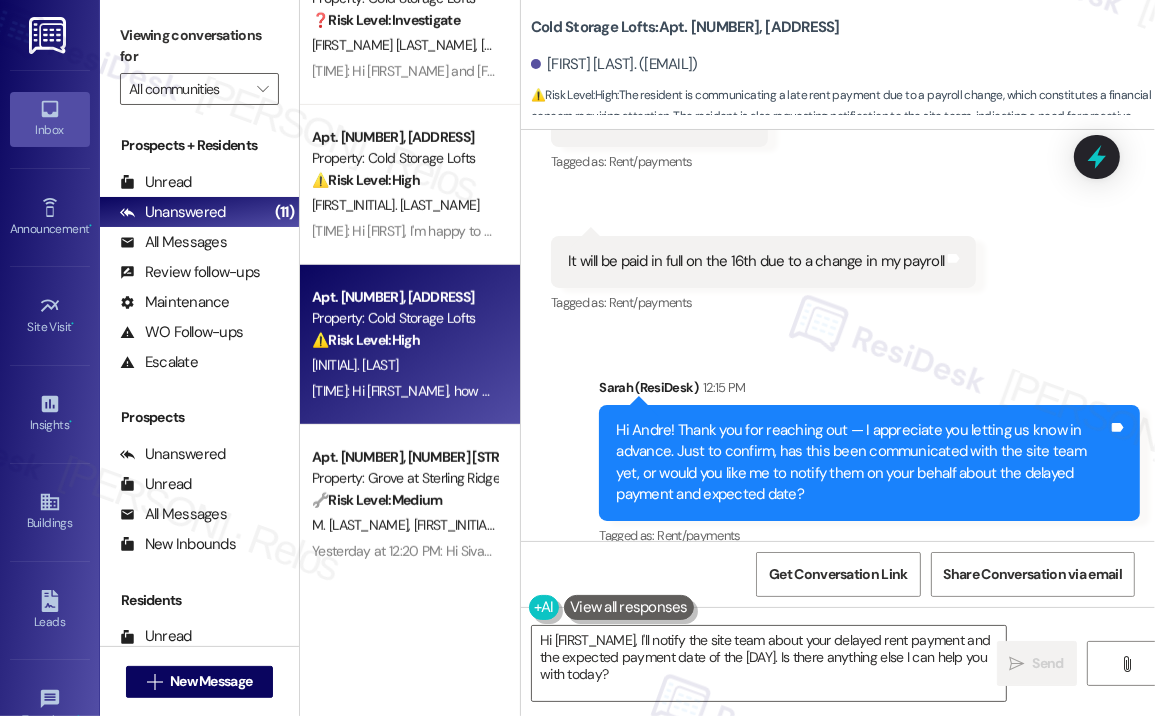 scroll, scrollTop: 900, scrollLeft: 0, axis: vertical 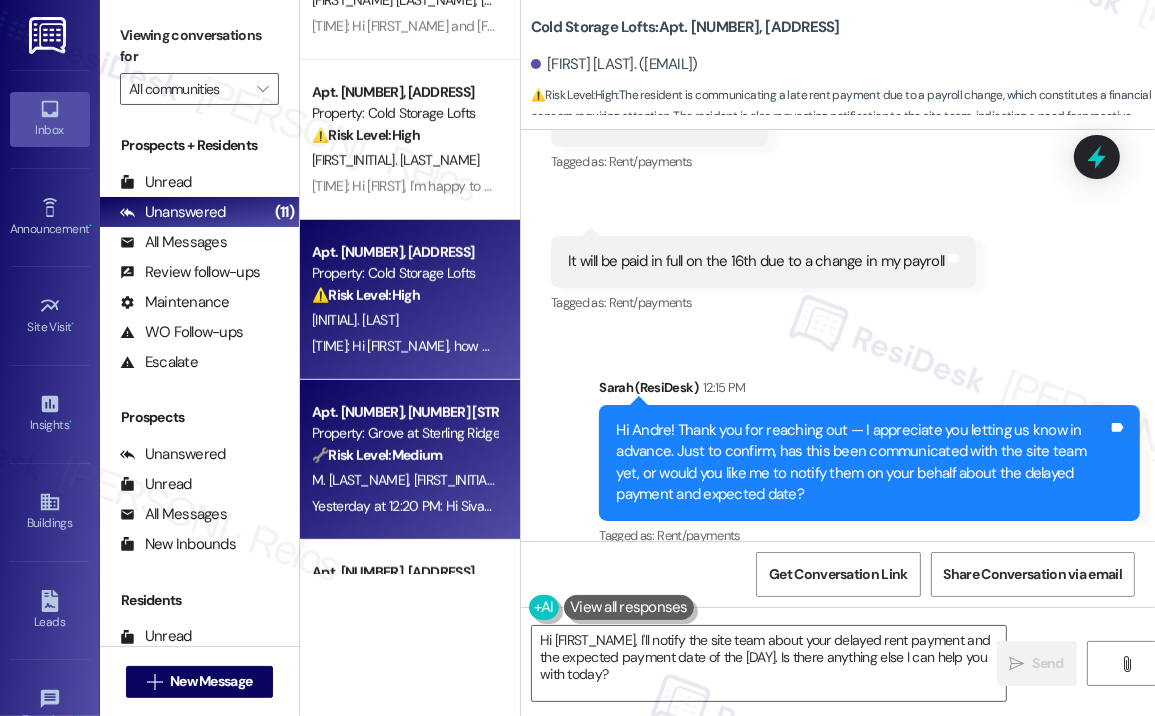 click on "Property: Grove at Sterling Ridge" at bounding box center [404, 433] 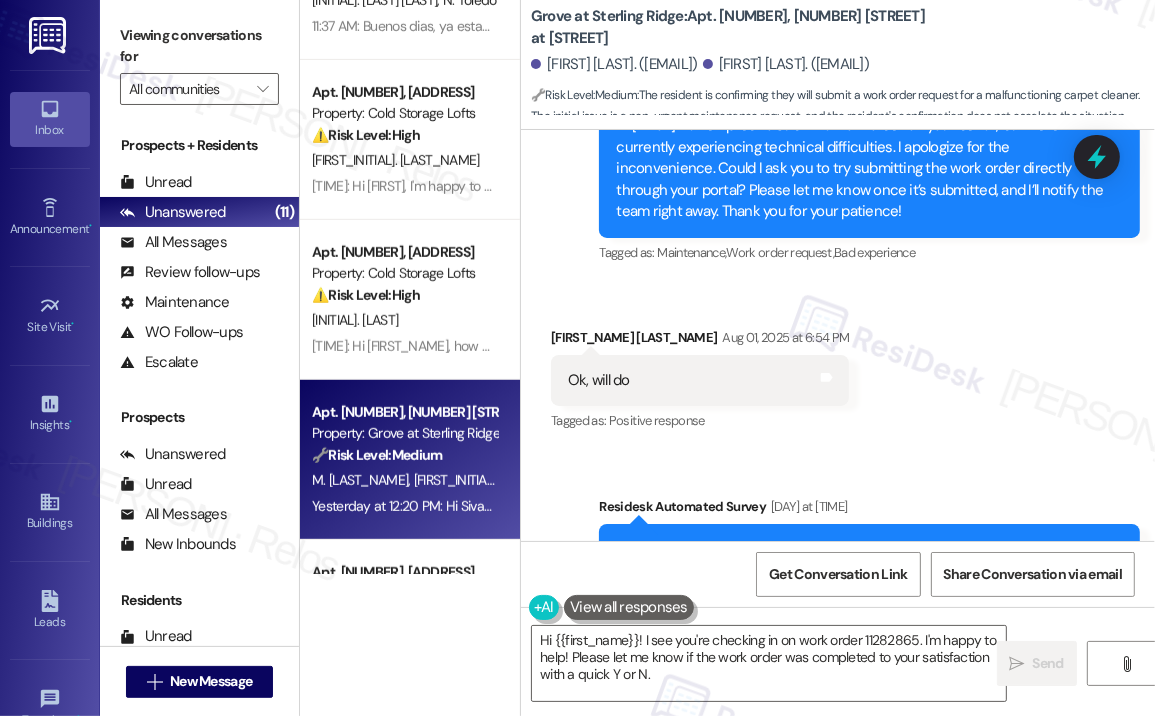 scroll, scrollTop: 3421, scrollLeft: 0, axis: vertical 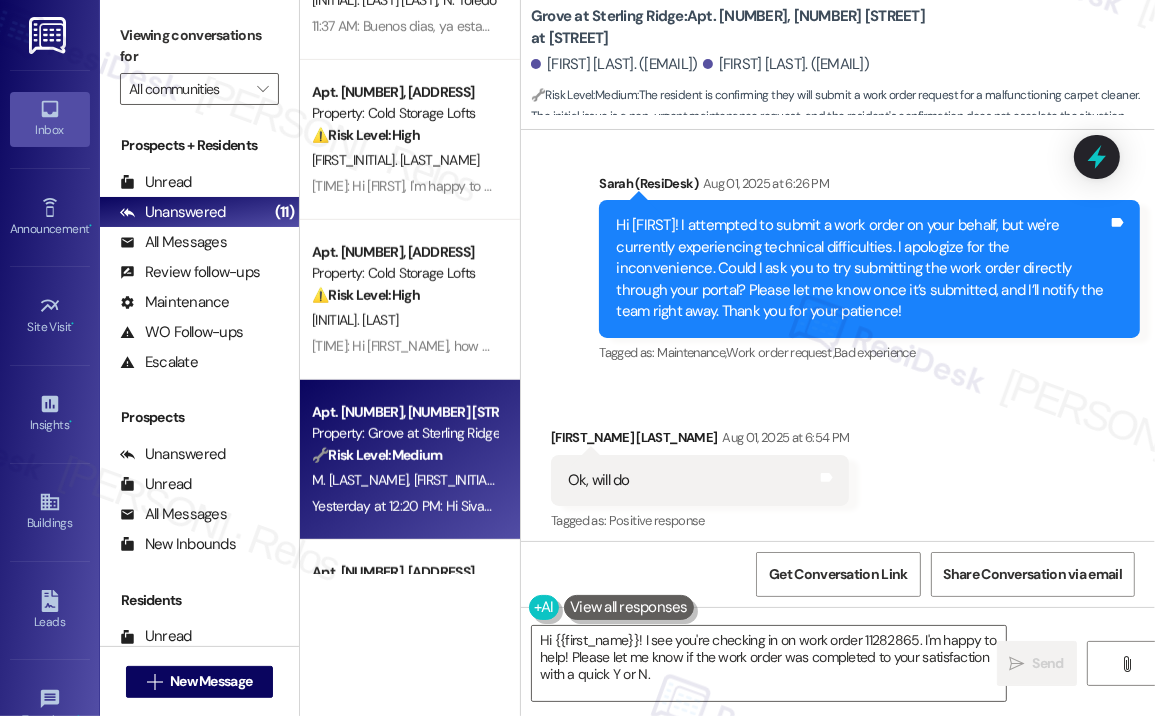 click on "Received via SMS [FIRST_NAME] [LAST_NAME] [MONTH] [DAY], [YEAR] at [TIME] Ok, will do  Tags and notes Tagged as:   Positive response Click to highlight conversations about Positive response" at bounding box center (838, 466) 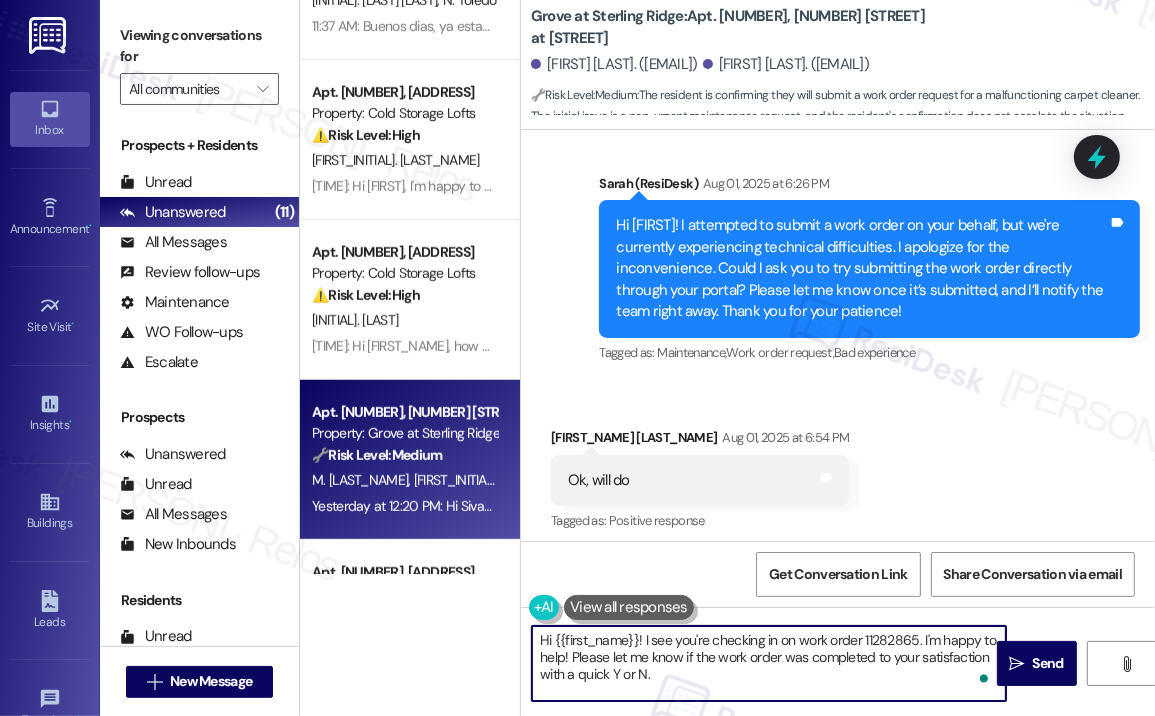 drag, startPoint x: 680, startPoint y: 672, endPoint x: 644, endPoint y: 643, distance: 46.227695 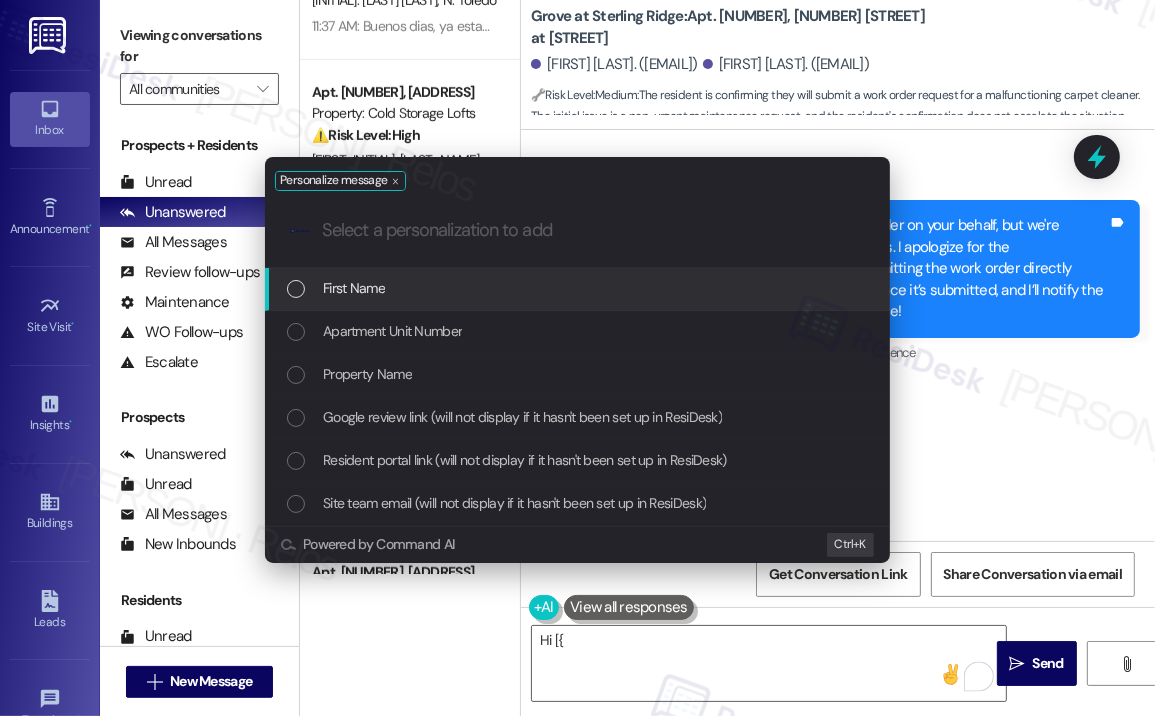 click on "Personalize message .cls-1{fill:#0a055f;}.cls-2{fill:#0cc4c4;} resideskLogoBlueOrange First Name Apartment Unit Number Property Name Google review link (will not display if it hasn't been set up in ResiDesk) Resident portal link (will not display if it hasn't been set up in ResiDesk) Site team email (will not display if it hasn't been set up in ResiDesk) Powered by Command AI Ctrl+ K" at bounding box center [577, 358] 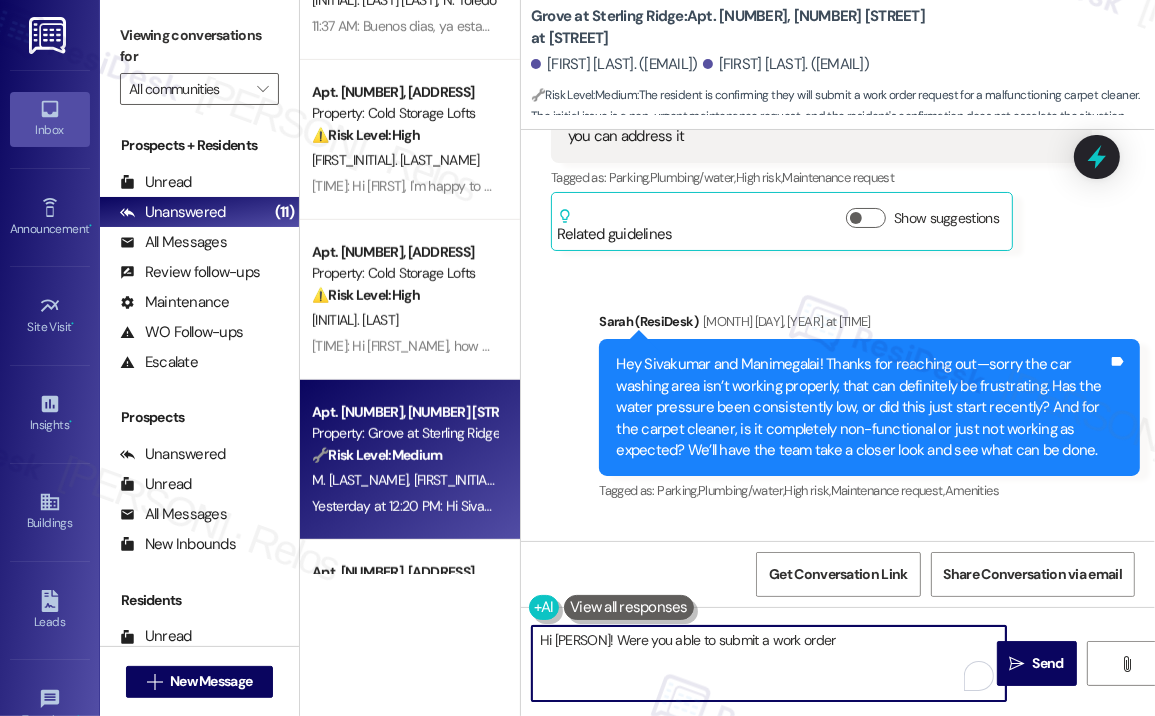 scroll, scrollTop: 2221, scrollLeft: 0, axis: vertical 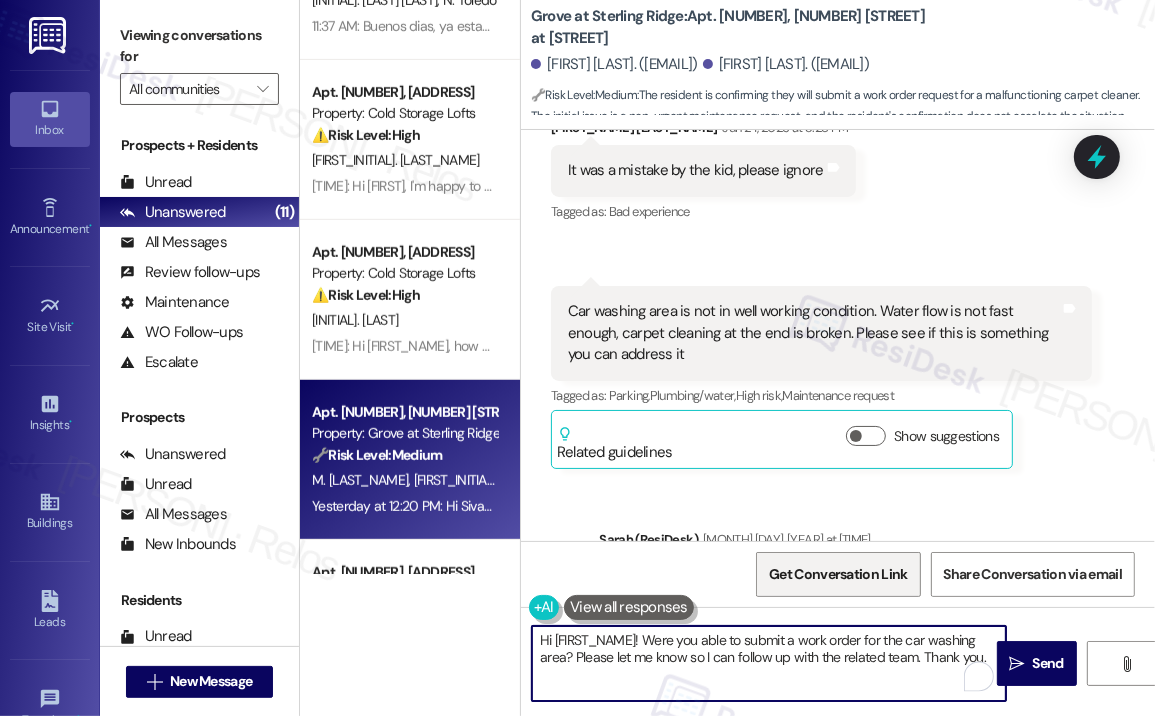 type on "Hi [FIRST_NAME]! Were you able to submit a work order for the car washing area? Please let me know so I can follow up with the related team. Thank you." 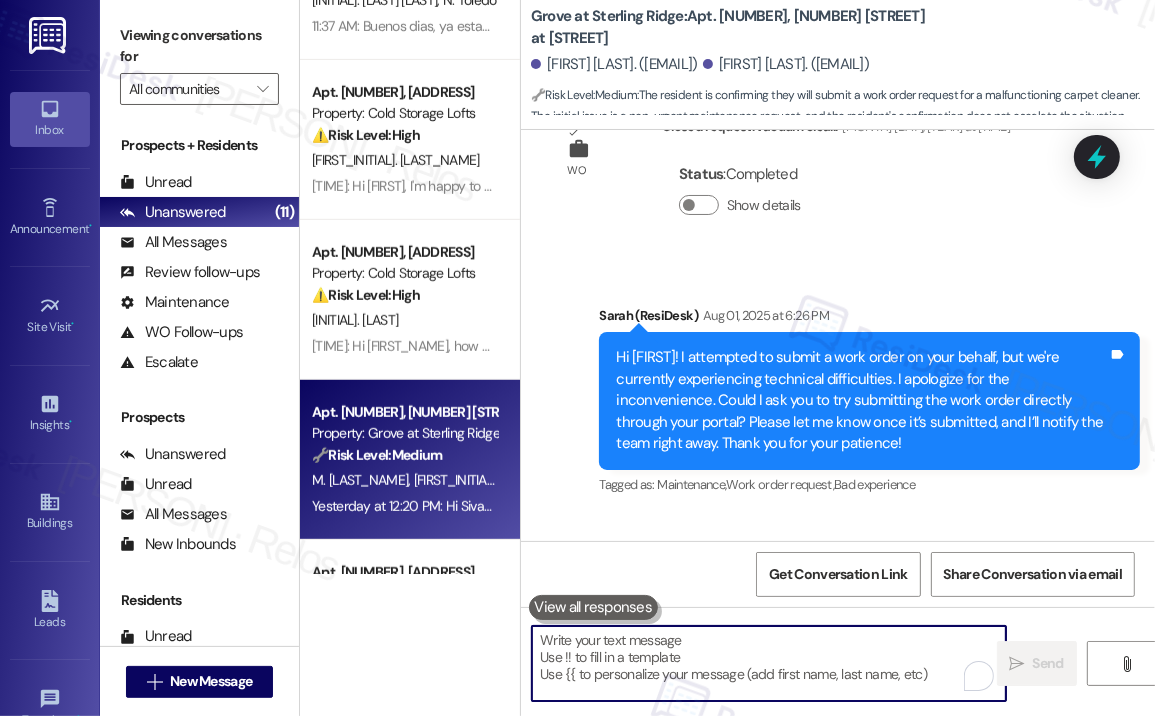 scroll, scrollTop: 3404, scrollLeft: 0, axis: vertical 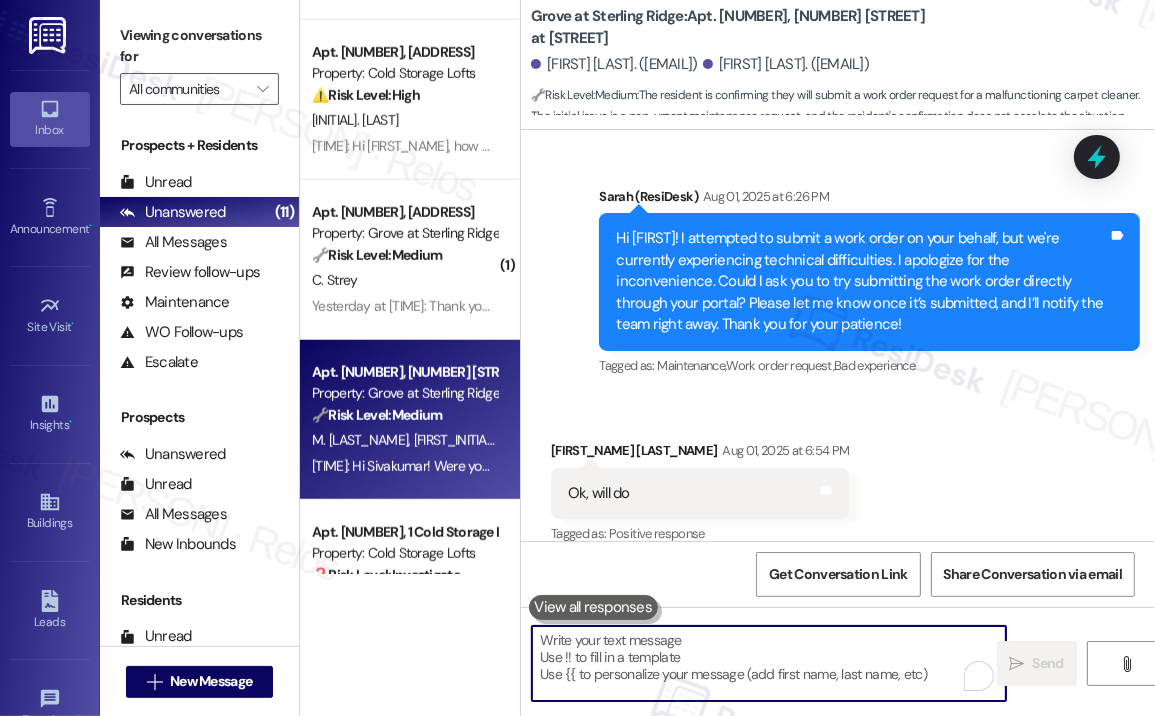 type 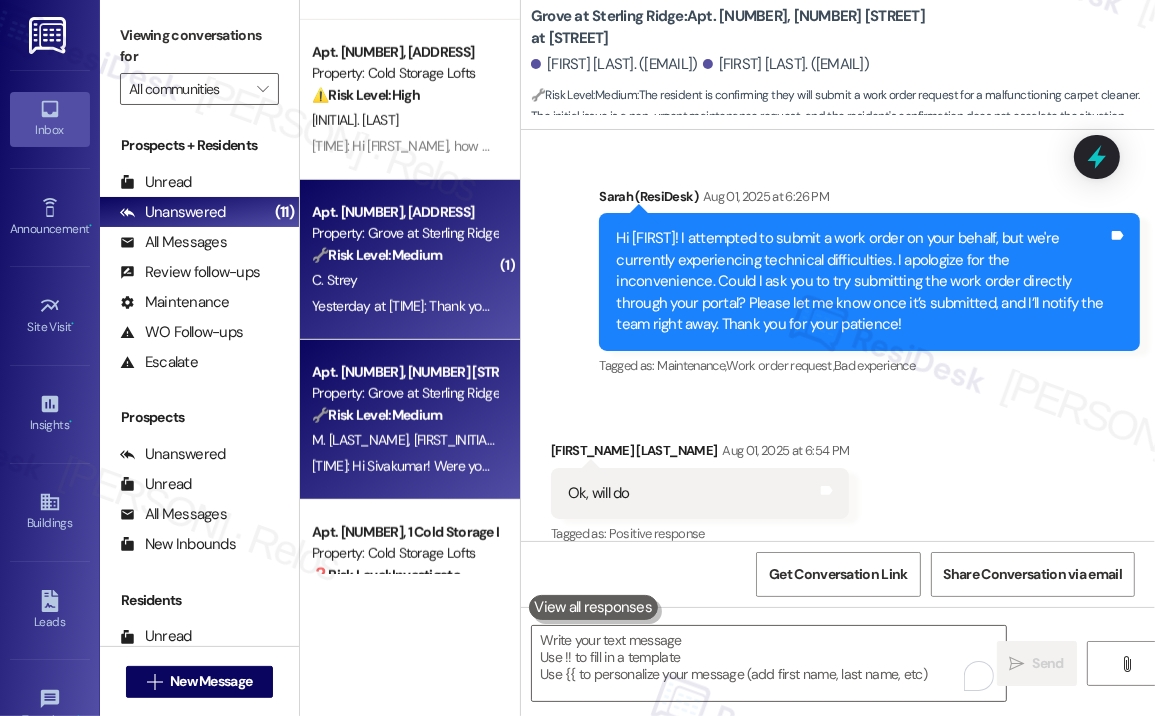 click on "C. Strey" at bounding box center (404, 280) 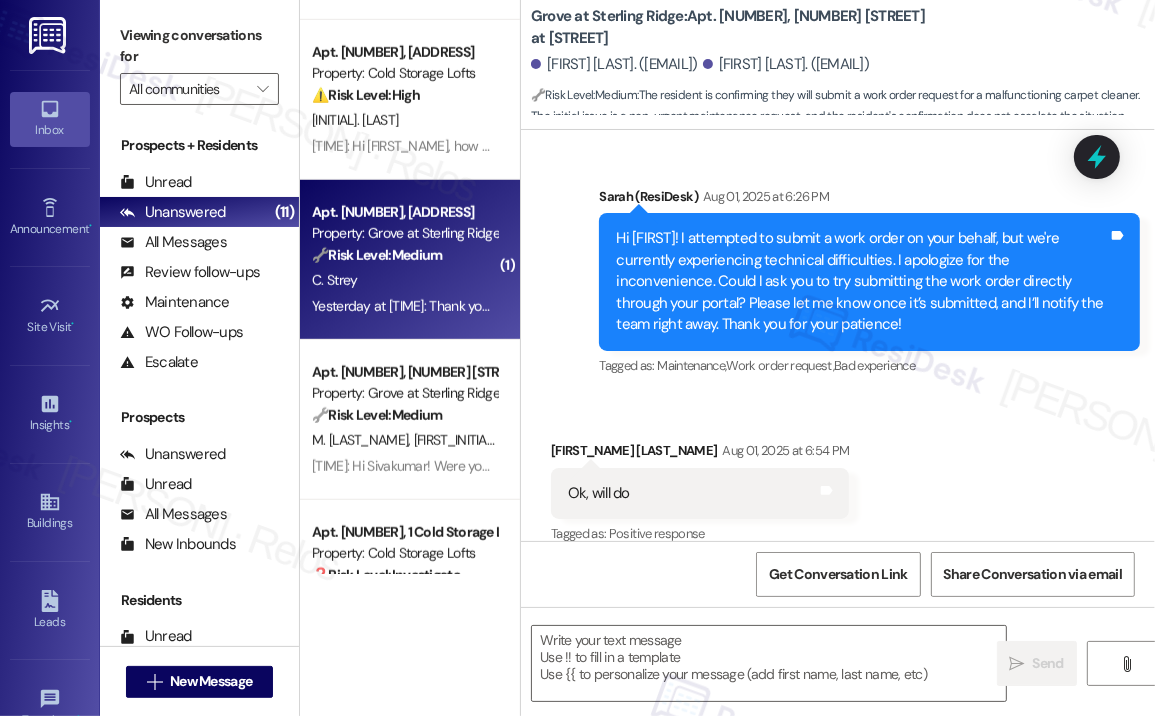 type on "Fetching suggested responses. Please feel free to read through the conversation in the meantime." 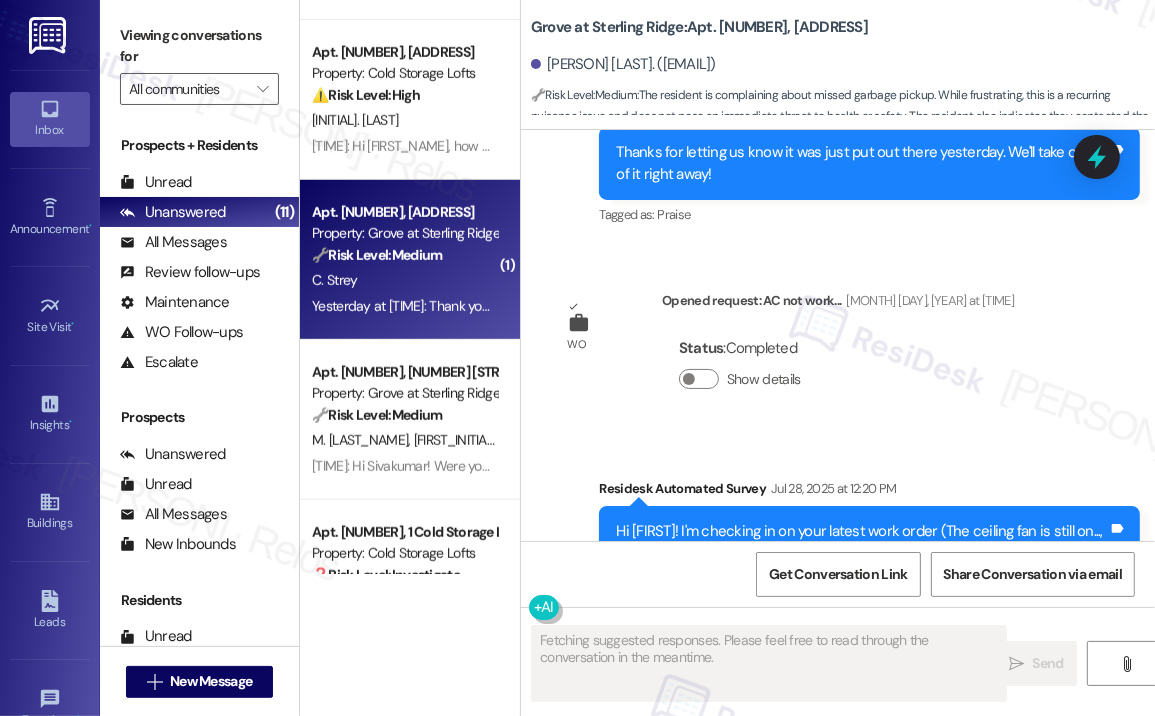 scroll, scrollTop: 4937, scrollLeft: 0, axis: vertical 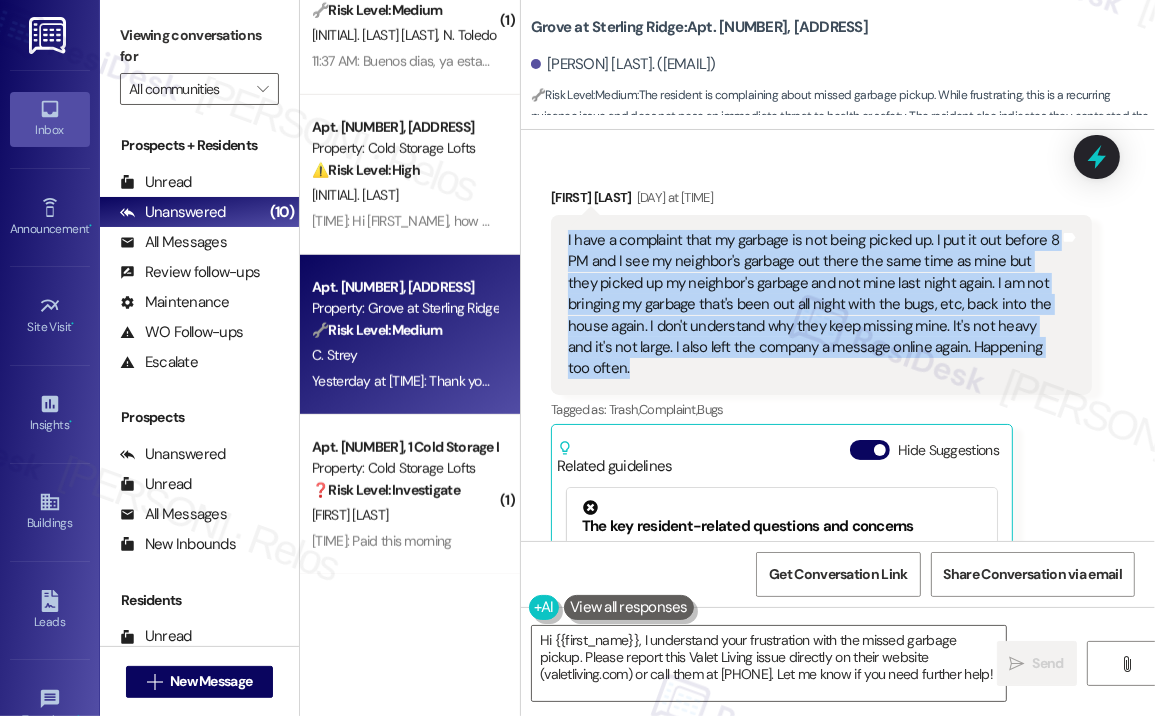 drag, startPoint x: 695, startPoint y: 325, endPoint x: 566, endPoint y: 198, distance: 181.02486 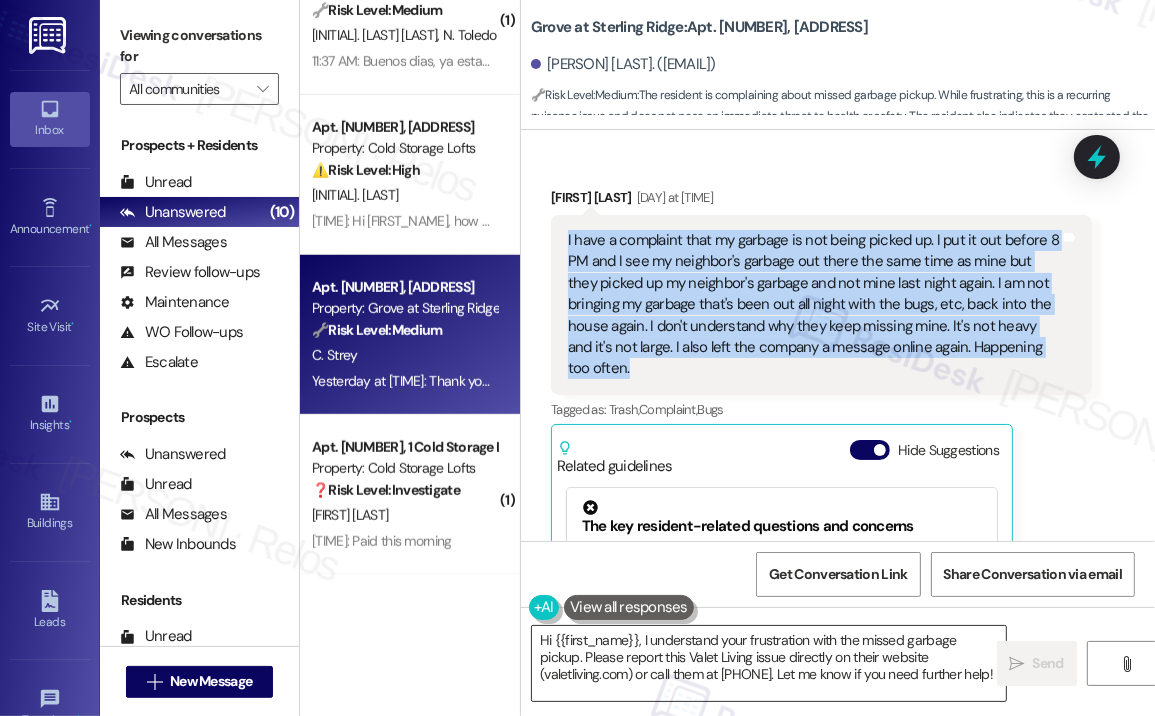 click on "Hi {{first_name}}, I understand your frustration with the missed garbage pickup. Please report this Valet Living issue directly on their website (valetliving.com) or call them at [PHONE]. Let me know if you need further help!" at bounding box center [769, 663] 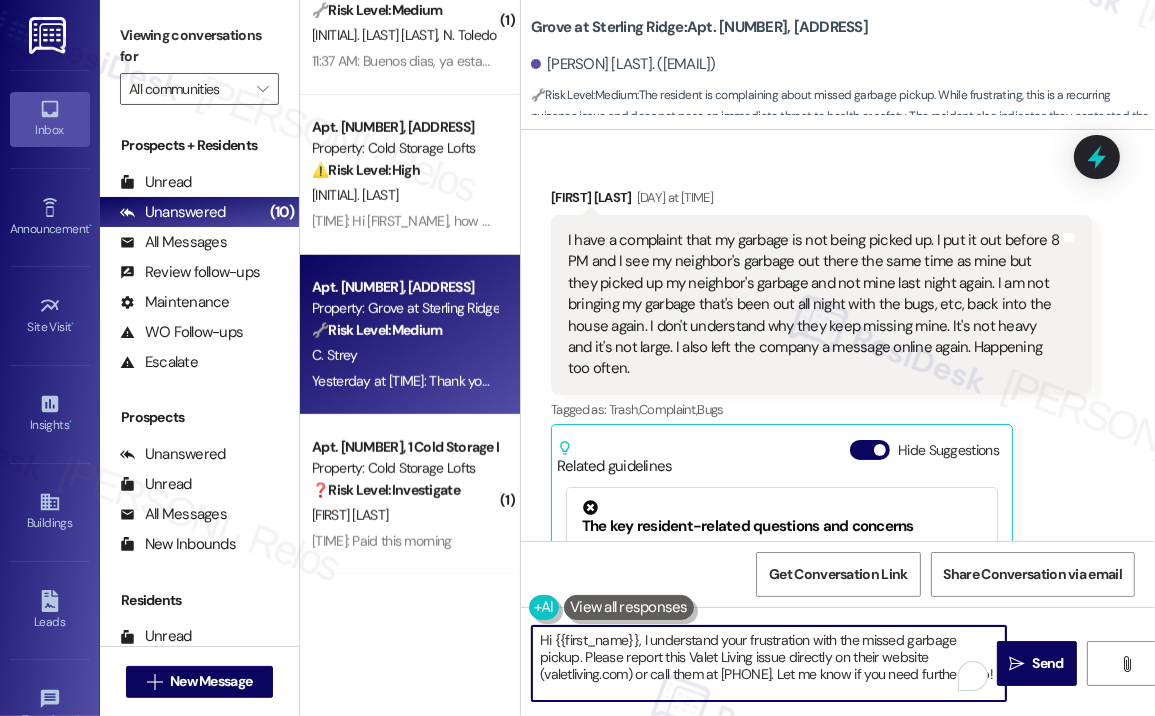 scroll, scrollTop: 4, scrollLeft: 0, axis: vertical 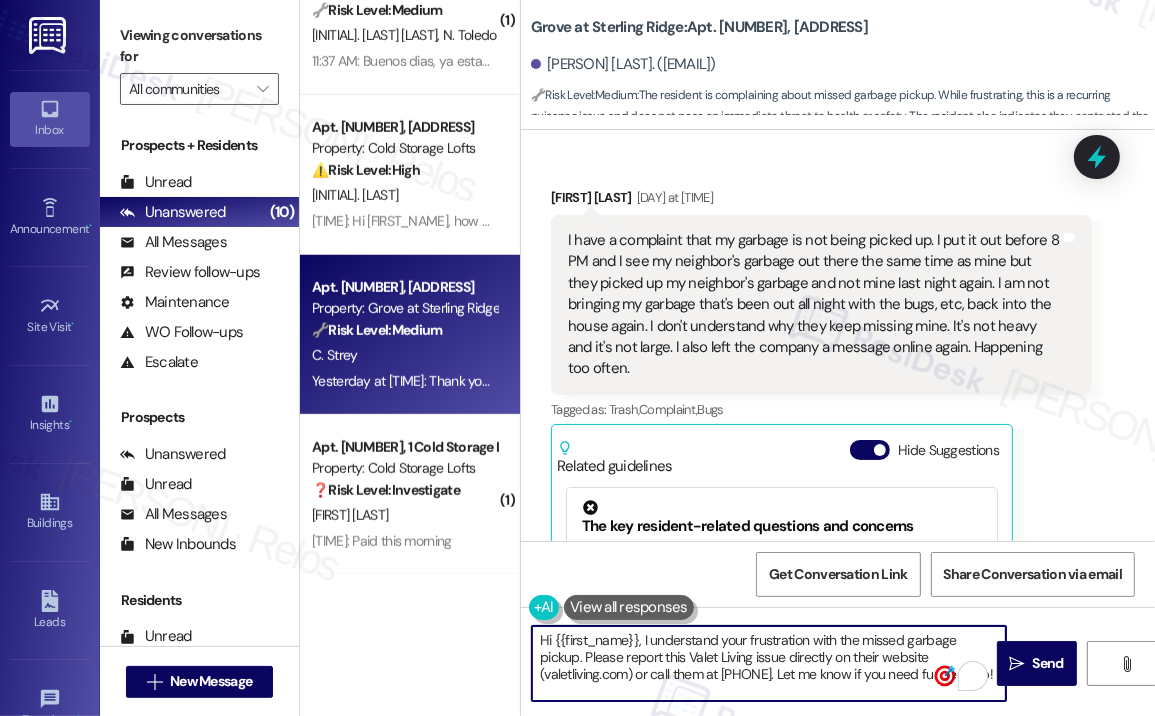 drag, startPoint x: 702, startPoint y: 679, endPoint x: 645, endPoint y: 641, distance: 68.50548 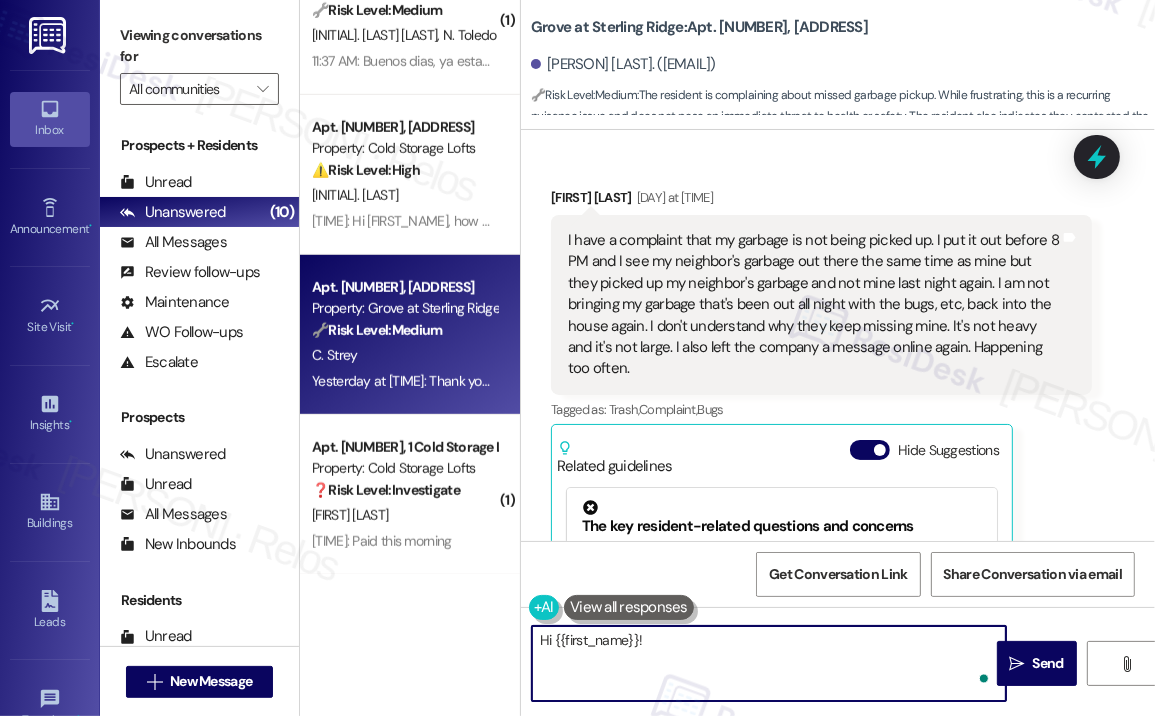 paste on "Thank you for reaching out — I’m really sorry to hear your garbage continues to be missed, especially when you’re following the proper timing and seeing your neighbor’s trash get picked up. That’s understandably frustrating.
Just to help us get this resolved, has this been happening consistently on certain days of the week, or is it random? And do you usually place the bag in the same location each time? I’ll follow up with the team and the trash service to make sure this gets addressed properly." 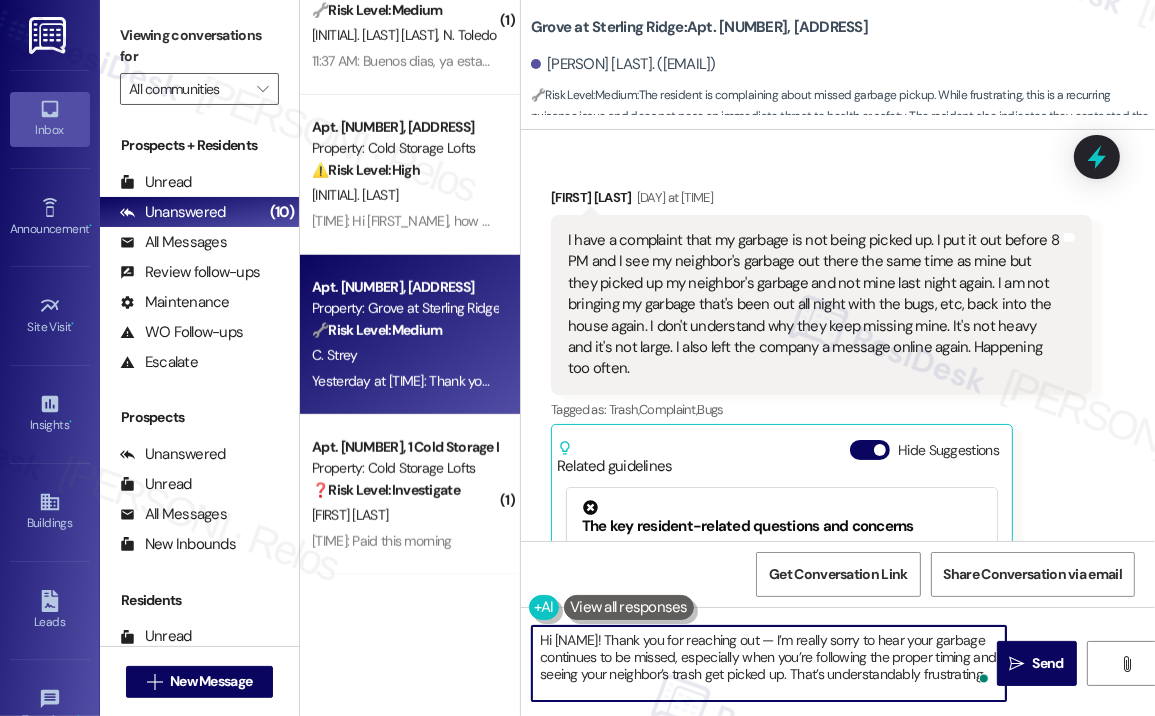 scroll, scrollTop: 84, scrollLeft: 0, axis: vertical 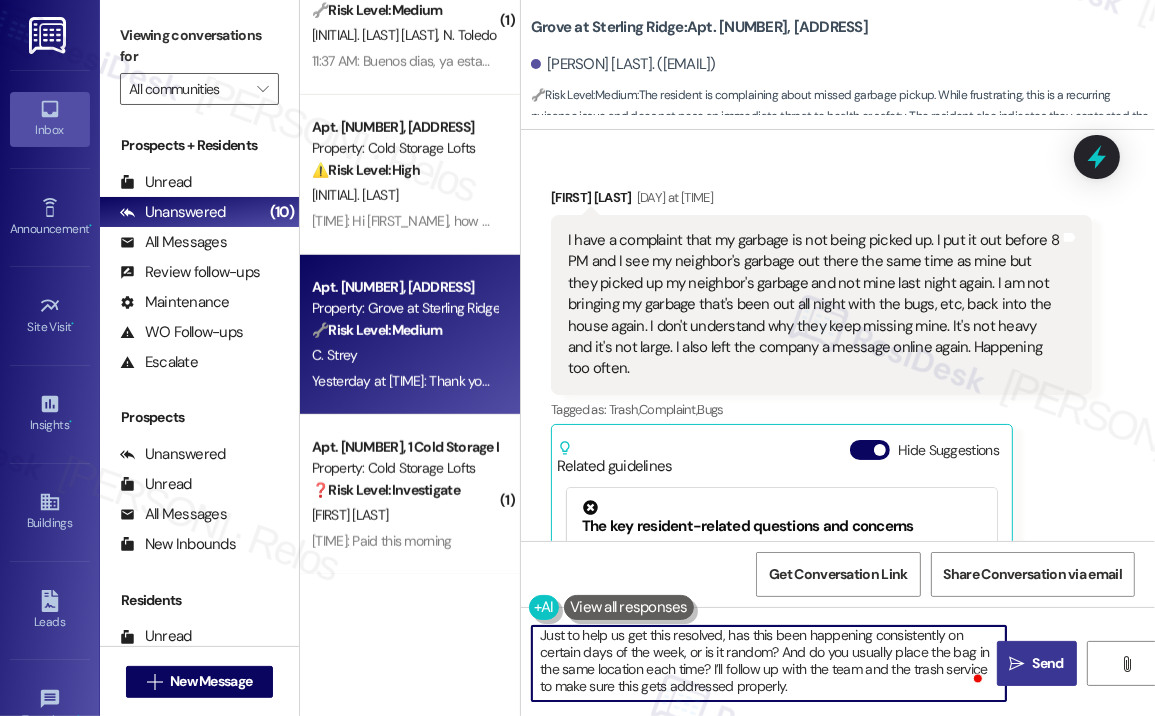 type on "Hi [NAME]! Thank you for reaching out — I’m really sorry to hear your garbage continues to be missed, especially when you’re following the proper timing and seeing your neighbor’s trash get picked up. That’s understandably frustrating.
Just to help us get this resolved, has this been happening consistently on certain days of the week, or is it random? And do you usually place the bag in the same location each time? I’ll follow up with the team and the trash service to make sure this gets addressed properly." 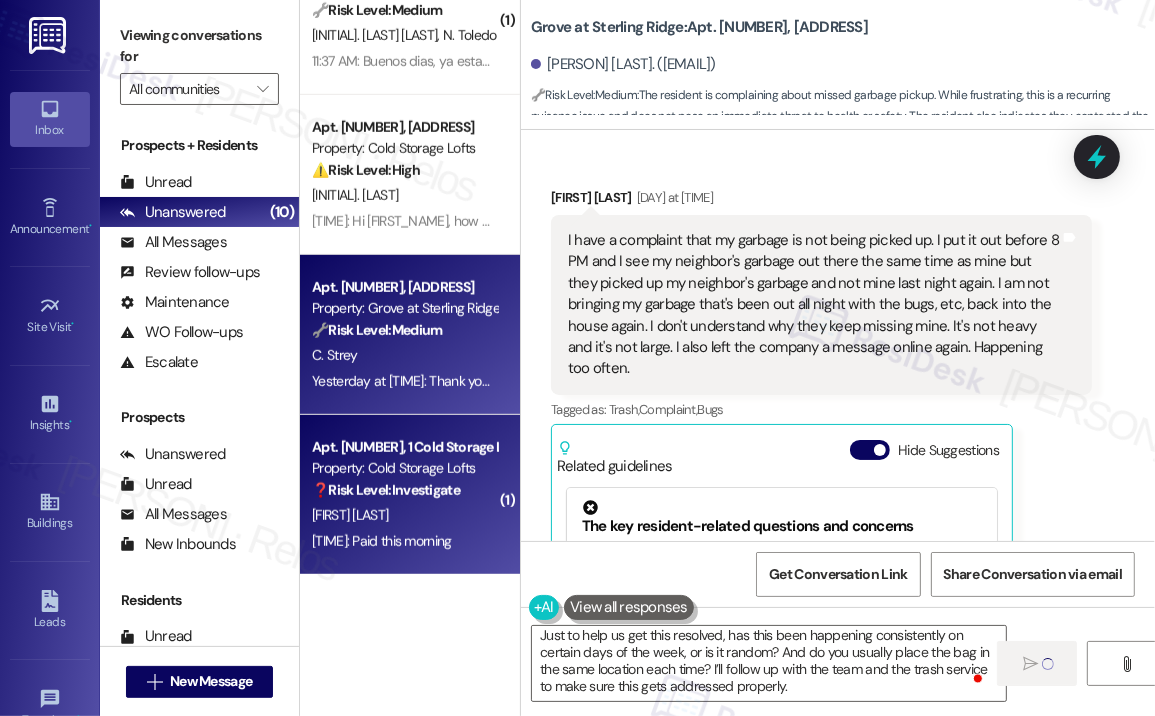 click on "[FIRST] [LAST]" at bounding box center (404, 515) 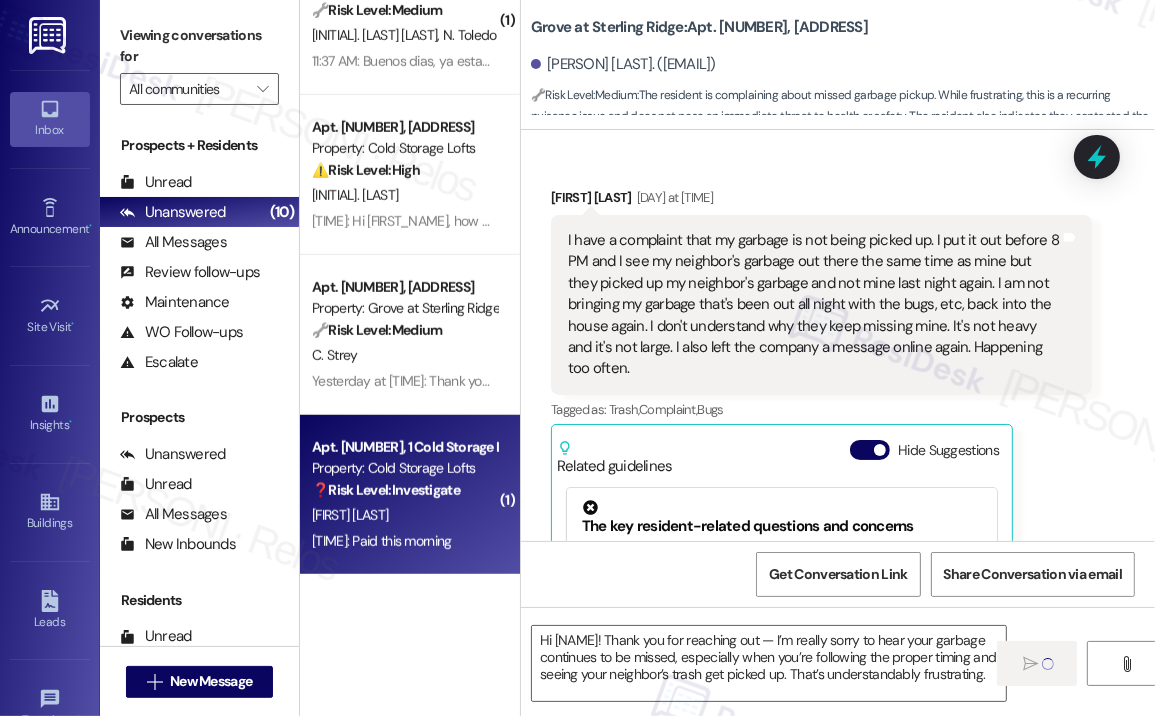 type on "Fetching suggested responses. Please feel free to read through the conversation in the meantime." 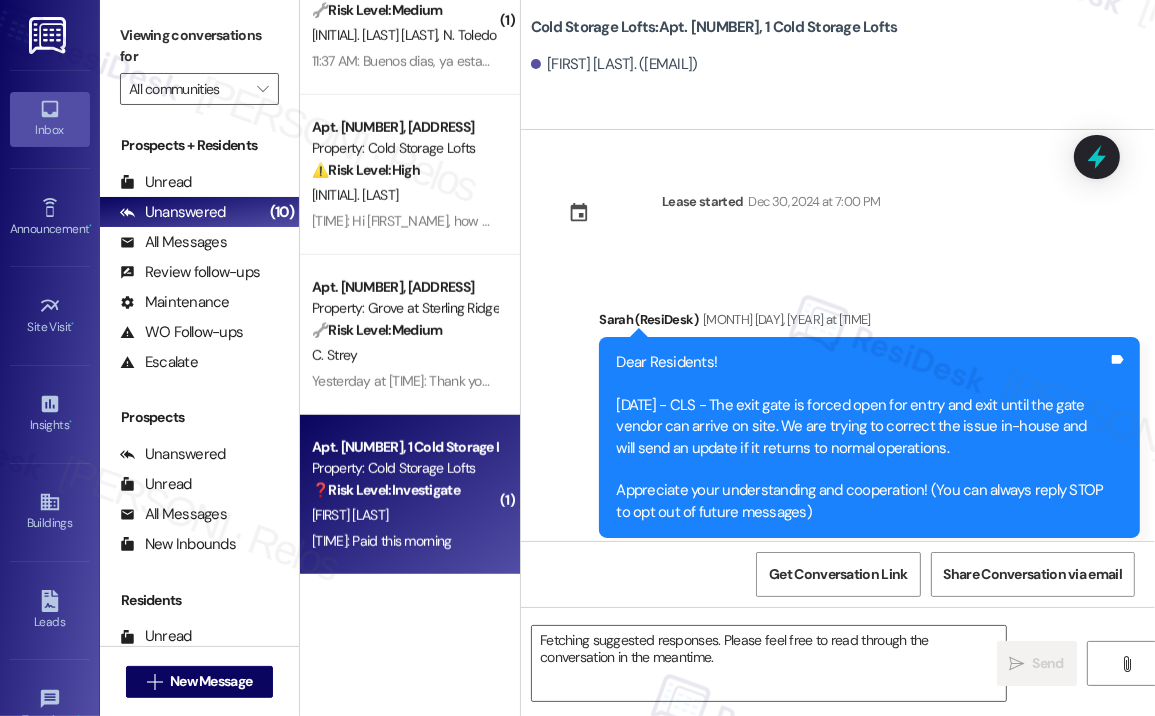 scroll, scrollTop: 32637, scrollLeft: 0, axis: vertical 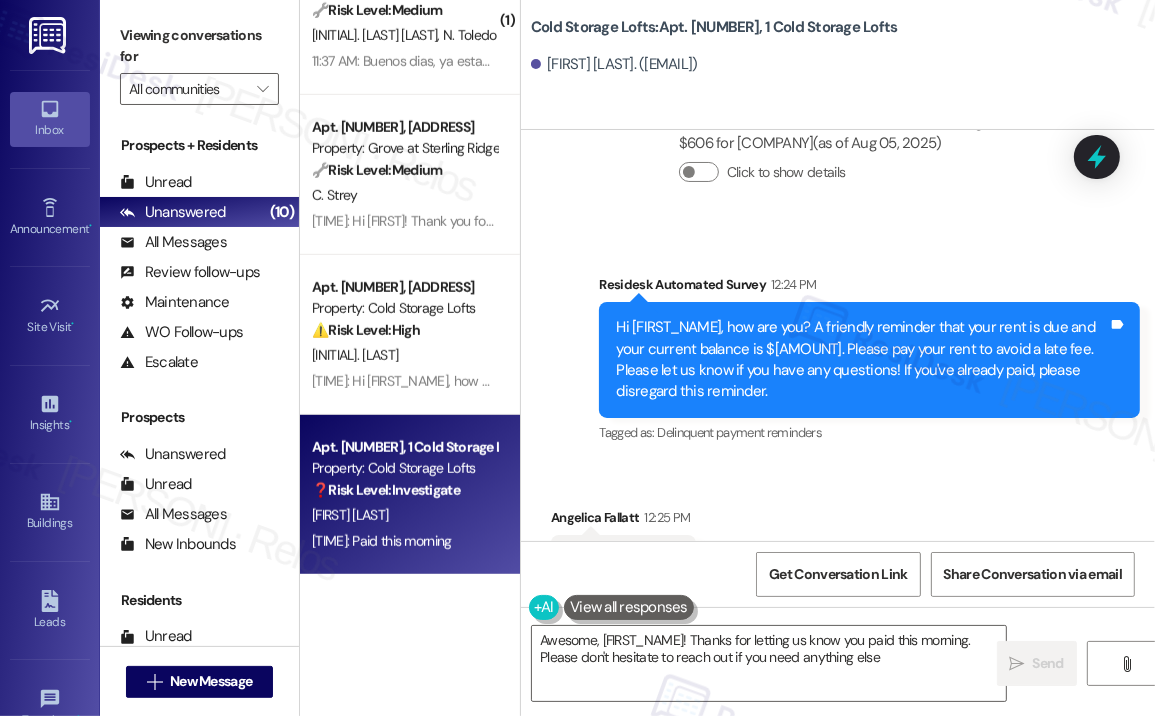 type on "Awesome, [FIRST]! Thanks for letting us know you paid this morning. Please don't hesitate to reach out if you need anything else!" 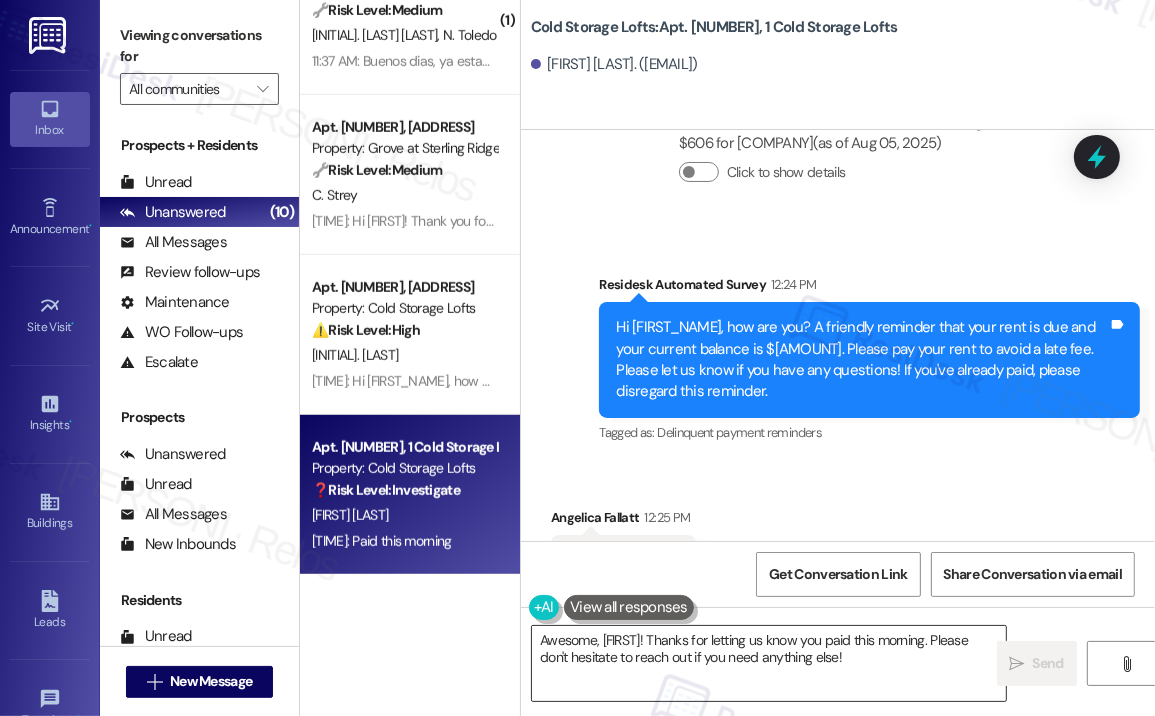 click on "Awesome, [FIRST]! Thanks for letting us know you paid this morning. Please don't hesitate to reach out if you need anything else!" at bounding box center (769, 663) 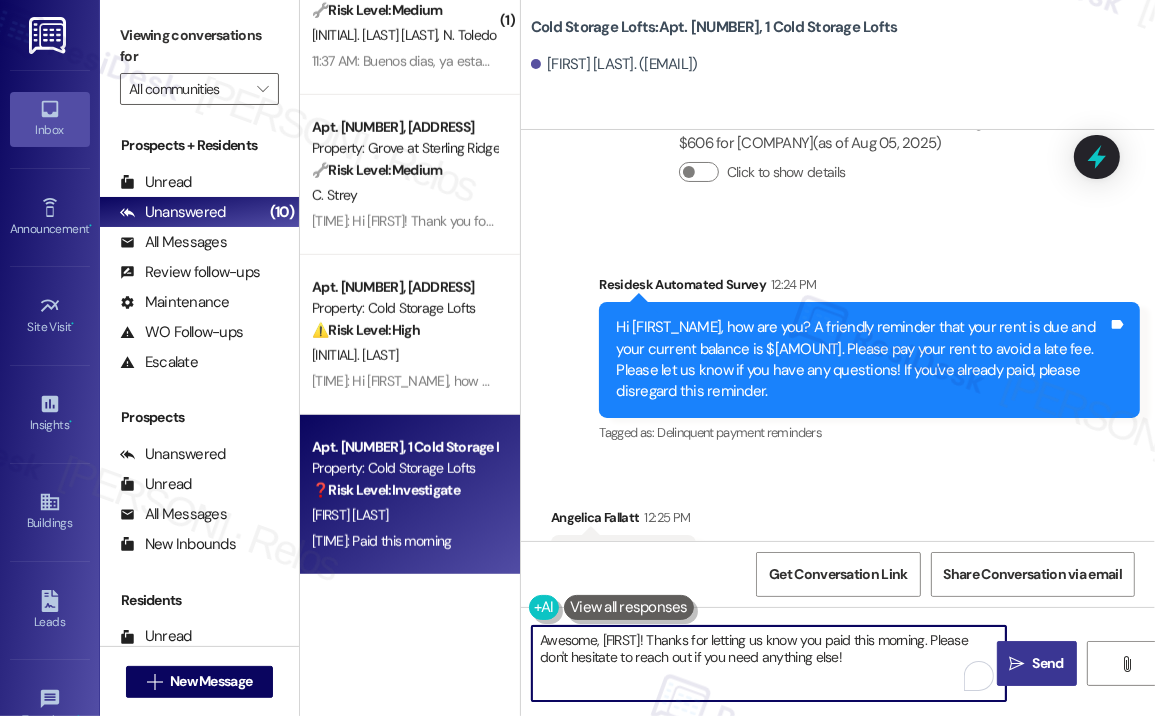 click on "Send" at bounding box center (1048, 663) 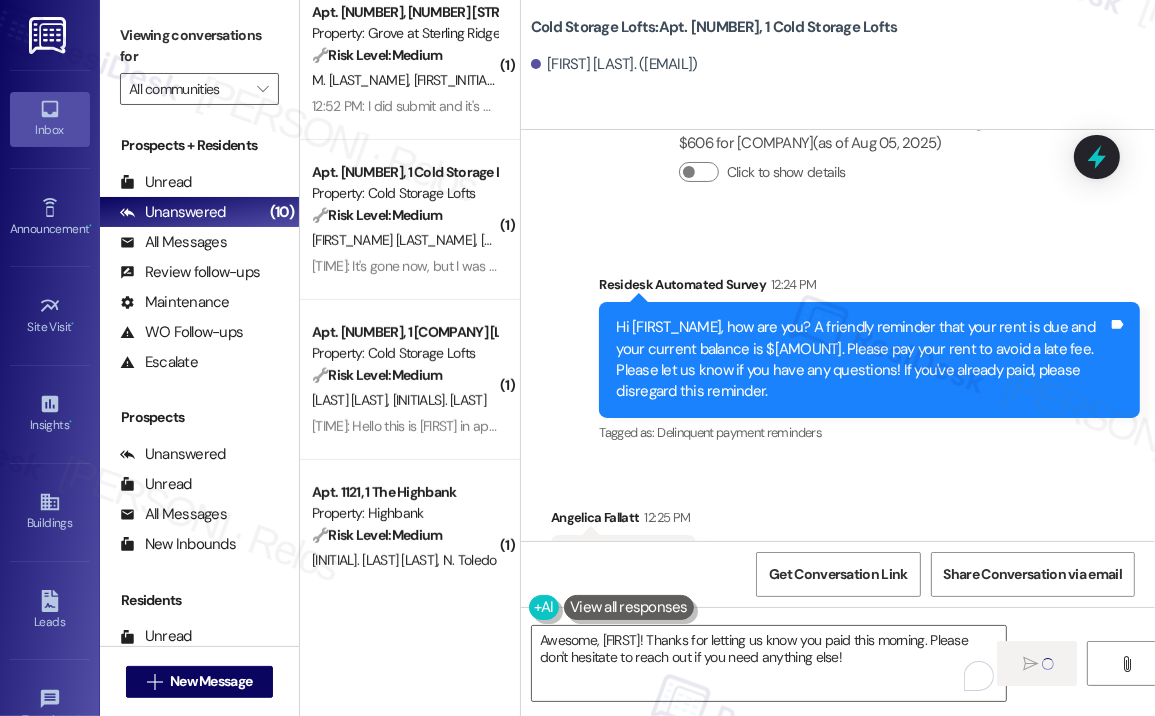 scroll, scrollTop: 425, scrollLeft: 0, axis: vertical 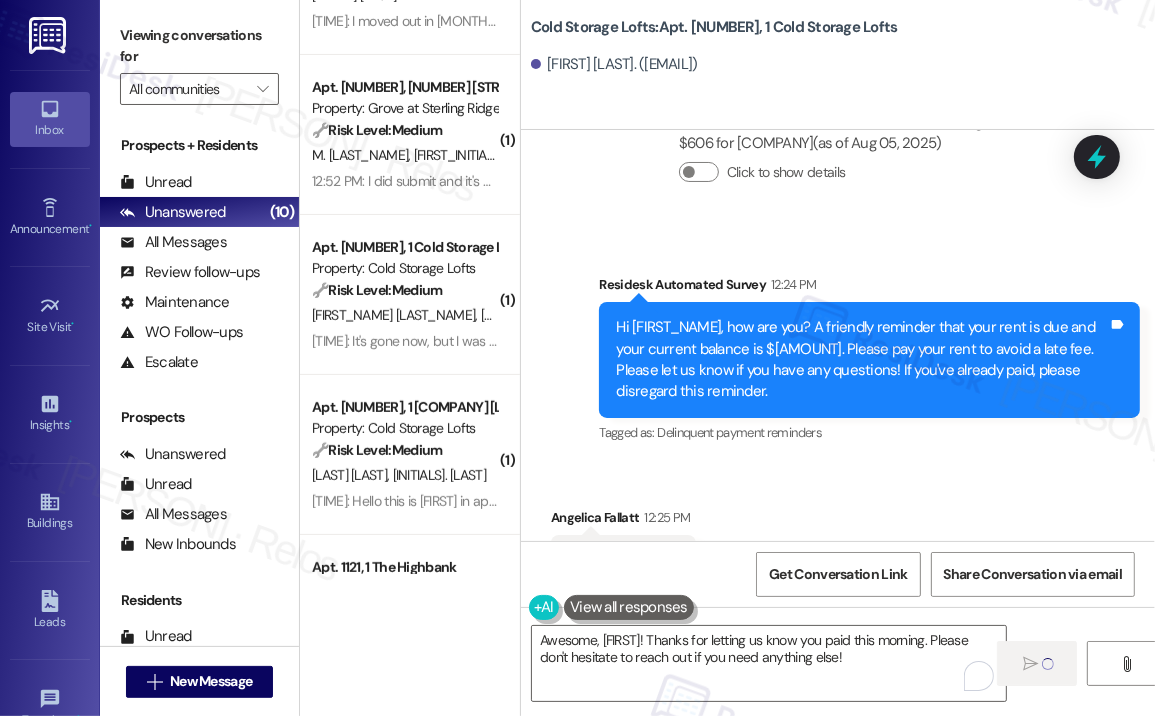 type 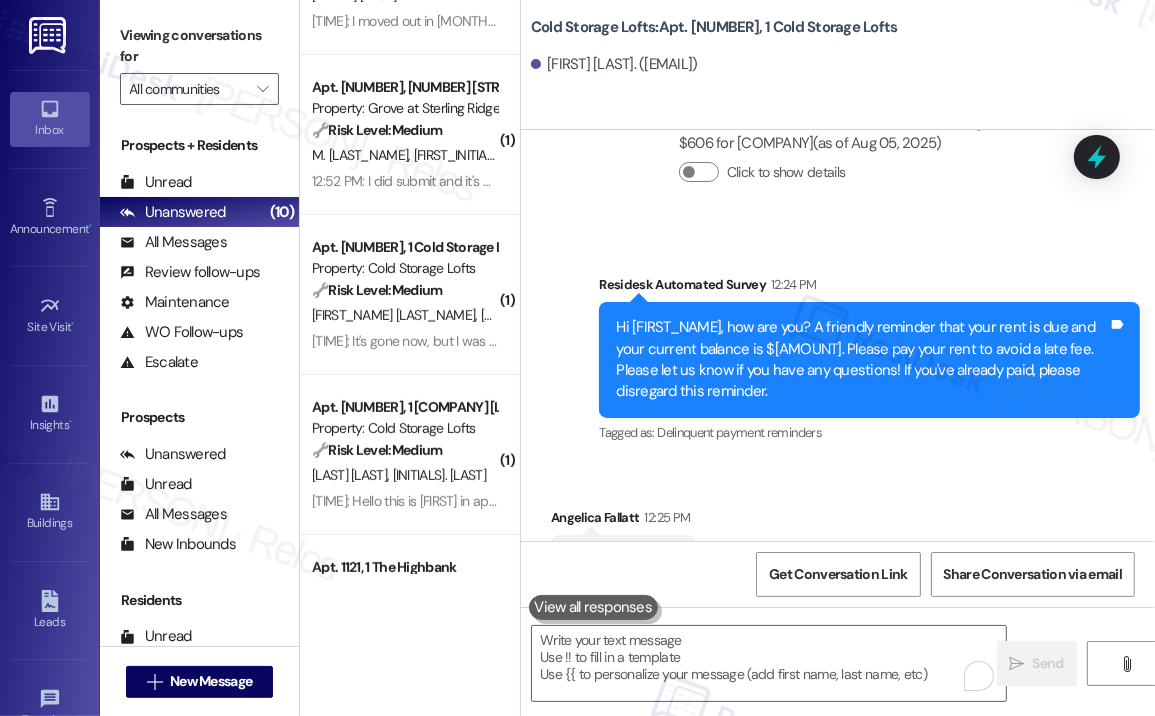 scroll, scrollTop: 32636, scrollLeft: 0, axis: vertical 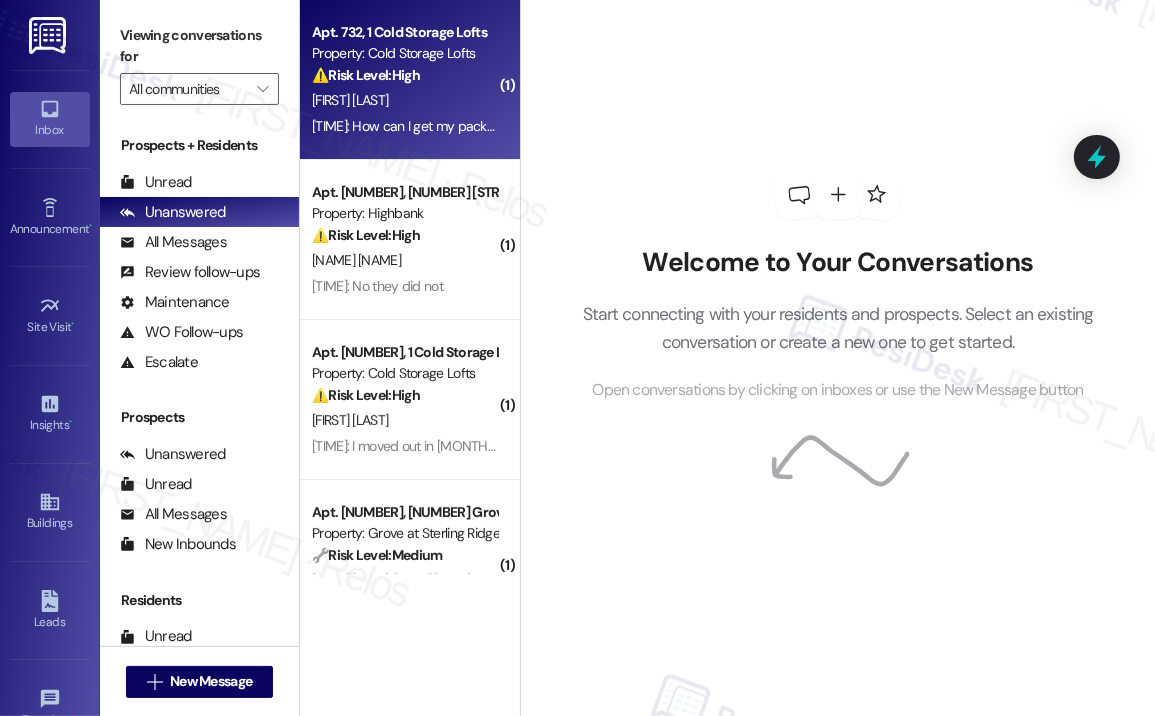 click on "⚠️  Risk Level:  High The resident is asking about a package. While seemingly simple, undelivered packages can quickly escalate to liability issues if lost or mishandled. This requires prompt attention to prevent potential problems." at bounding box center (404, 75) 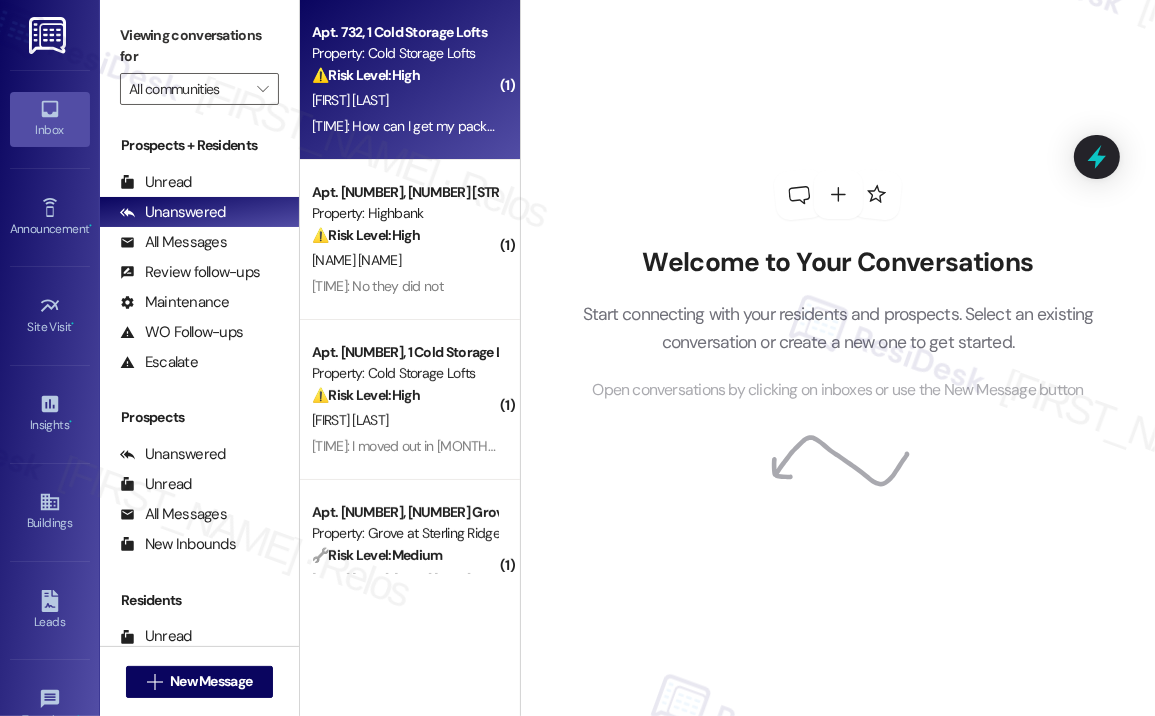 click on "[FIRST] [LAST]" at bounding box center (404, 100) 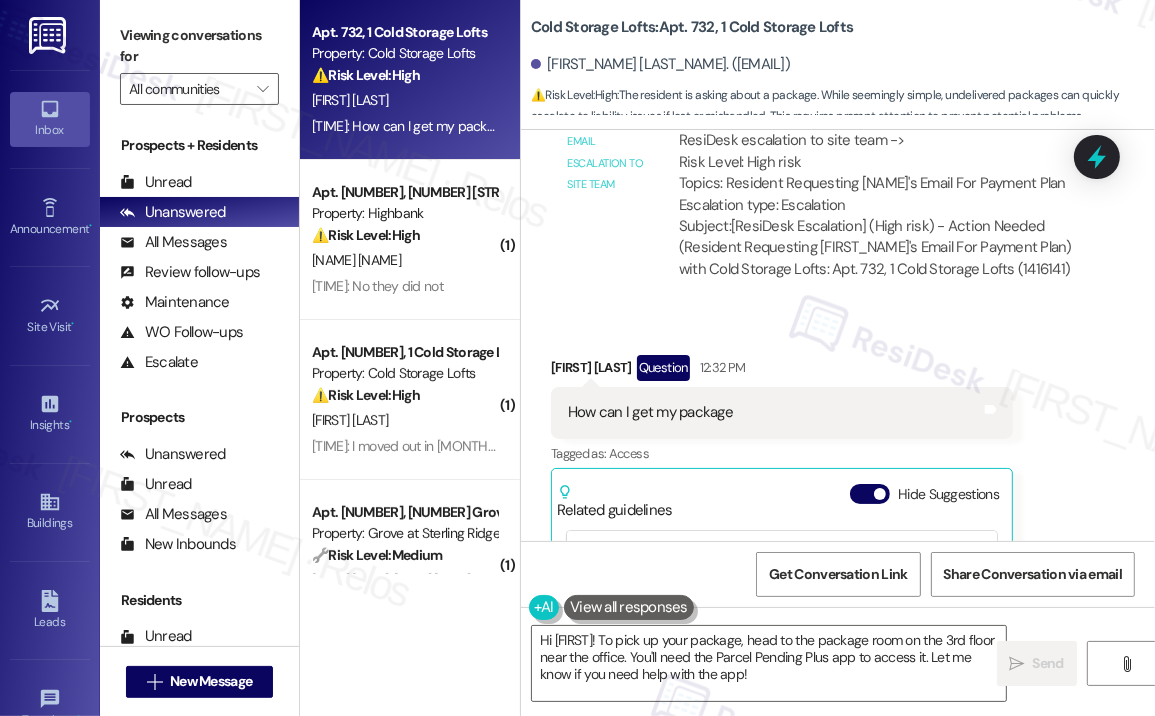 scroll, scrollTop: 18180, scrollLeft: 0, axis: vertical 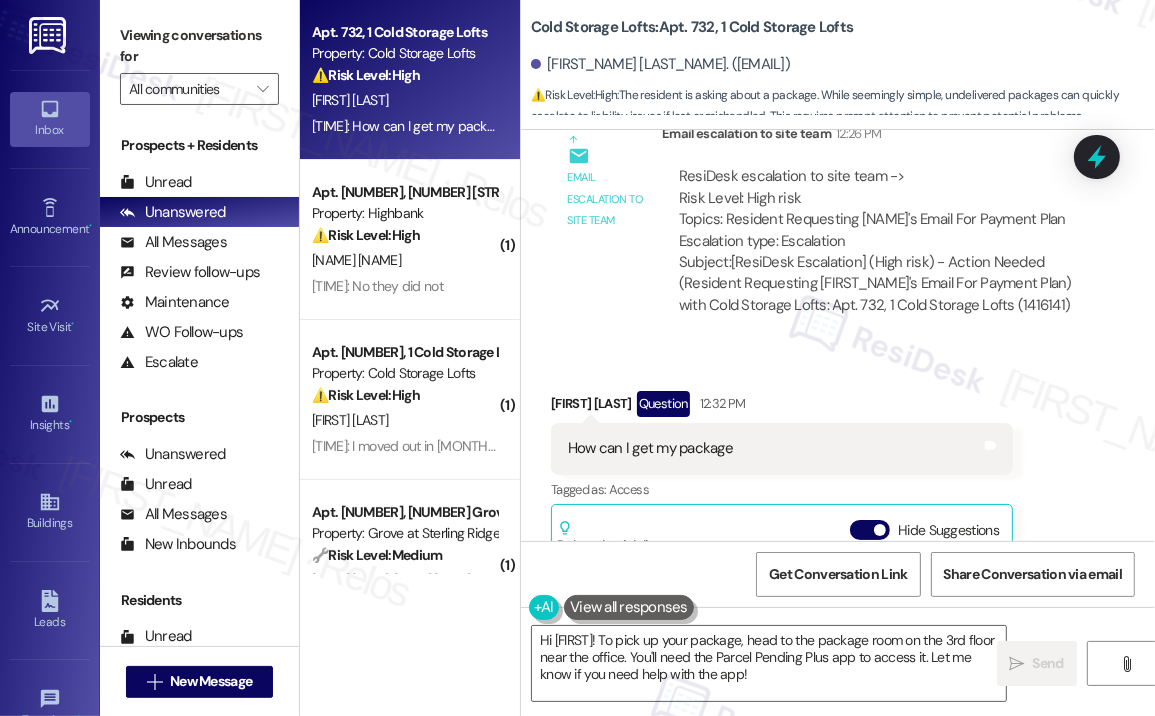 click on "How can I get my package" at bounding box center [650, 448] 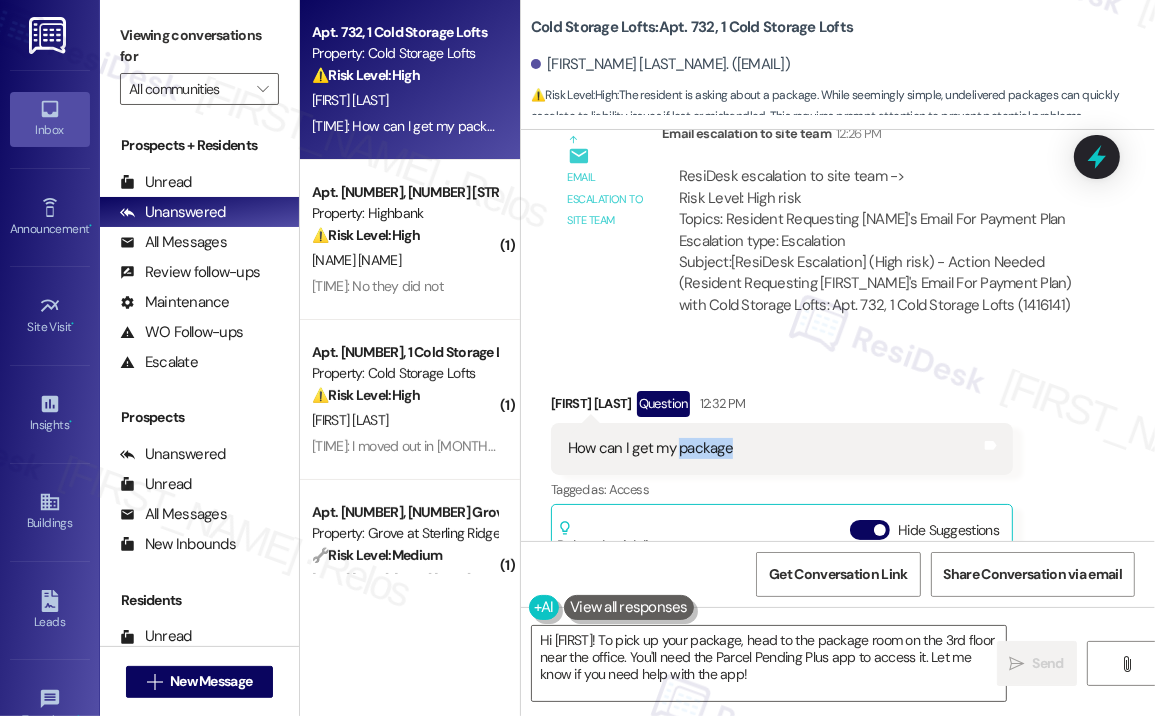 click on "How can I get my package" at bounding box center [650, 448] 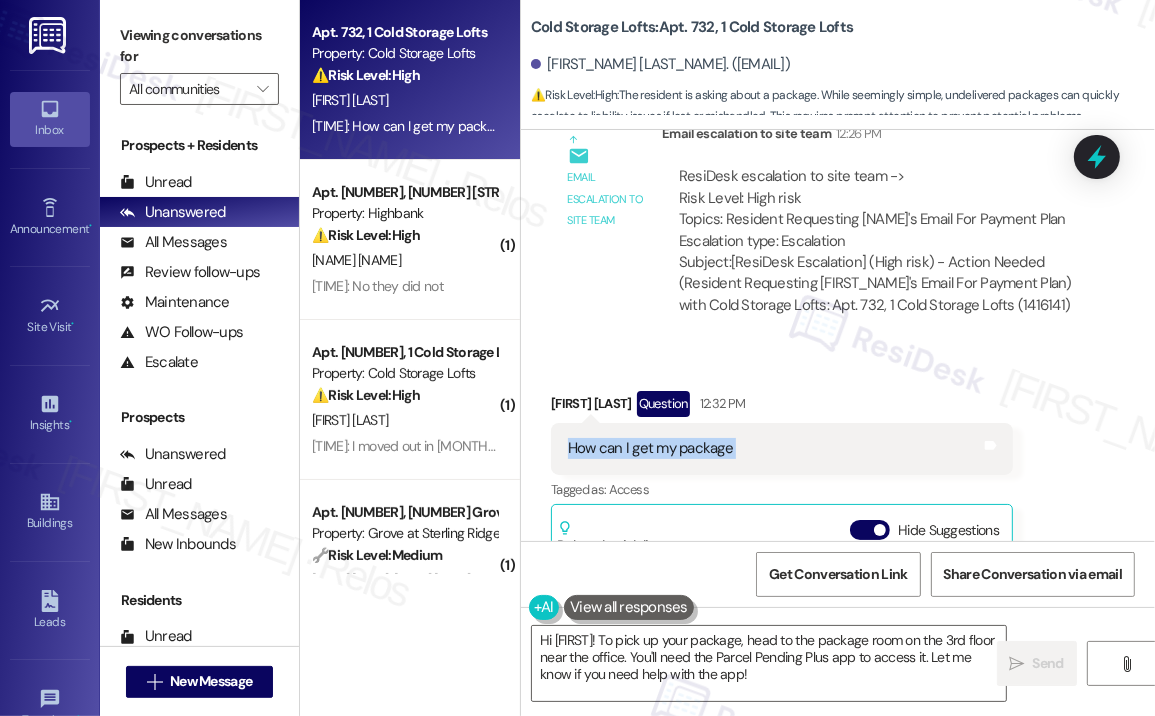 click on "How can I get my package" at bounding box center (650, 448) 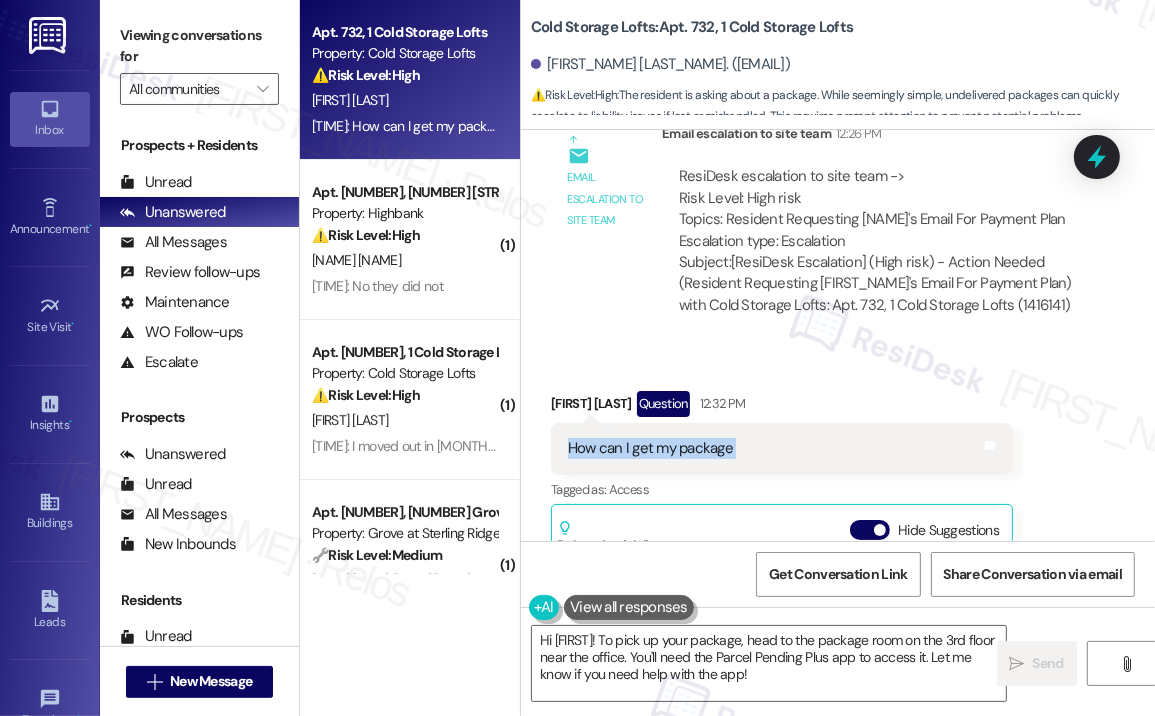 copy on "How can I get my package Tags and notes" 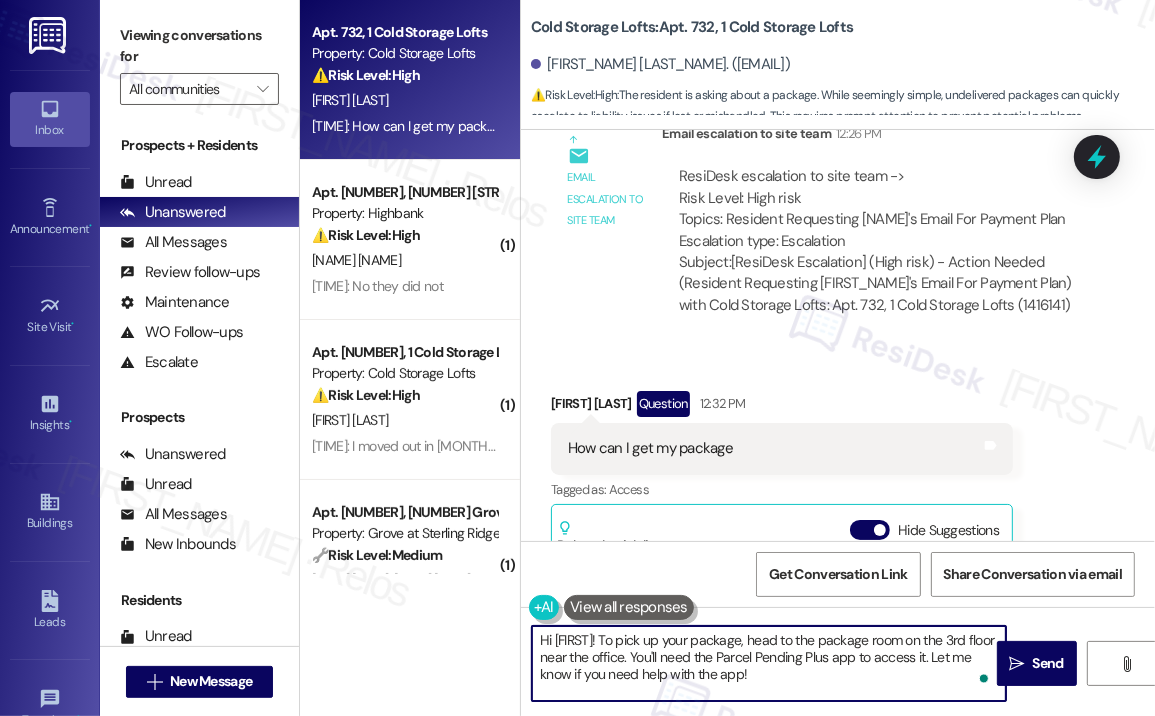 drag, startPoint x: 823, startPoint y: 675, endPoint x: 532, endPoint y: 646, distance: 292.44144 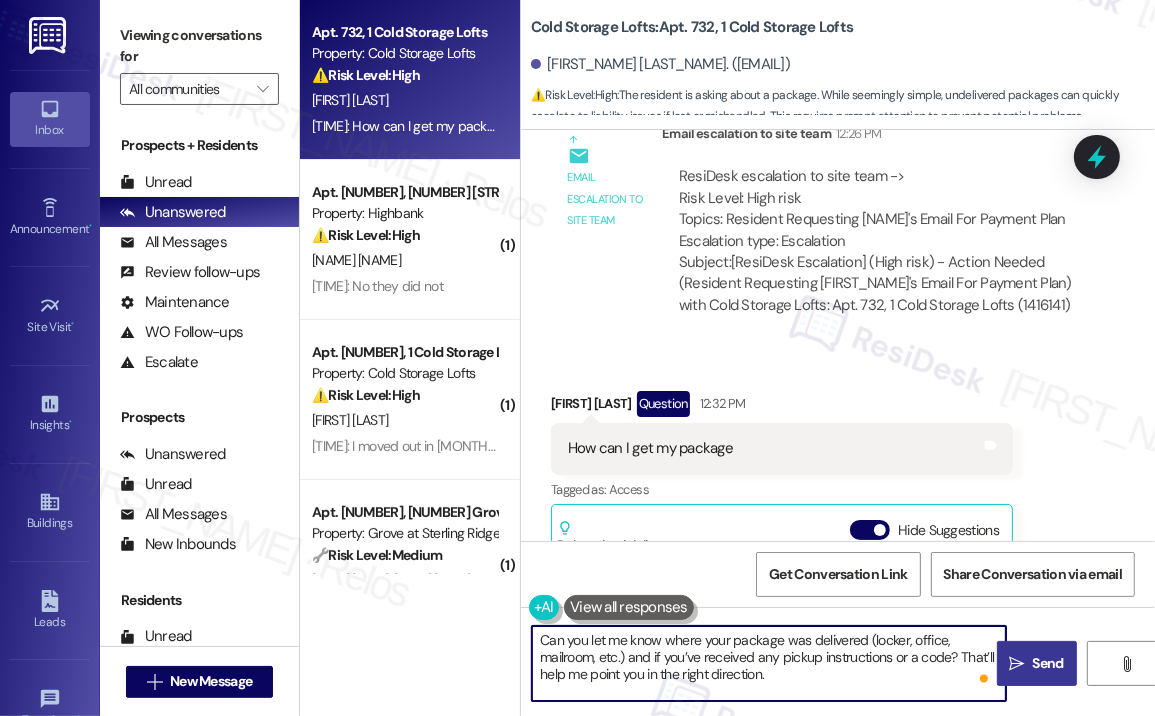 type on "Can you let me know where your package was delivered (locker, office, mailroom, etc.) and if you’ve received any pickup instructions or a code? That’ll help me point you in the right direction." 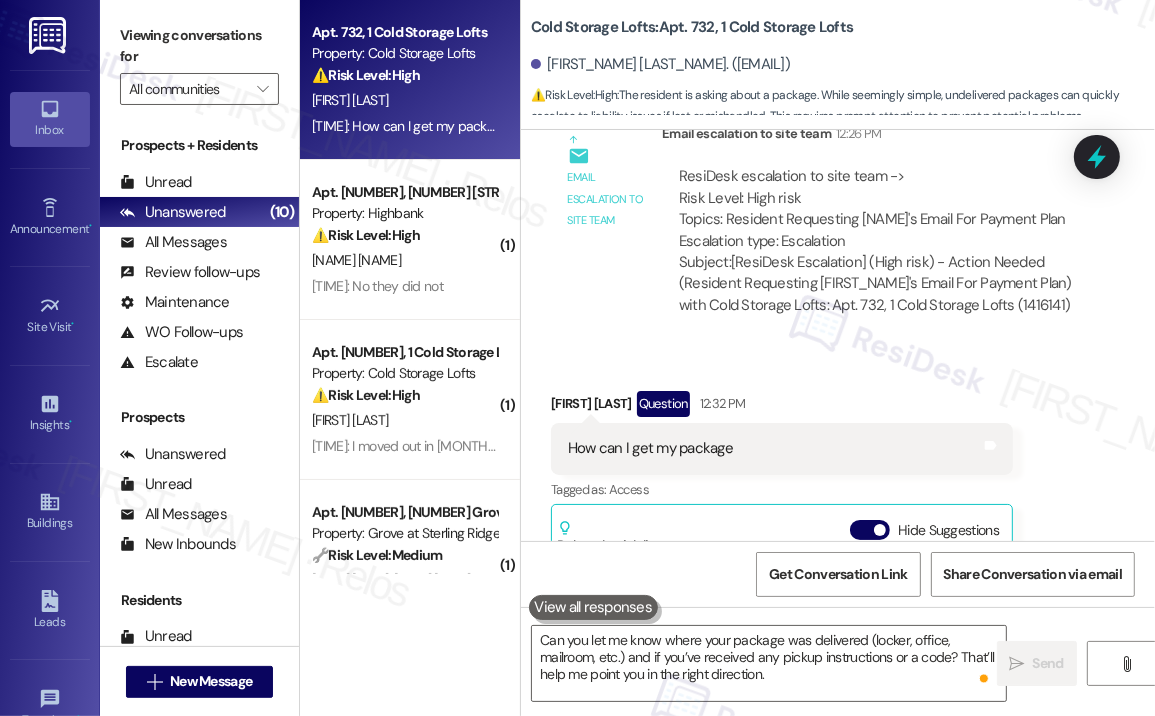 type 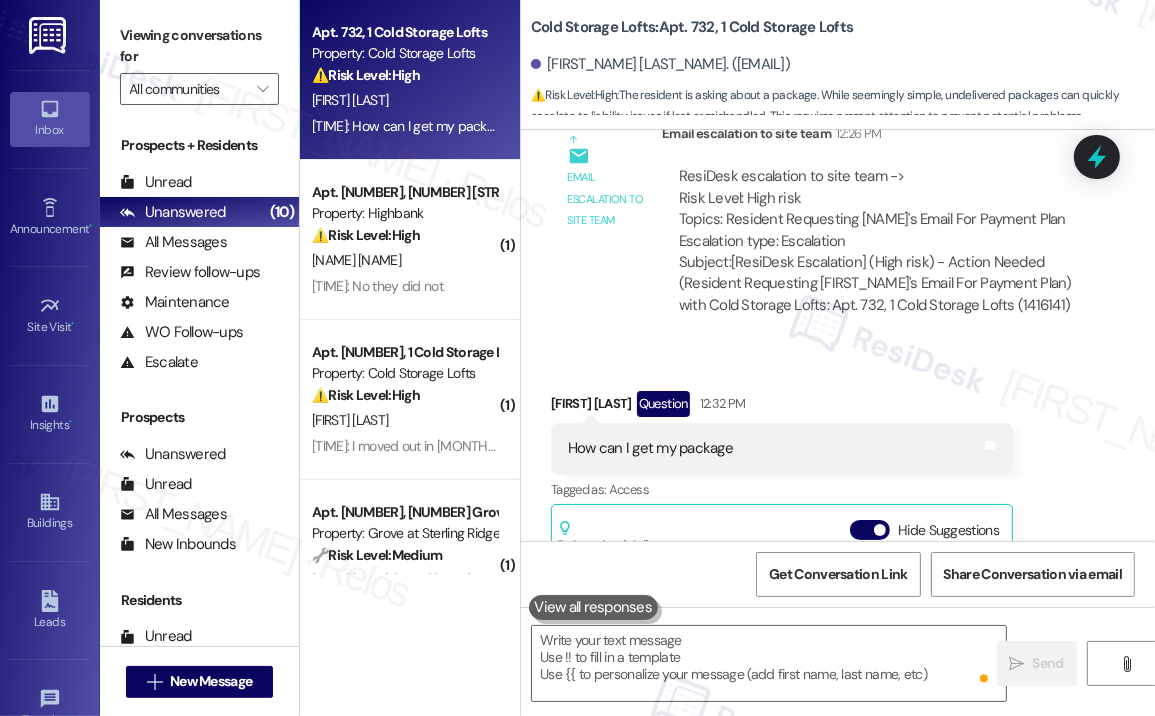 click on "[TIME]: No they did not [TIME]: No they did not" at bounding box center [377, 286] 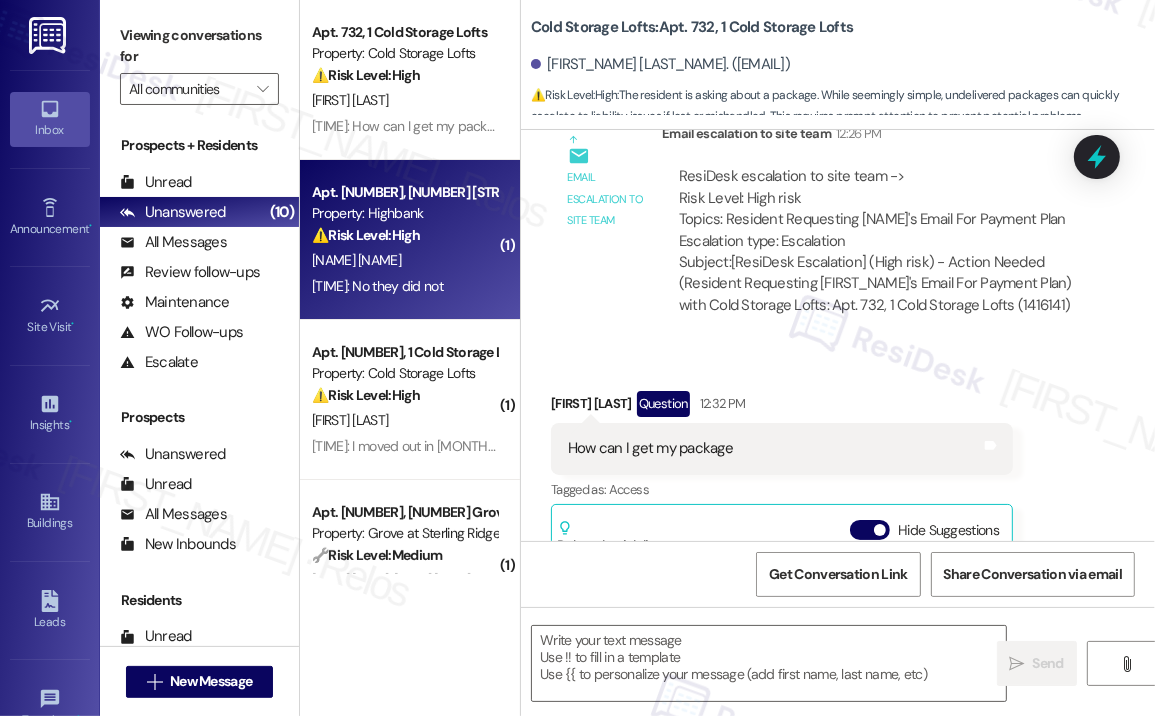 scroll, scrollTop: 18480, scrollLeft: 0, axis: vertical 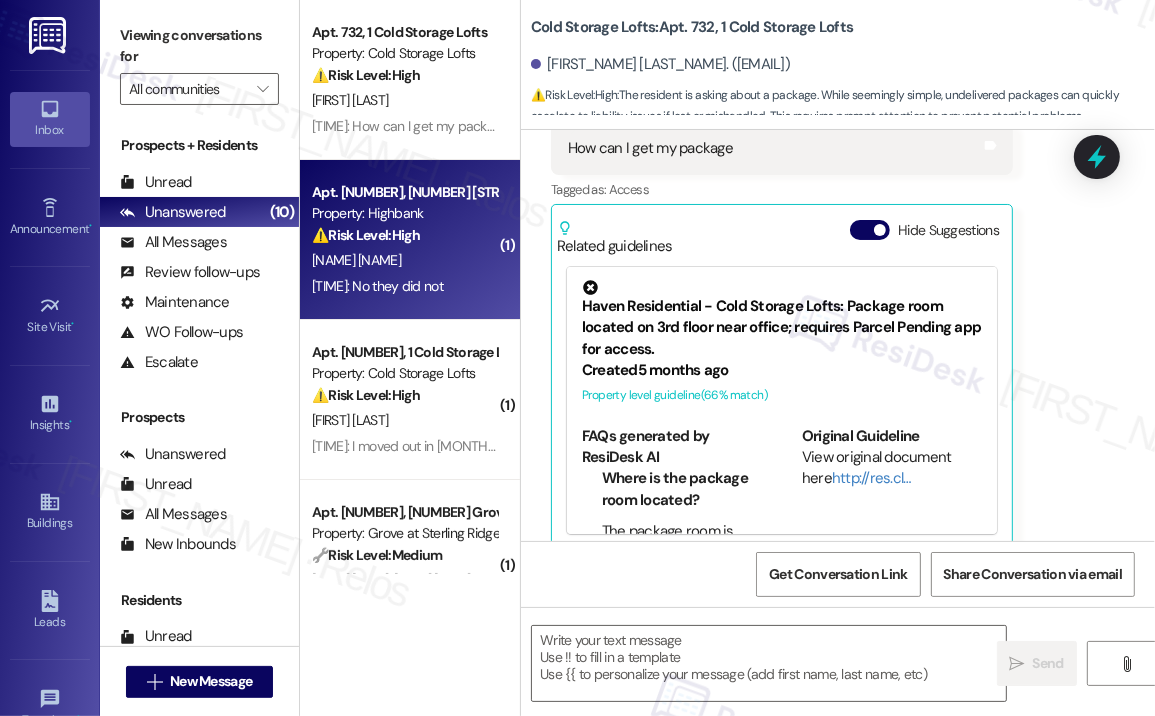 type on "Fetching suggested responses. Please feel free to read through the conversation in the meantime." 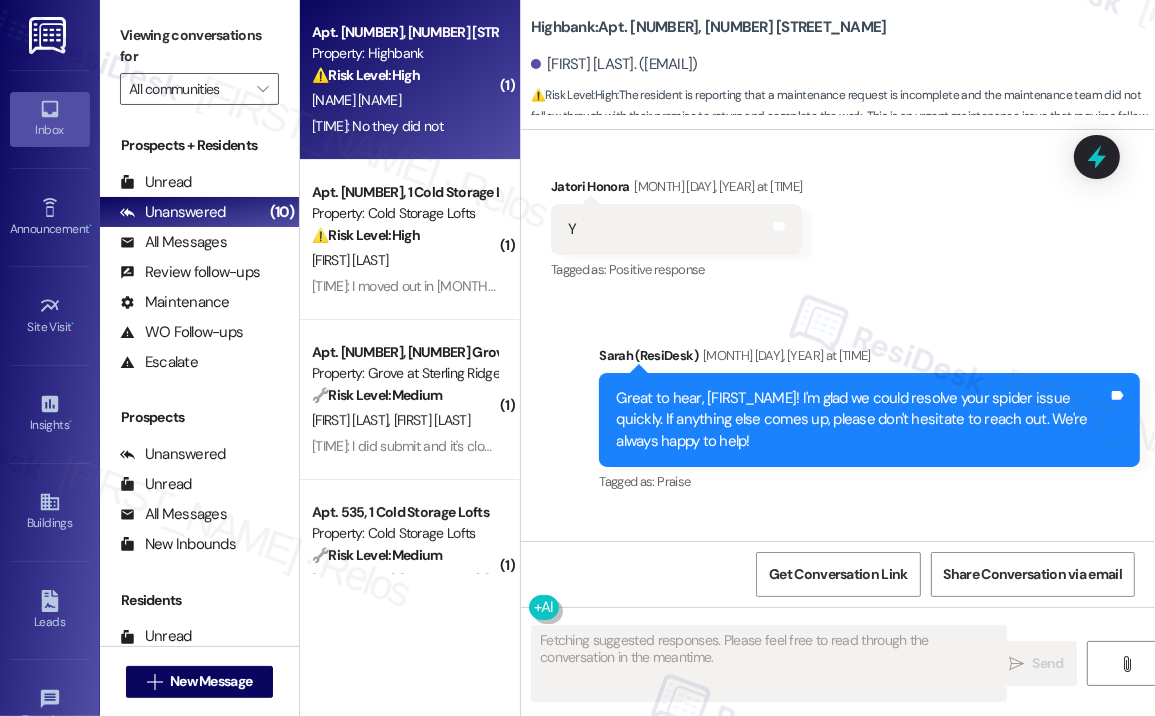 click on "[NAME] [NAME]" at bounding box center [404, 100] 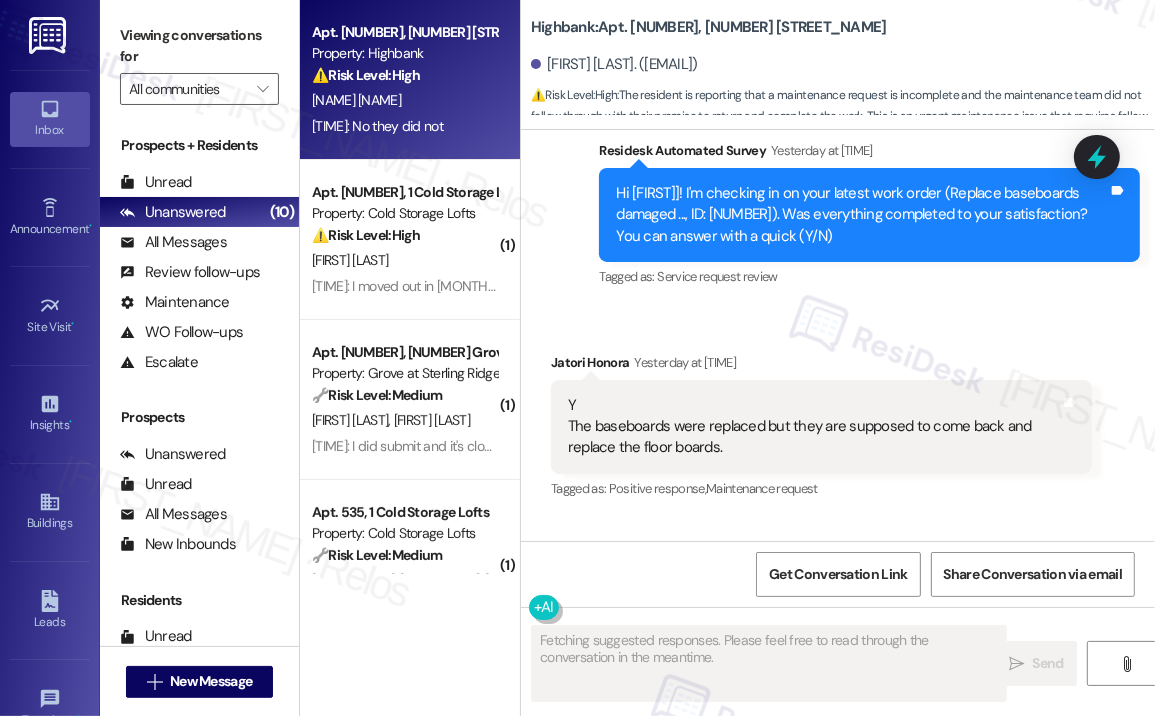scroll, scrollTop: 4032, scrollLeft: 0, axis: vertical 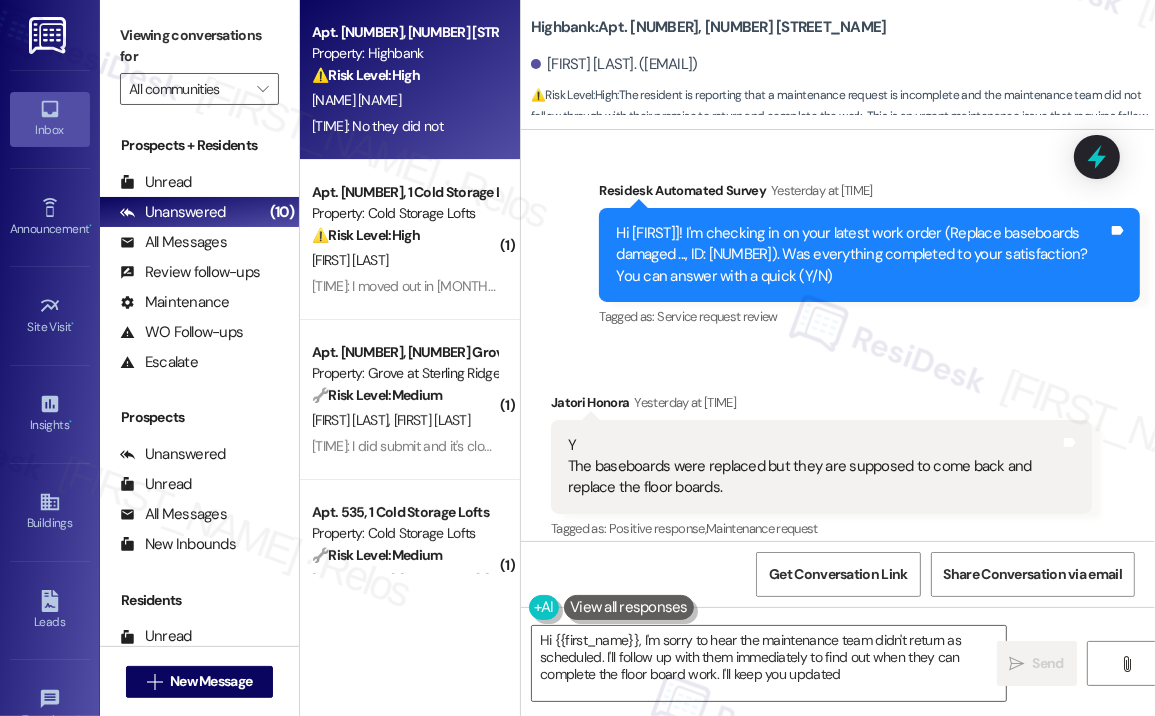 type on "Hi {{first_name}}, I'm sorry to hear the maintenance team didn't return as scheduled. I'll follow up with them immediately to find out when they can complete the floor board work. I'll keep you updated!" 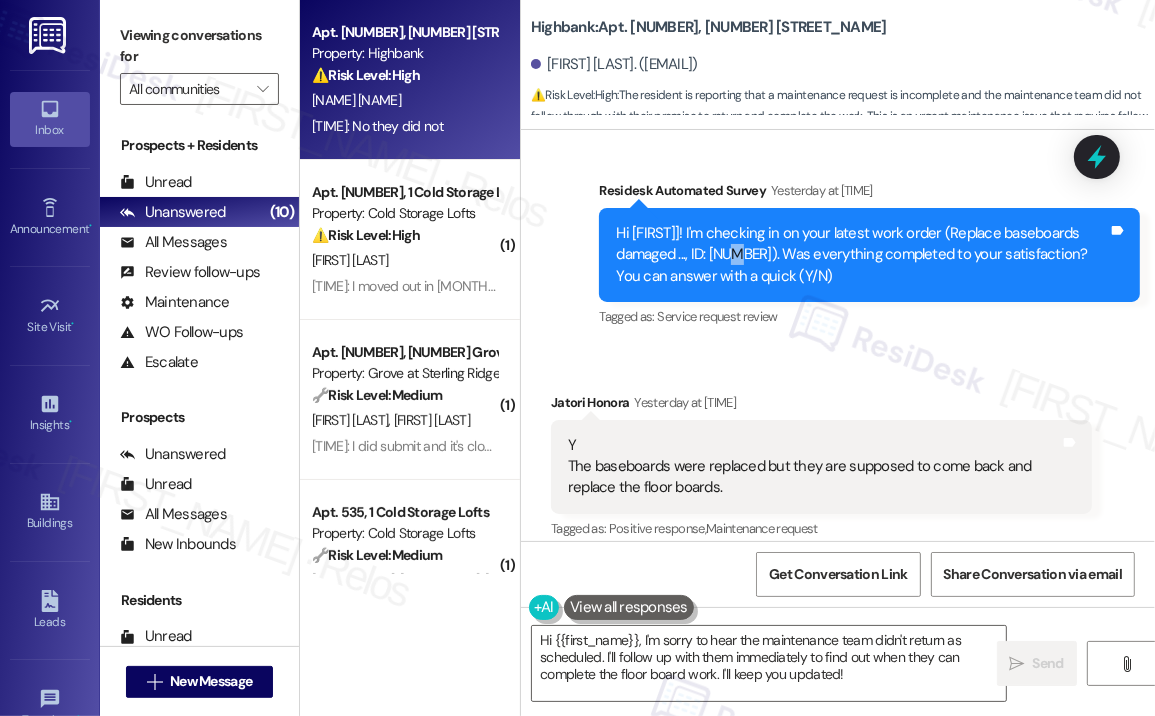 click on "Hi [FIRST]]! I'm checking in on your latest work order (Replace baseboards damaged ..., ID: [NUMBER]). Was everything completed to your satisfaction? You can answer with a quick (Y/N)" at bounding box center (862, 255) 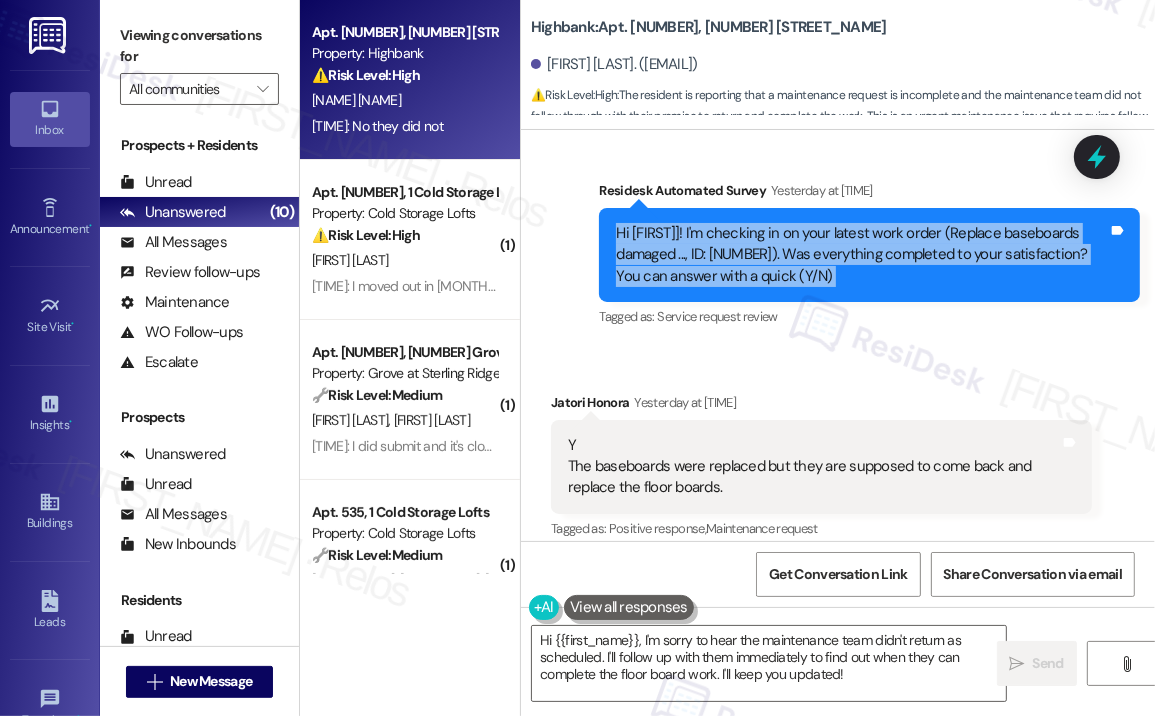 click on "Hi [FIRST]]! I'm checking in on your latest work order (Replace baseboards damaged ..., ID: [NUMBER]). Was everything completed to your satisfaction? You can answer with a quick (Y/N)" at bounding box center (862, 255) 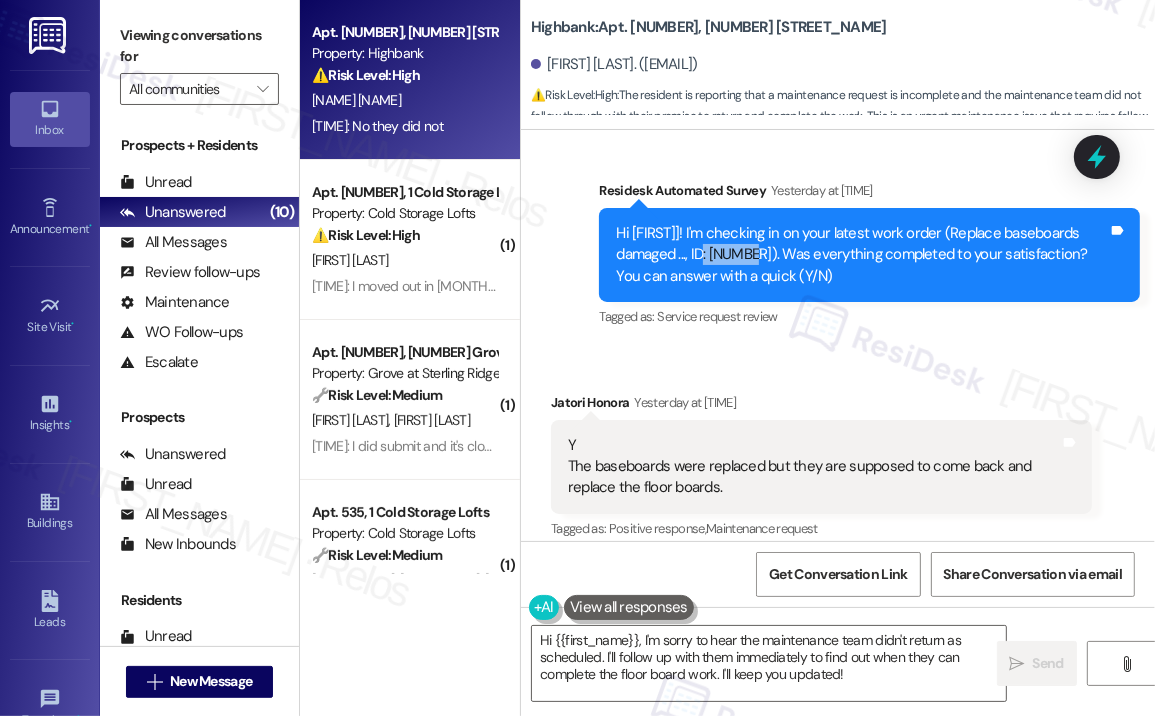 drag, startPoint x: 764, startPoint y: 254, endPoint x: 708, endPoint y: 258, distance: 56.142673 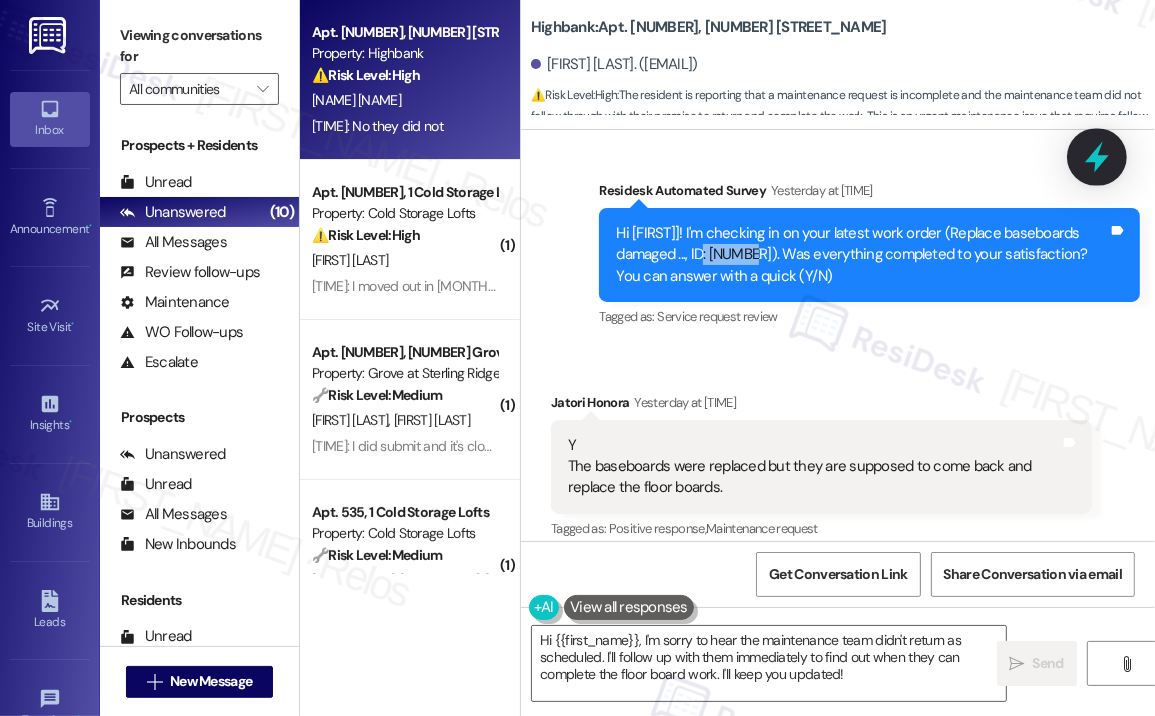 click 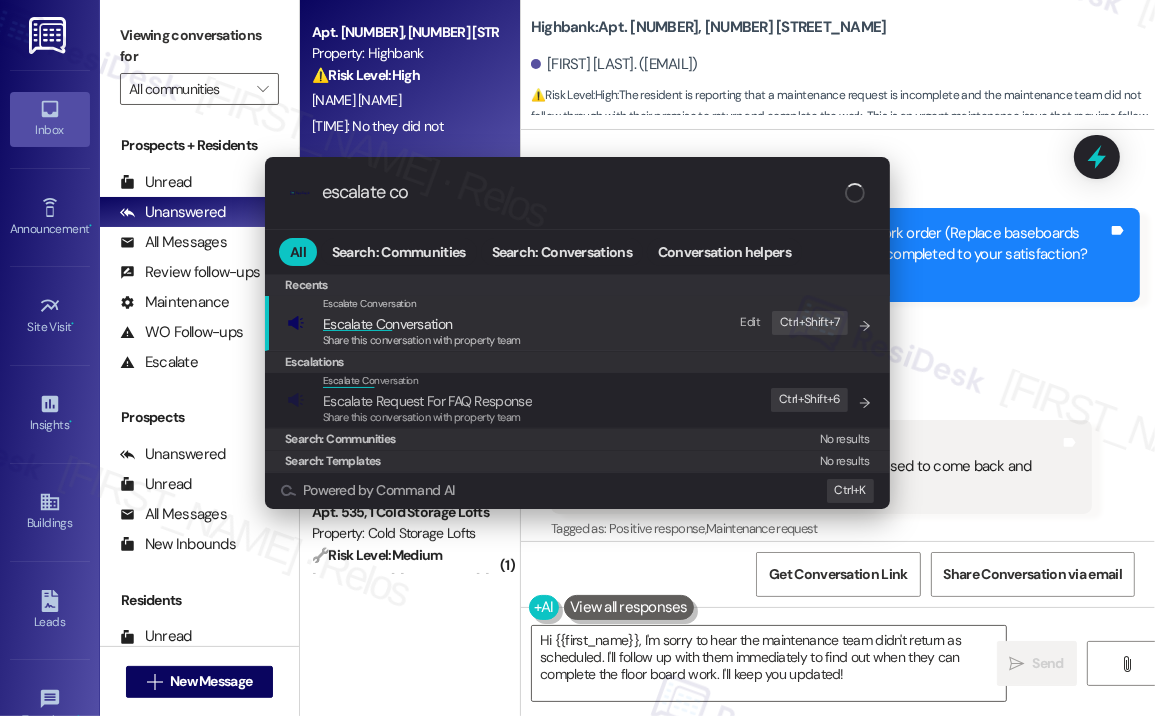 type on "escalate con" 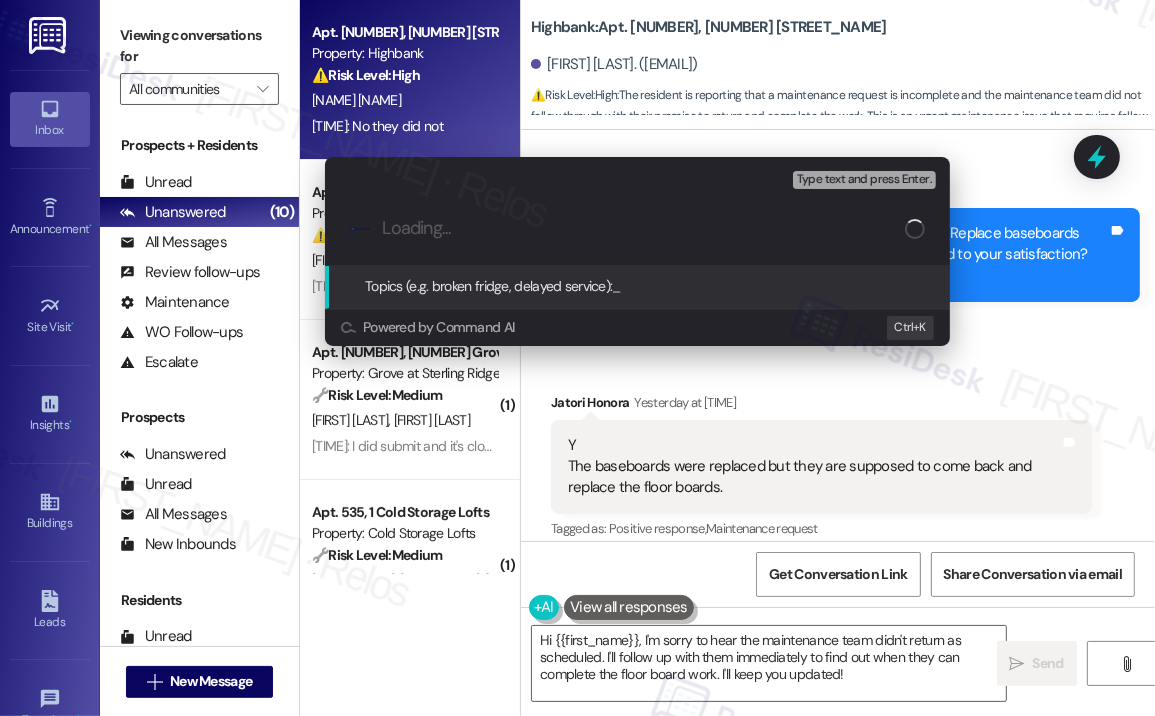type on "[NUMBER]" 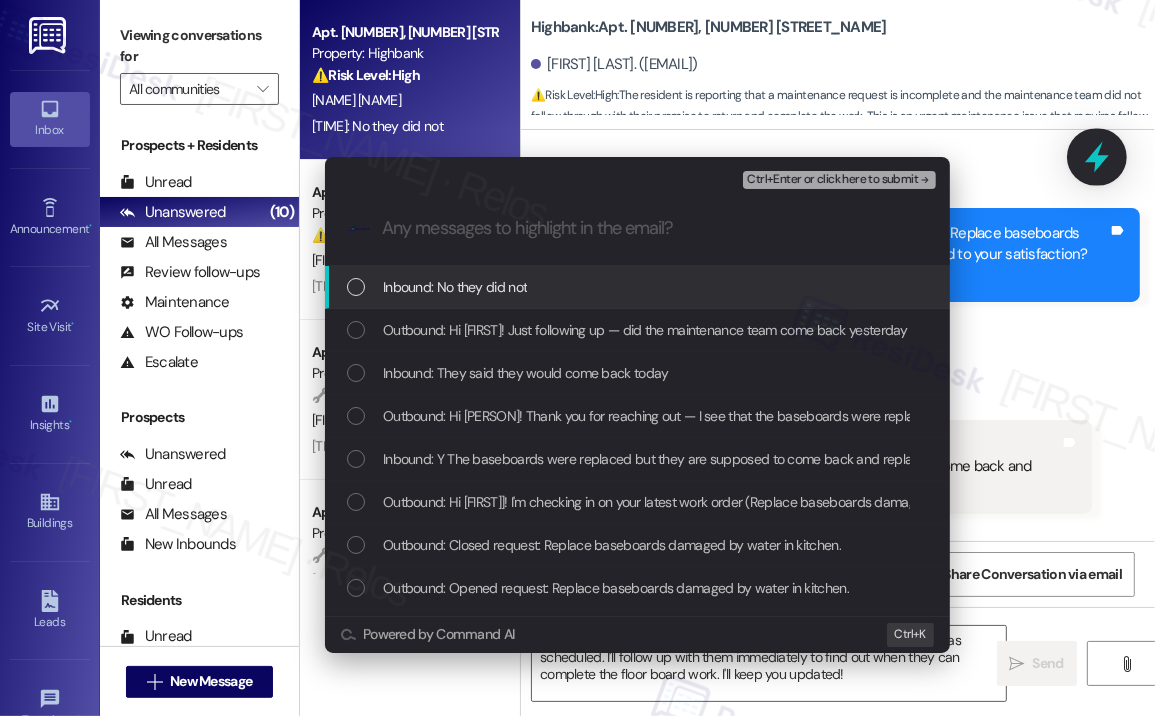 click on "Escalate Conversation High risk [NUMBER] Any messages to highlight in the email? Ctrl+Enter or click here to submit .cls-1{fill:#0a055f;}.cls-2{fill:#0cc4c4;} resideskLogoBlueOrange Inbound: No they did not Outbound: Hi Jatori! Just following up — did the maintenance team come back yesterday to complete the work on the floor boards as they mentioned? Let me know if it’s still pending, and I’ll check in with the team for you. Inbound: They said they would come back today Outbound: Hi Jatori! Thank you for reaching out — I see that the baseboards were replaced, but the floor boards still need to be addressed. Did the maintenance team leave any message or update about when they’ll be coming back to complete the work? Inbound: Y
The baseboards were replaced but they are supposed to come back and replace the floor boards. Outbound: Closed request: Replace baseboards damaged by water in kitchen. Outbound: Opened request: Replace baseboards damaged by water in kitchen. Powered by Command AI Ctrl+ K" at bounding box center (577, 358) 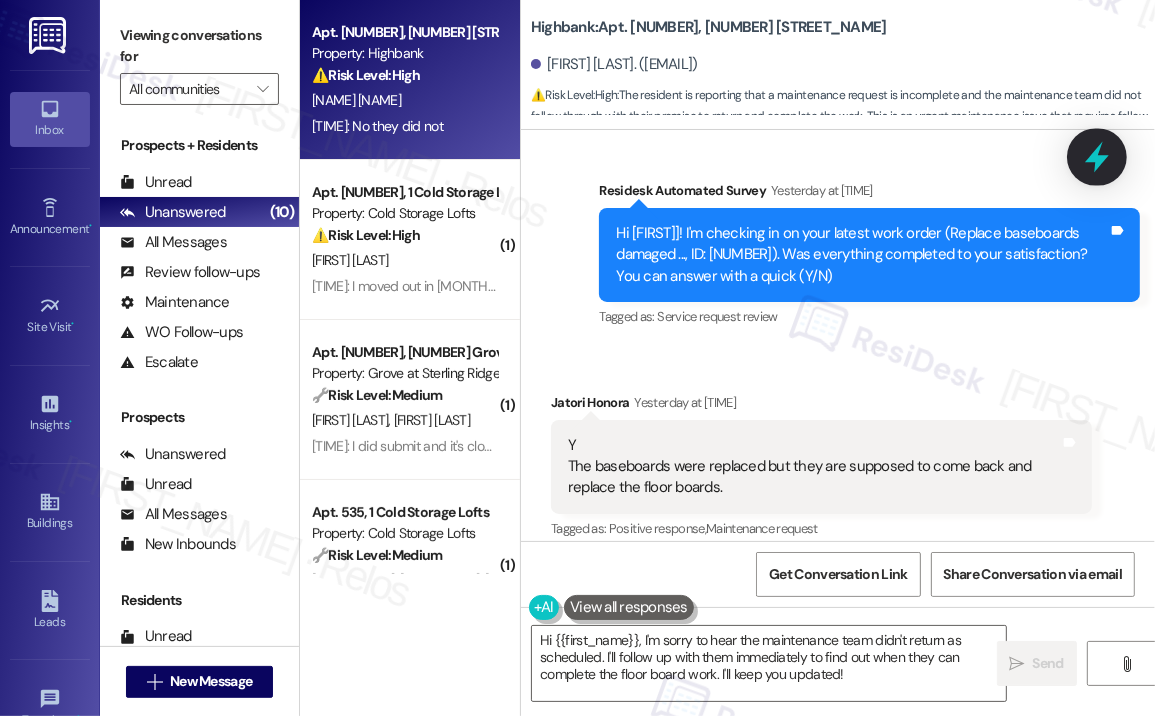 click 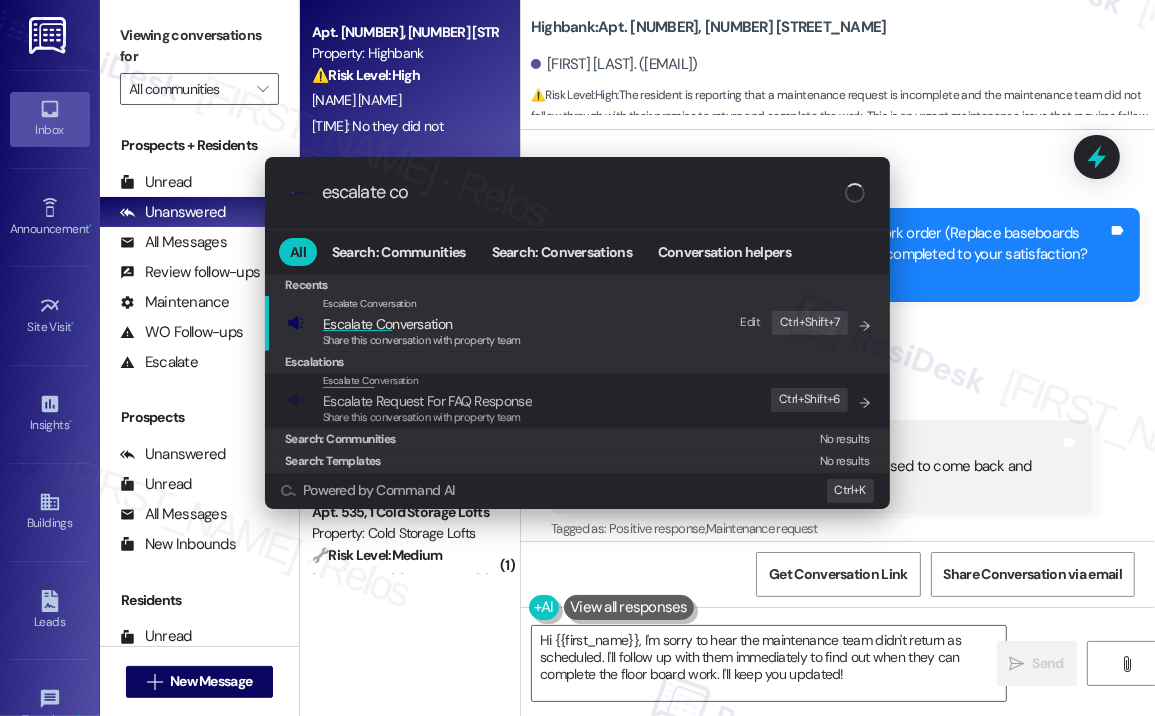 type on "escalate con" 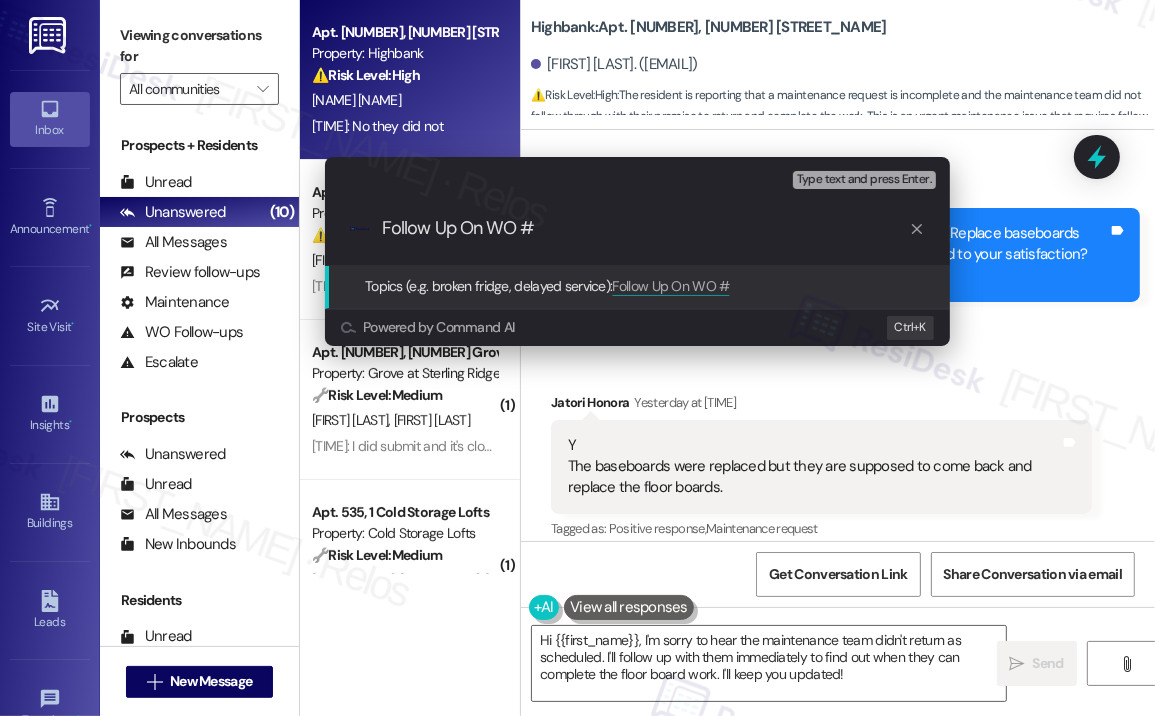 paste on "[NUMBER]" 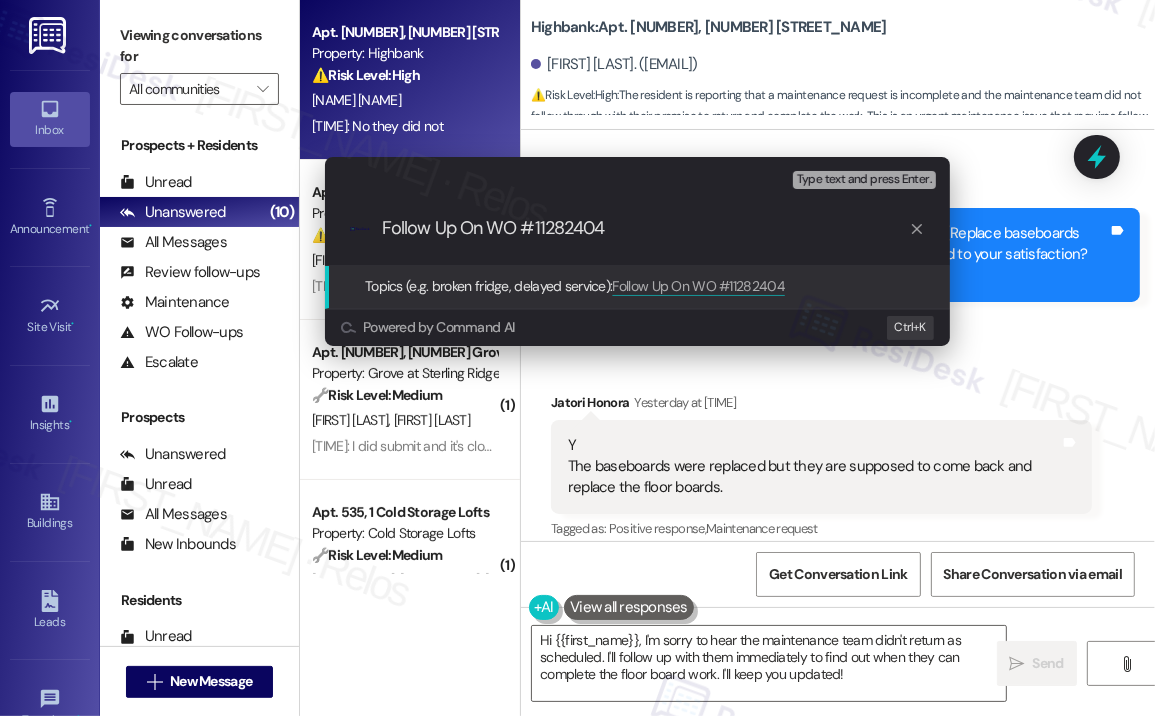 type 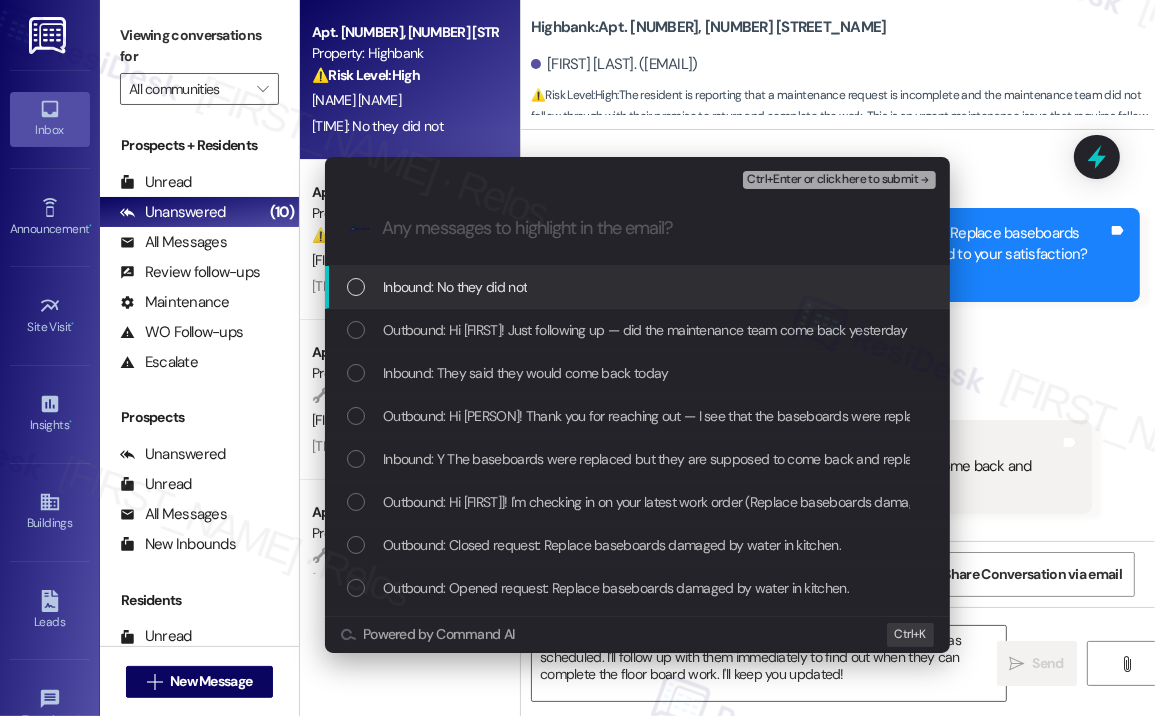 click on "Inbound: No they did not" at bounding box center [639, 287] 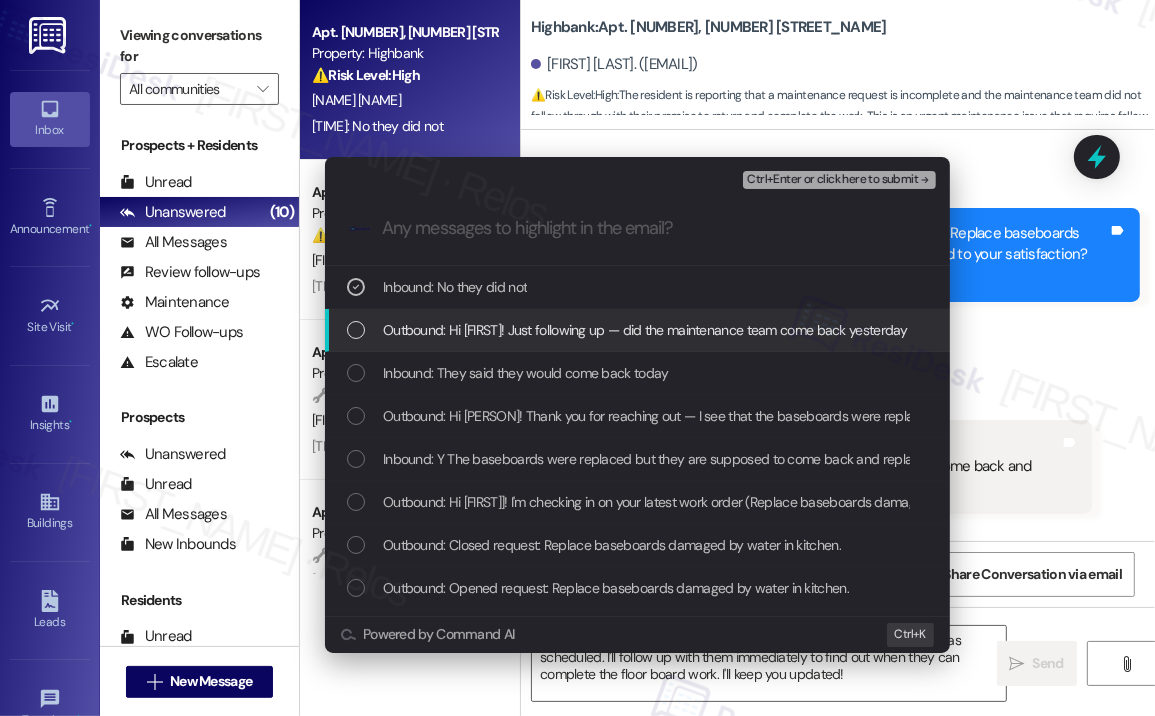 click on "Outbound: Hi [FIRST]! Just following up — did the maintenance team come back yesterday to complete the work on the floor boards as they mentioned? Let me know if it’s still pending, and I’ll check in with the team for you." at bounding box center [1025, 330] 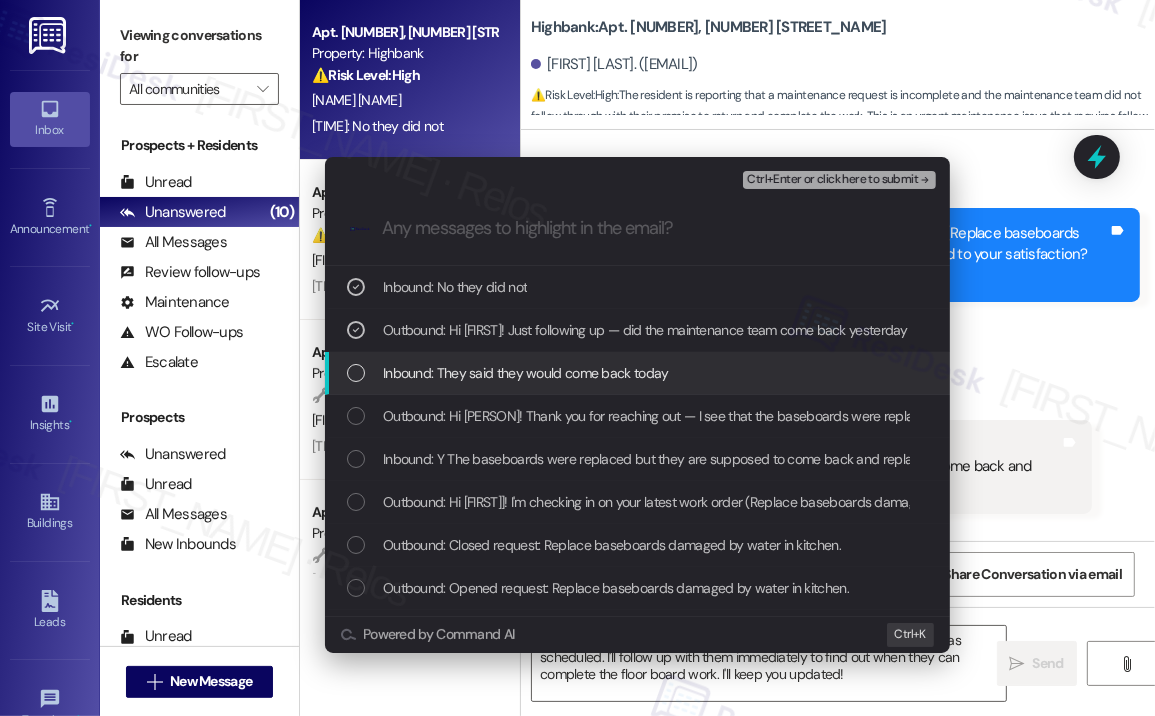 click on "Inbound: They said they would come back today" at bounding box center (526, 373) 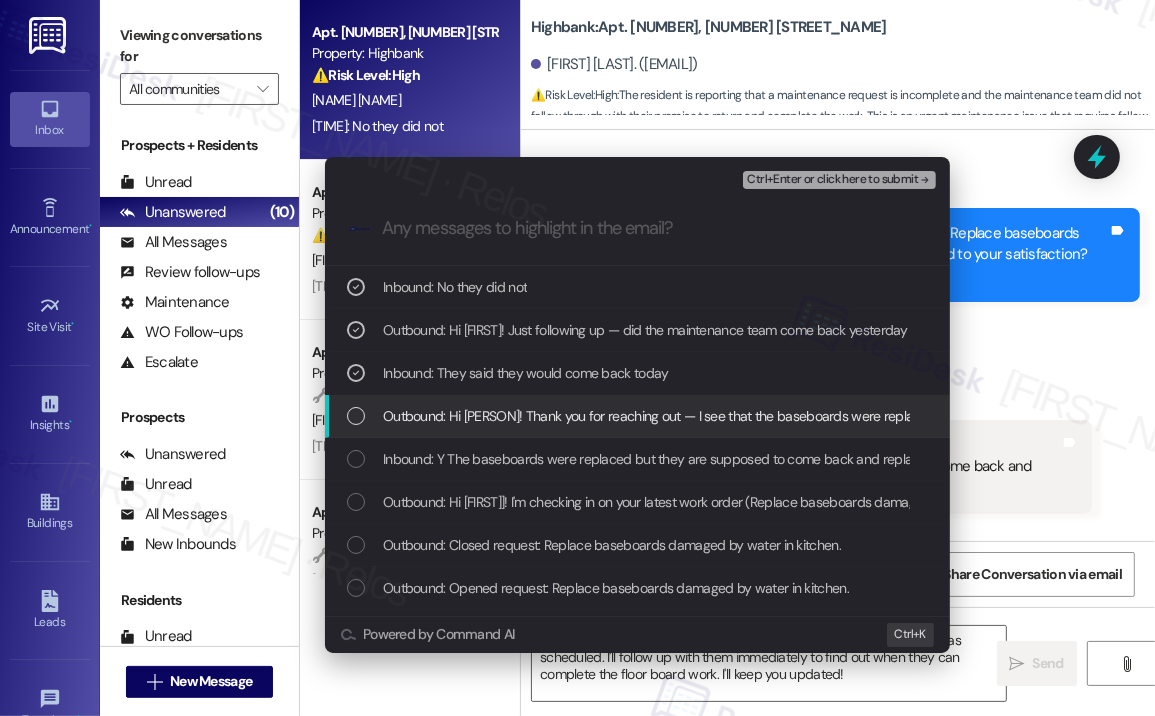 click on "Outbound: Hi Jatori! Thank you for reaching out — I see that the baseboards were replaced, but the floor boards still need to be addressed. Did the maintenance team leave any message or update about when they’ll be coming back to complete the work?" at bounding box center (1137, 416) 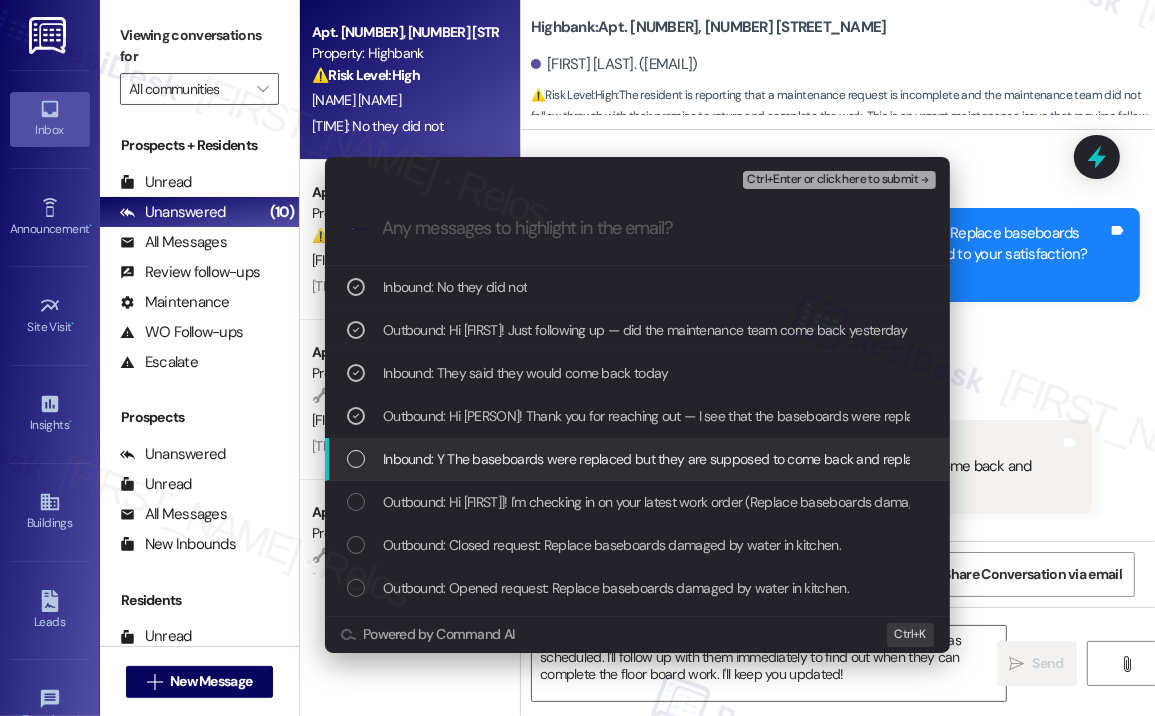 click on "Inbound: Y
The baseboards were replaced but they are supposed to come back and replace the floor boards." at bounding box center (704, 459) 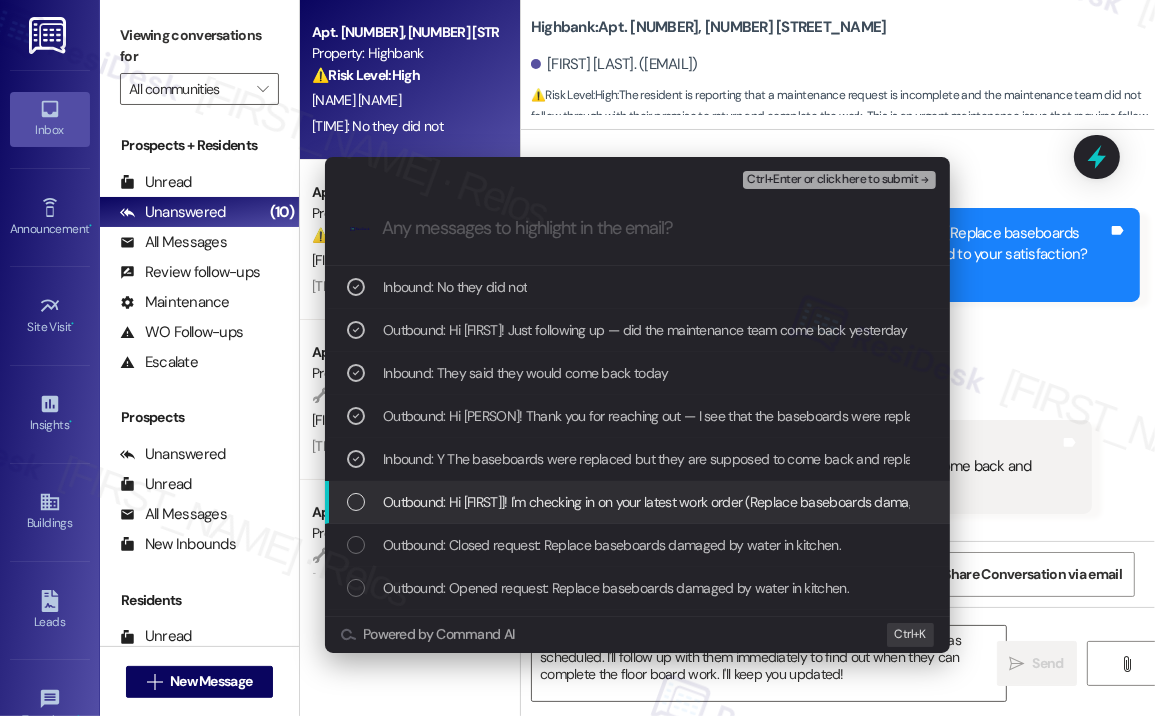 click on "Outbound: Hi Jatori! I'm checking in on your latest work order (Replace baseboards damaged ..., ID: 11282404). Was everything completed to your satisfaction? You can answer with a quick (Y/N)" at bounding box center (946, 502) 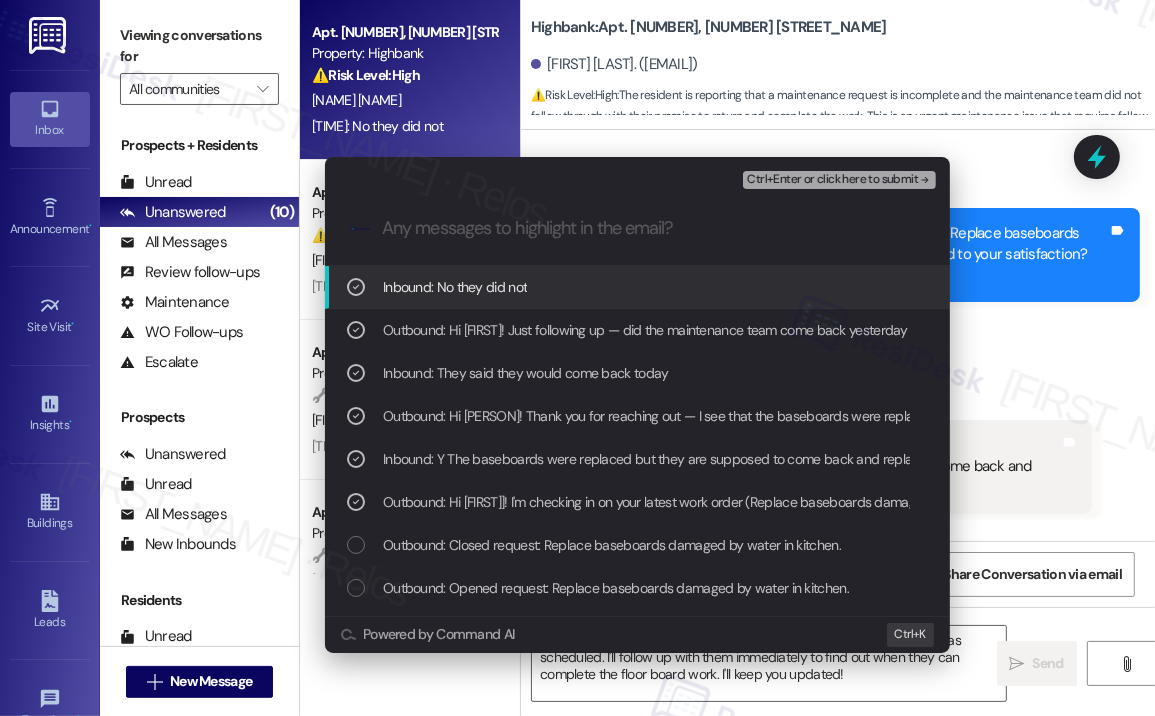 click on "Ctrl+Enter or click here to submit" at bounding box center [832, 180] 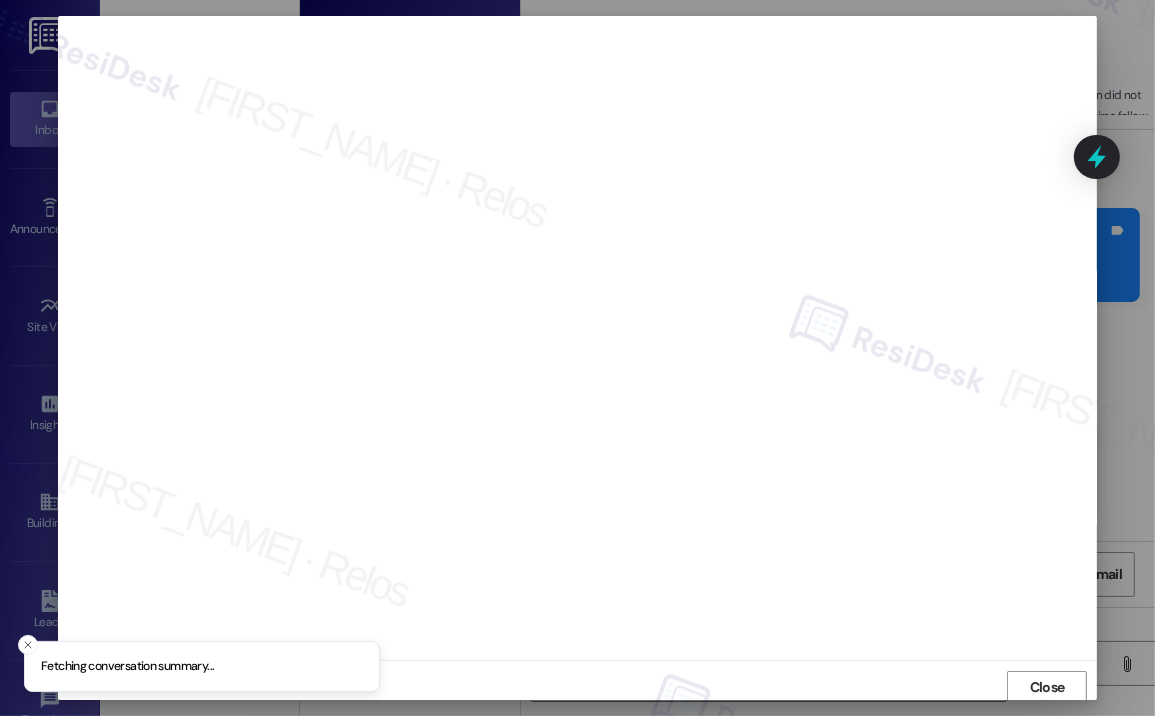 scroll, scrollTop: 3, scrollLeft: 0, axis: vertical 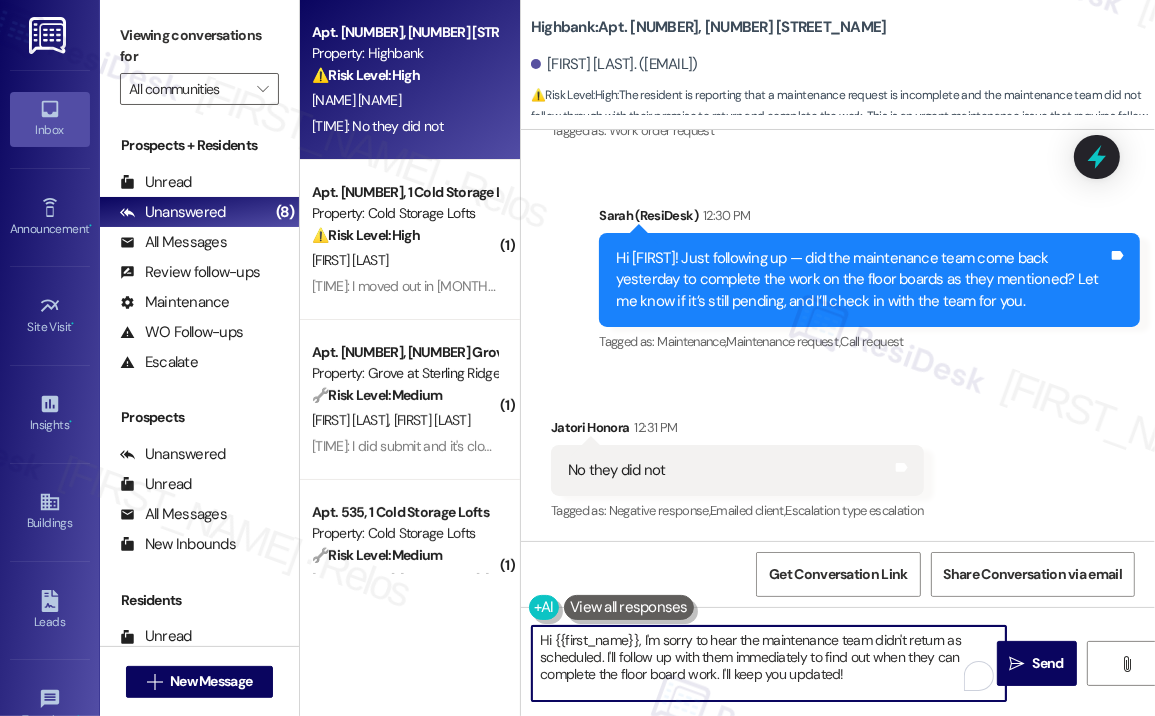 click on "Hi {{first_name}}, I'm sorry to hear the maintenance team didn't return as scheduled. I'll follow up with them immediately to find out when they can complete the floor board work. I'll keep you updated!" at bounding box center (769, 663) 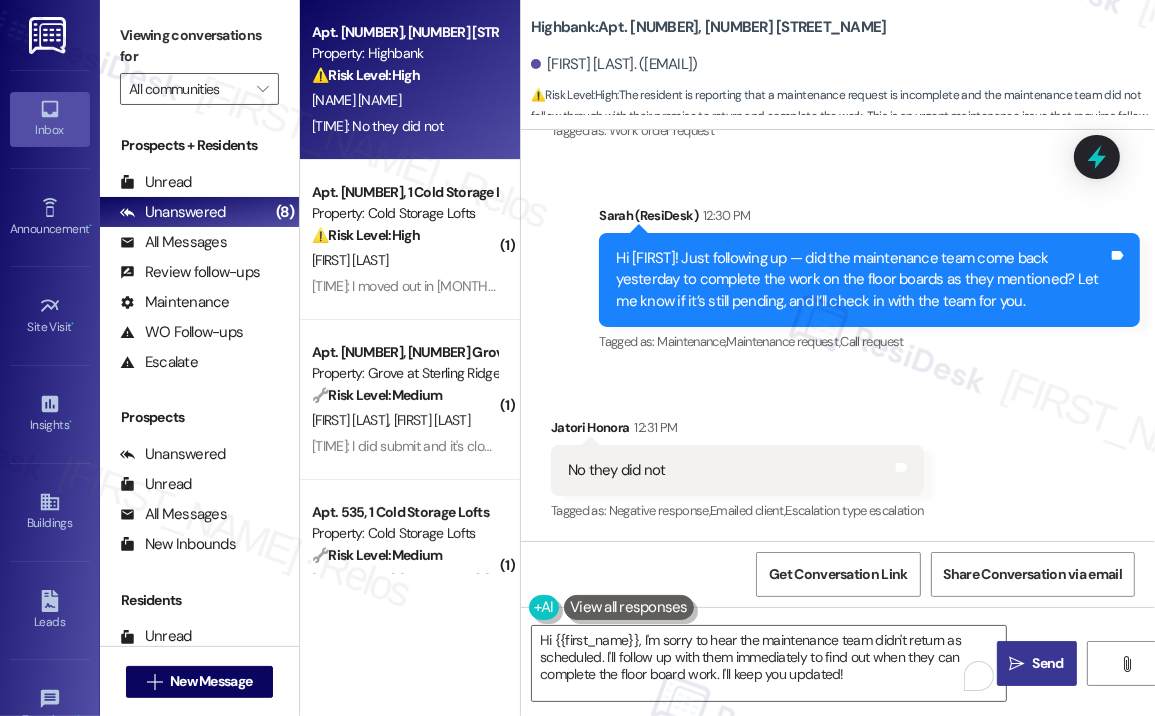 click on "Send" at bounding box center (1048, 663) 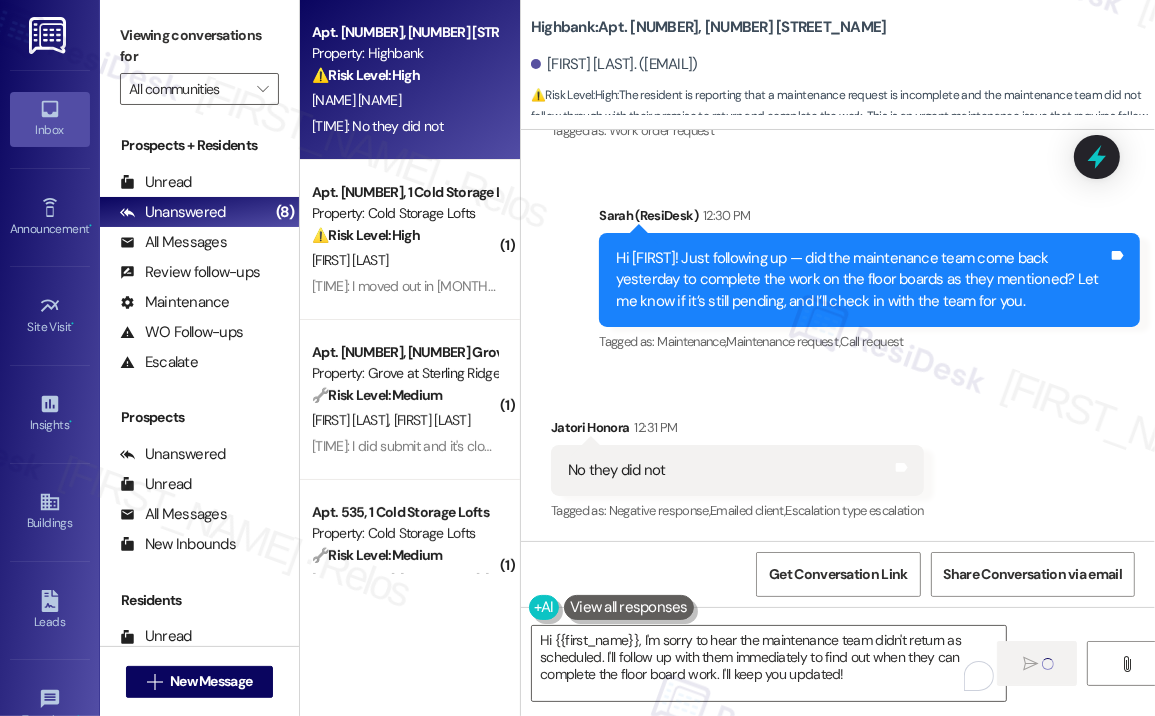 type 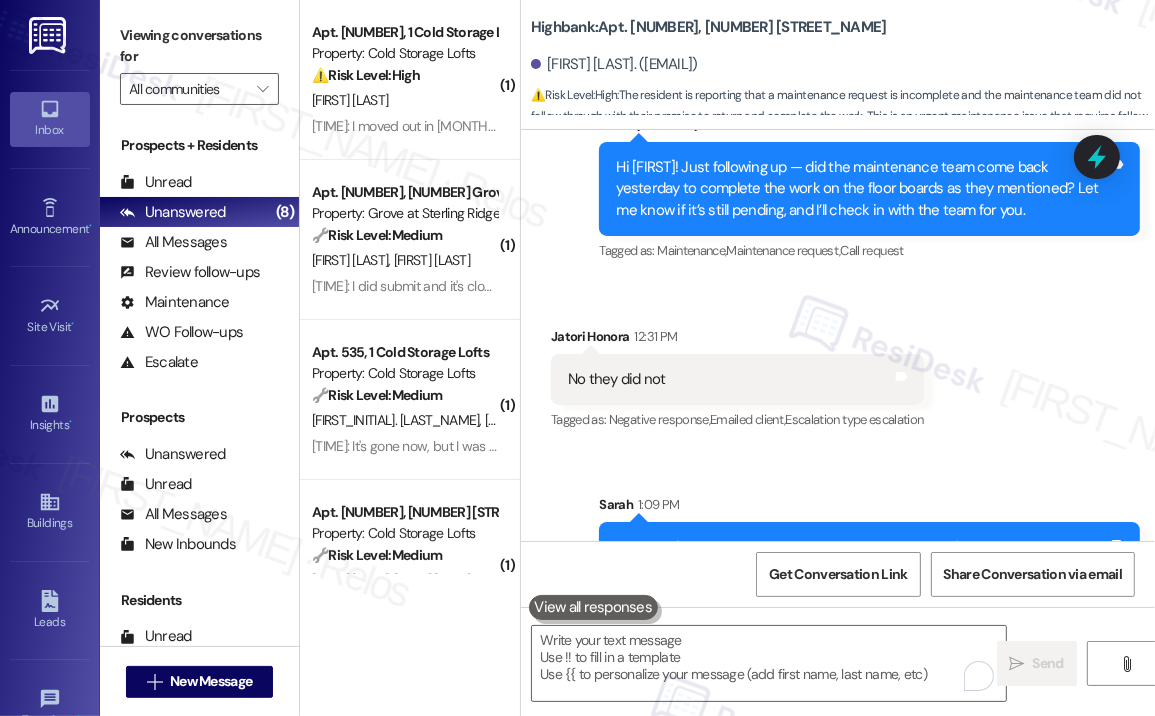 scroll, scrollTop: 5015, scrollLeft: 0, axis: vertical 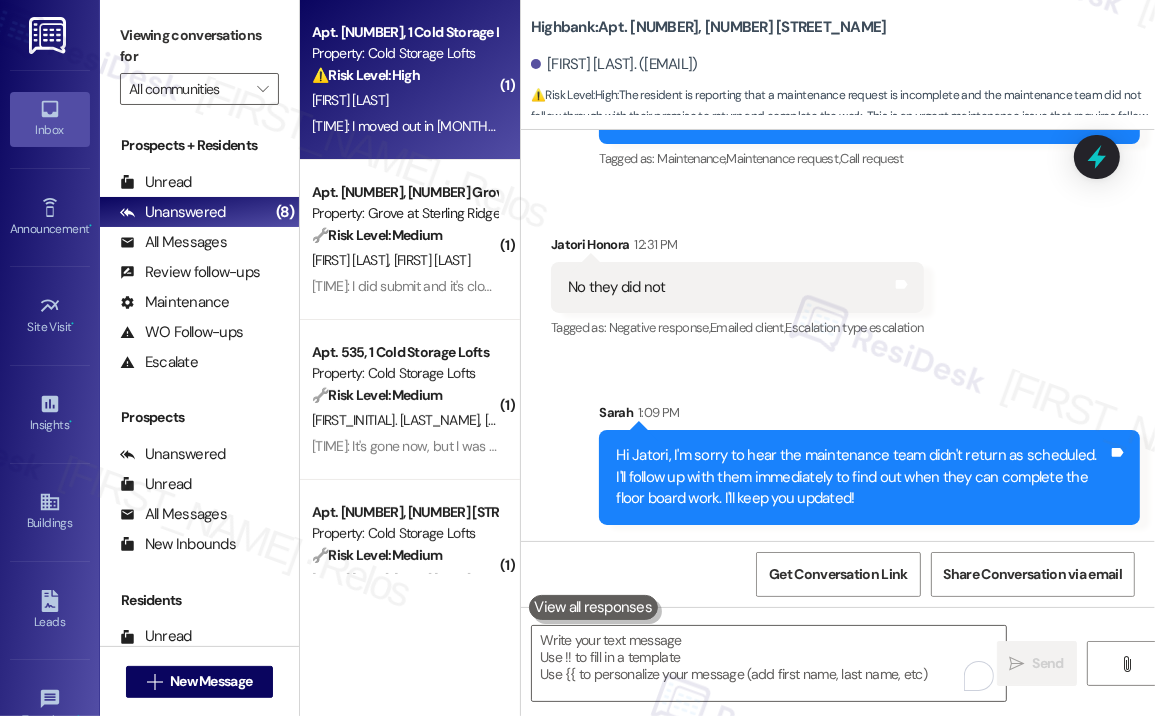 click on "[INITIAL] [LAST]" at bounding box center [404, 100] 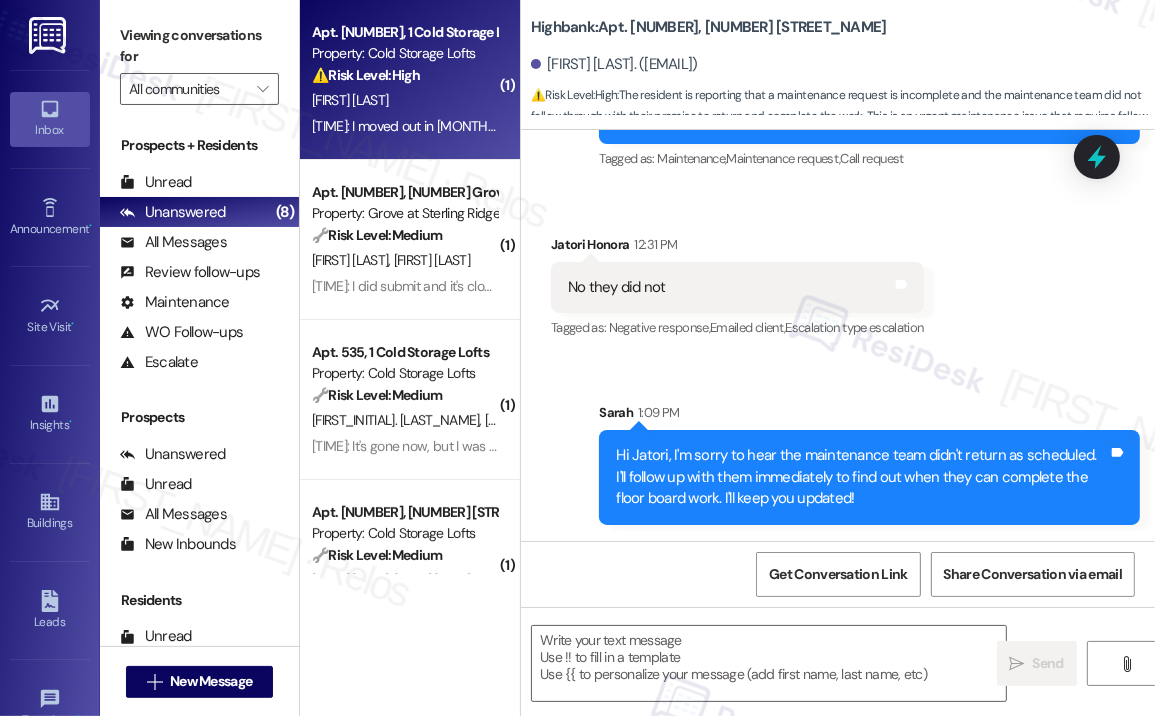 type on "Fetching suggested responses. Please feel free to read through the conversation in the meantime." 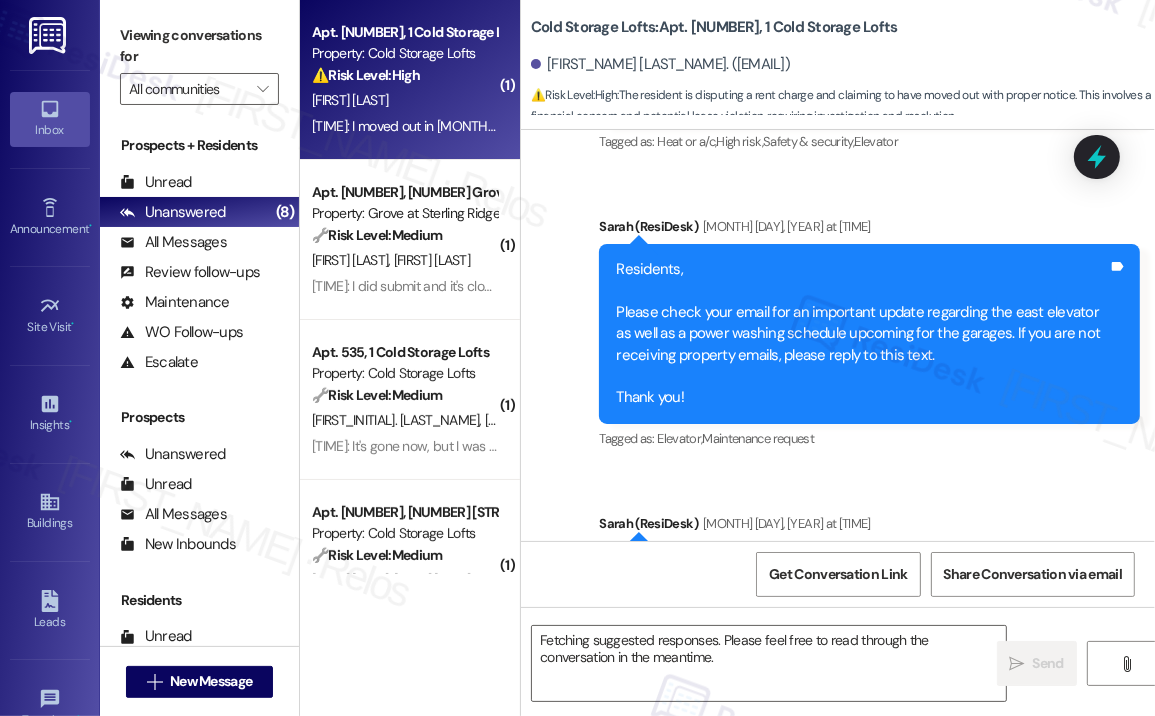 scroll, scrollTop: 25035, scrollLeft: 0, axis: vertical 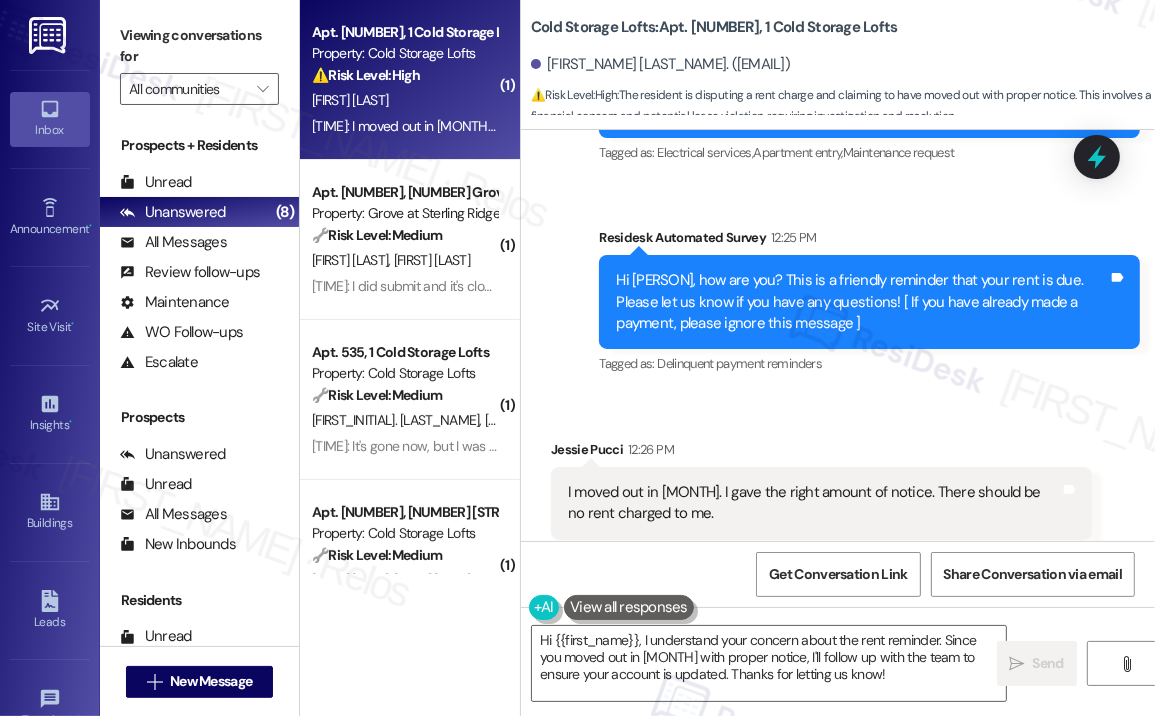 click on "Received via SMS Jessie Pucci 12:26 PM I moved out in May. I gave the right amount of notice. There should be no rent charged to me.  Tags and notes Tagged as:   Rent/payments ,  Click to highlight conversations about Rent/payments Notice Click to highlight conversations about Notice" at bounding box center (838, 489) 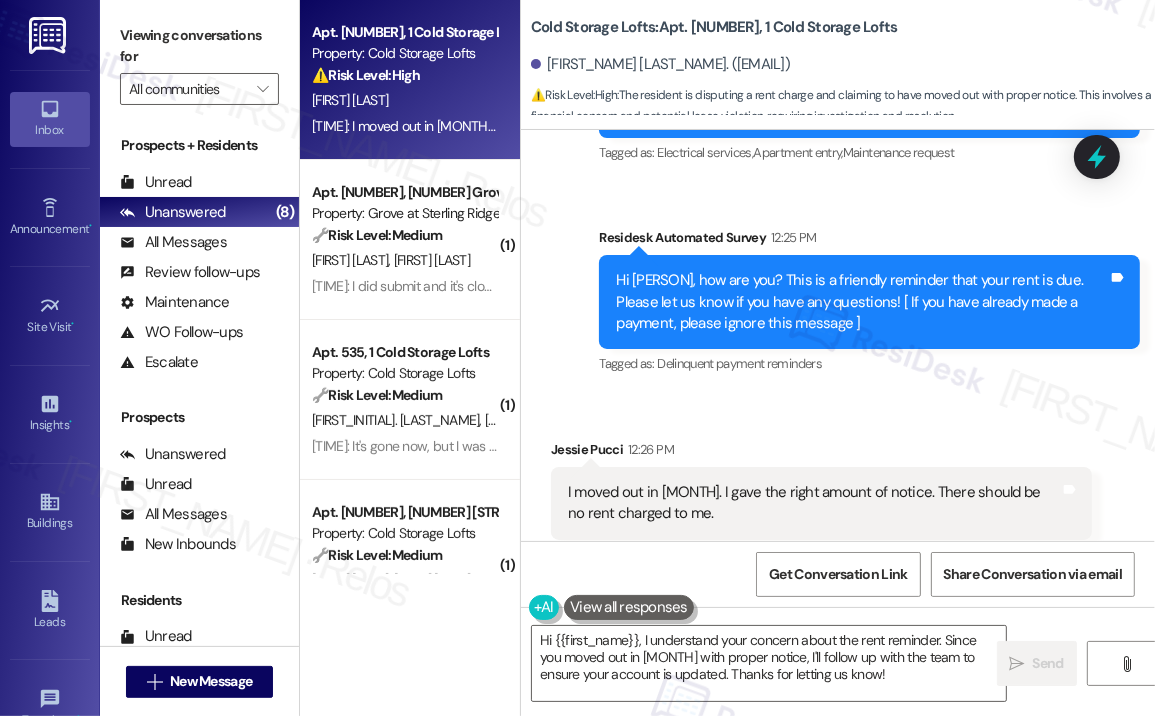 click on "Received via SMS Jessie Pucci 12:26 PM I moved out in May. I gave the right amount of notice. There should be no rent charged to me.  Tags and notes Tagged as:   Rent/payments ,  Click to highlight conversations about Rent/payments Notice Click to highlight conversations about Notice" at bounding box center [838, 489] 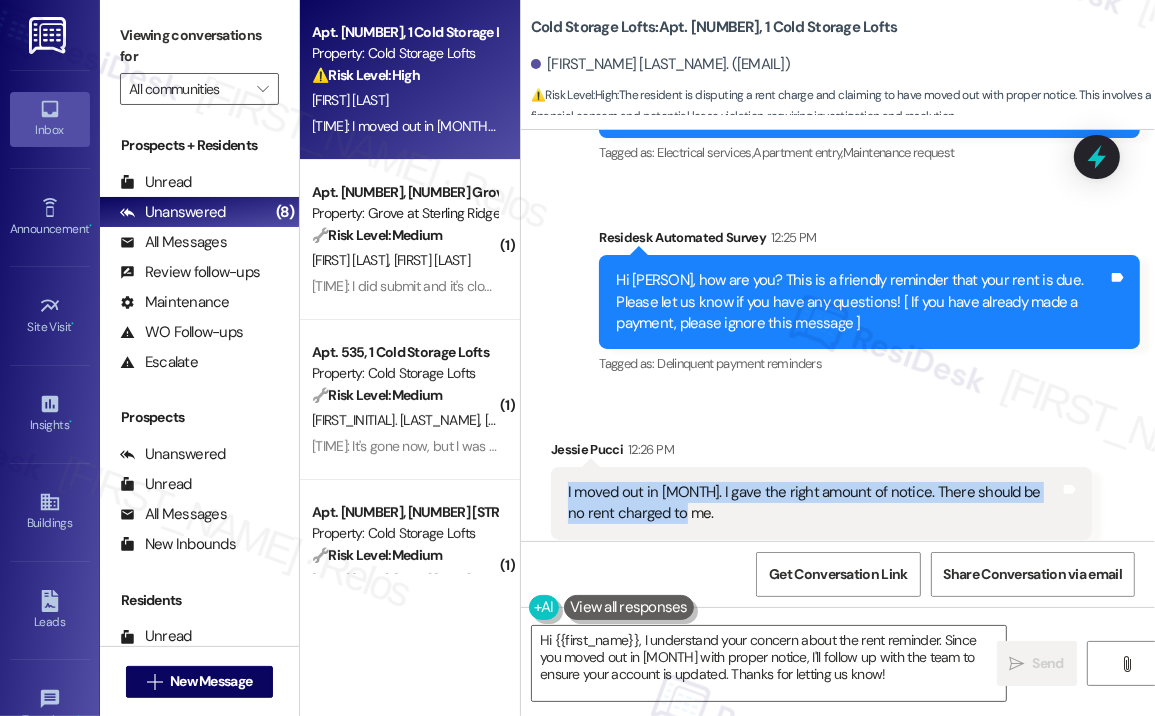 drag, startPoint x: 703, startPoint y: 476, endPoint x: 595, endPoint y: 448, distance: 111.5706 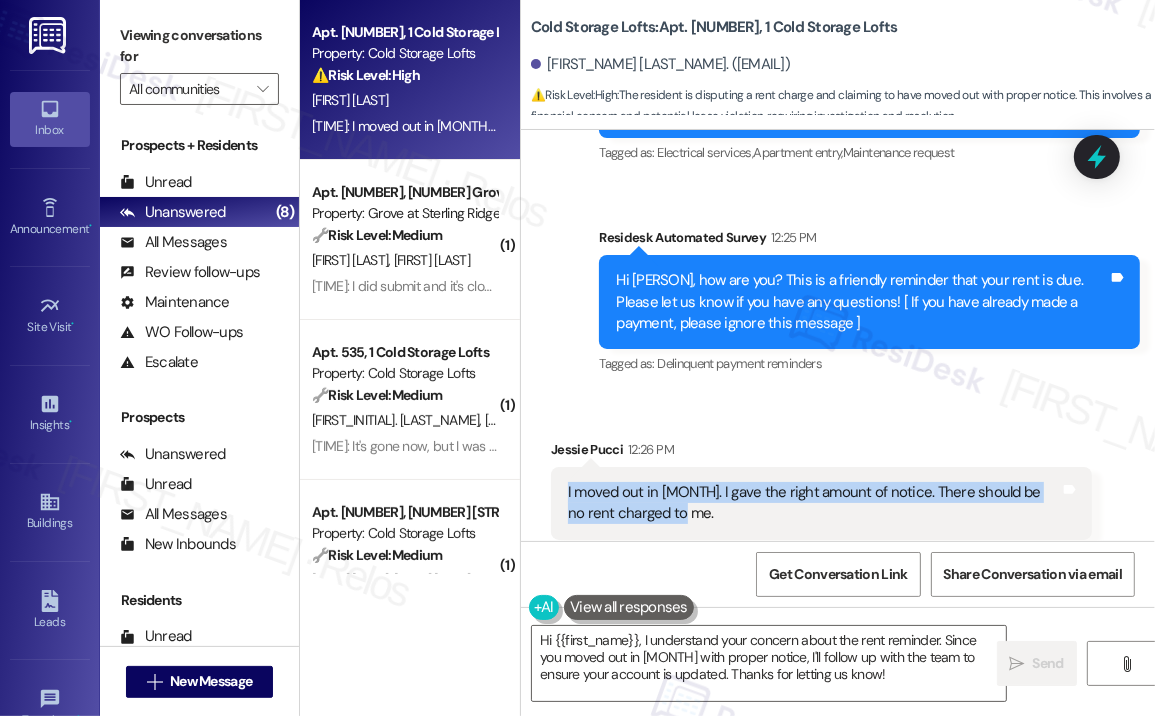 copy on "I moved out in May. I gave the right amount of notice. There should be no rent charged to me." 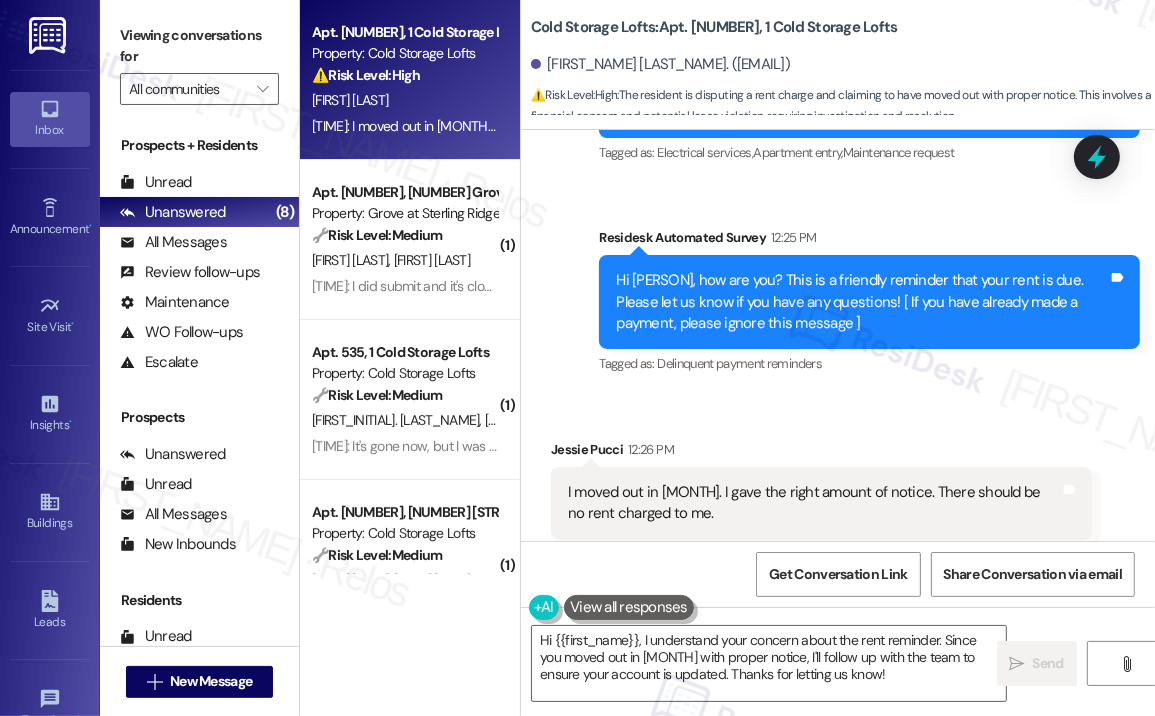 click on "Announcement, sent via SMS Sarah   (ResiDesk) Jun 18, 2025 at 2:05 PM Hi Jessie!
Just a heads-up — the office will be closed on 06/19/2025 in honor of Juneteenth. We’ll resume normal hours the following day. Thank you! Tags and notes Tagged as:   Praise ,  Click to highlight conversations about Praise Office hours Click to highlight conversations about Office hours Announcement, sent via SMS Sarah   (ResiDesk) Jun 24, 2025 at 10:28 AM Hi Jessie!
Thank you! Tags and notes Tagged as:   Heat or a/c ,  Click to highlight conversations about Heat or a/c High risk ,  Click to highlight conversations about High risk Access ,  Click to highlight conversations about Access Construction ,  Click to highlight conversations about Construction Apartment entry Click to highlight conversations about Apartment entry Announcement, sent via SMS Sarah   (ResiDesk) Jun 24, 2025 at 11:06 AM Hi Jessie!
Fire Alarm Maintenance Notice
Thank you for your cooperation! Tags and notes Tagged as:   High risk ,  Urgent ," at bounding box center [838, -1930] 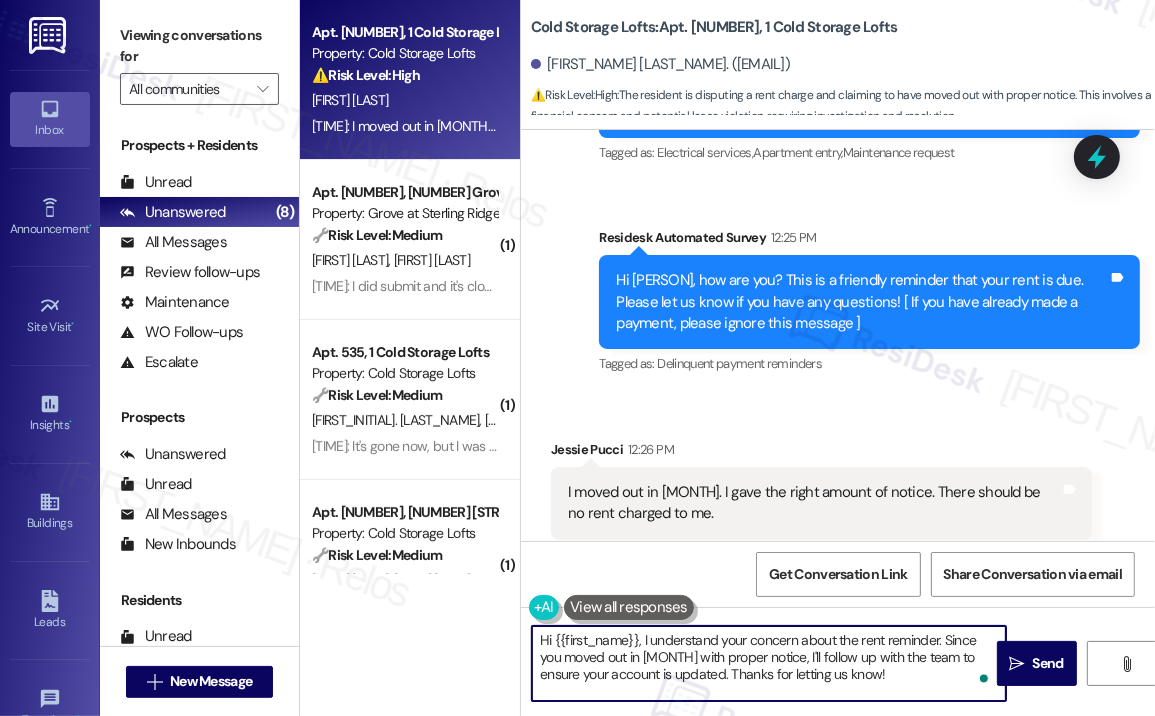 drag, startPoint x: 857, startPoint y: 671, endPoint x: 646, endPoint y: 631, distance: 214.75801 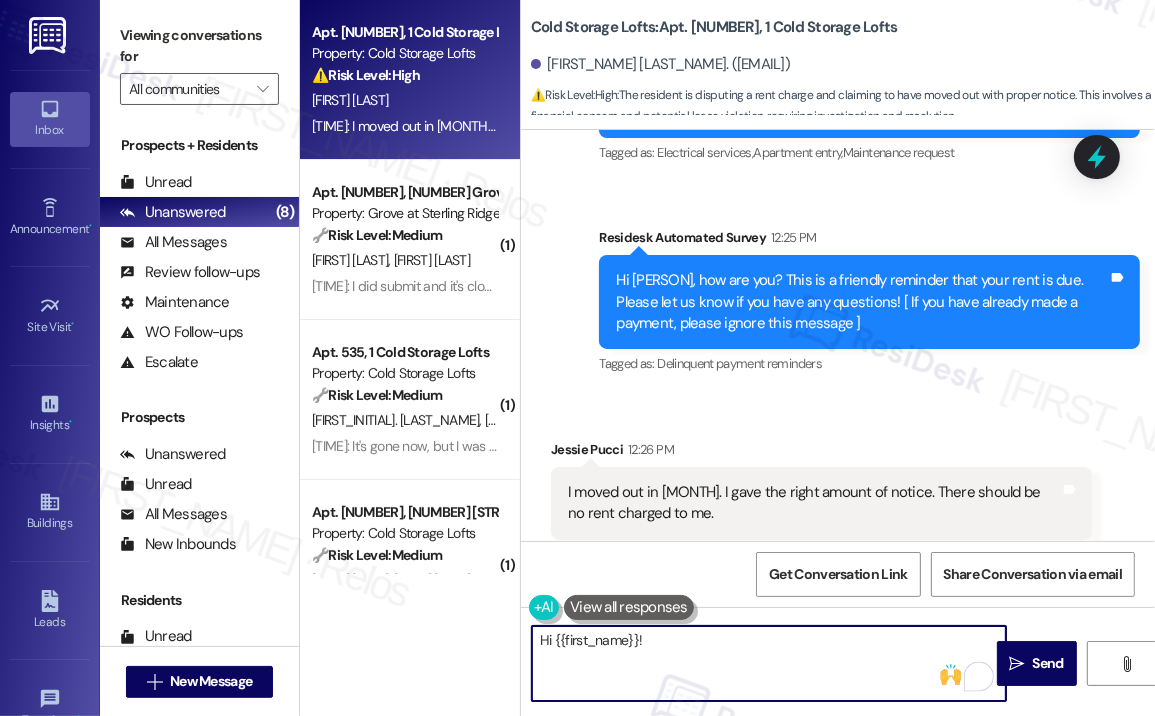 paste on "Thank you for reaching out — I understand your concern, especially if you moved out in May and provided the proper notice.
Just to help us look into this accurately, did you receive any final confirmation or documentation from the site team when you moved out? And have you seen a specific charge recently that appears to be for rent? Let me know so I can help get this sorted out for you." 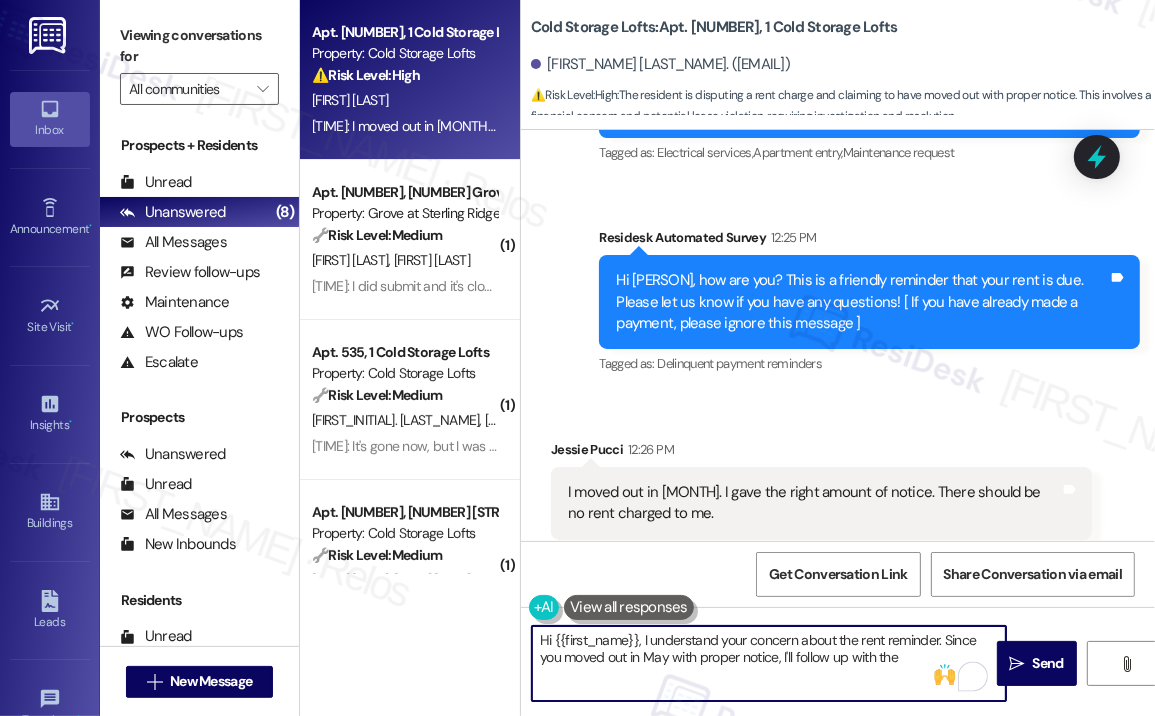 scroll, scrollTop: 50, scrollLeft: 0, axis: vertical 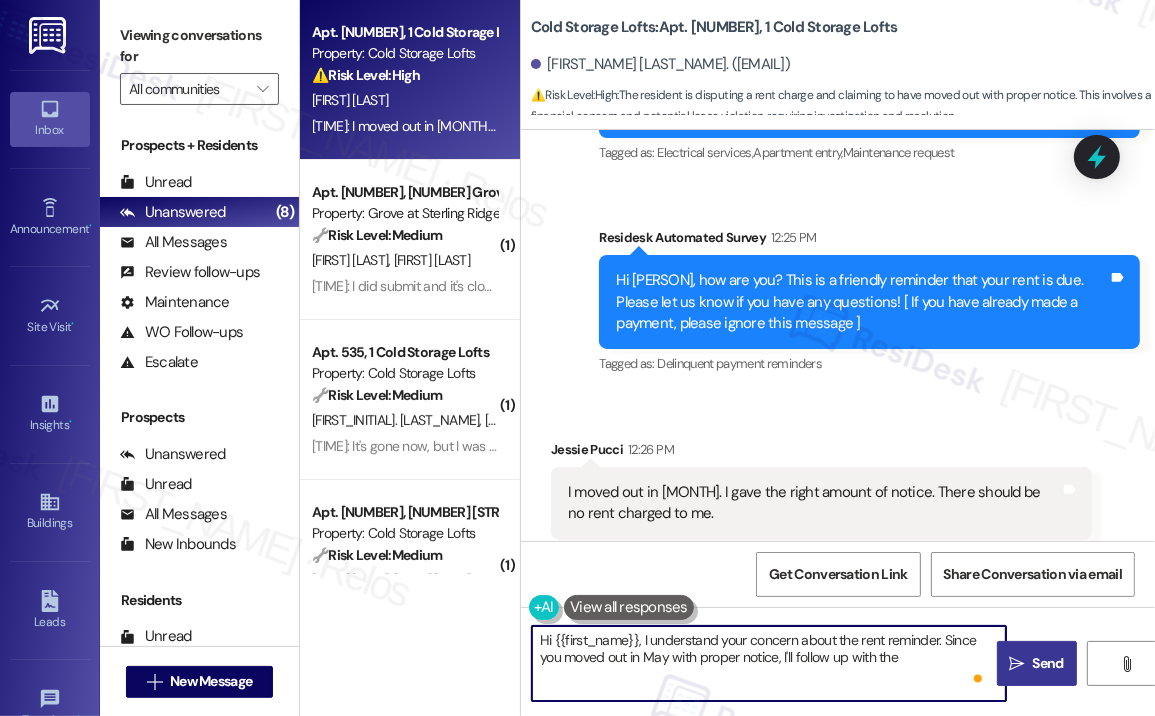 type on "Hi {{first_name}}! Thank you for reaching out — I understand your concern, especially if you moved out in May and provided the proper notice.
Just to help us look into this accurately, did you receive any final confirmation or documentation from the site team when you moved out? And have you seen a specific charge recently that appears to be for rent? Let me know so I can help get this sorted out for you." 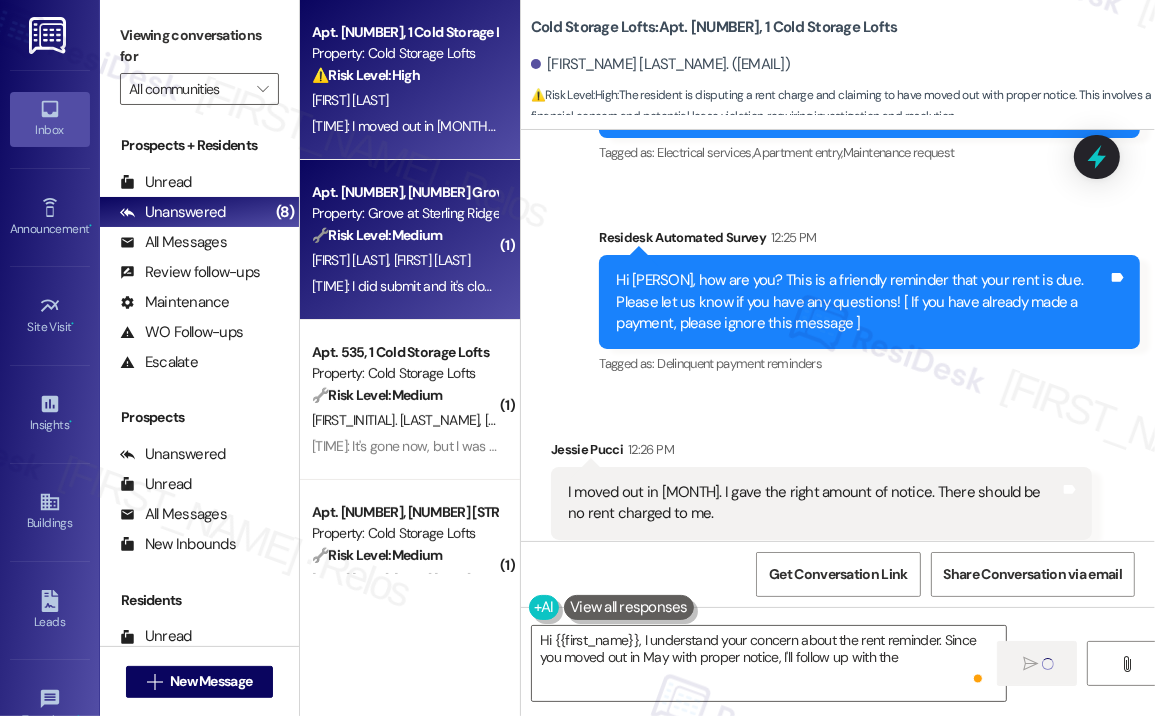type 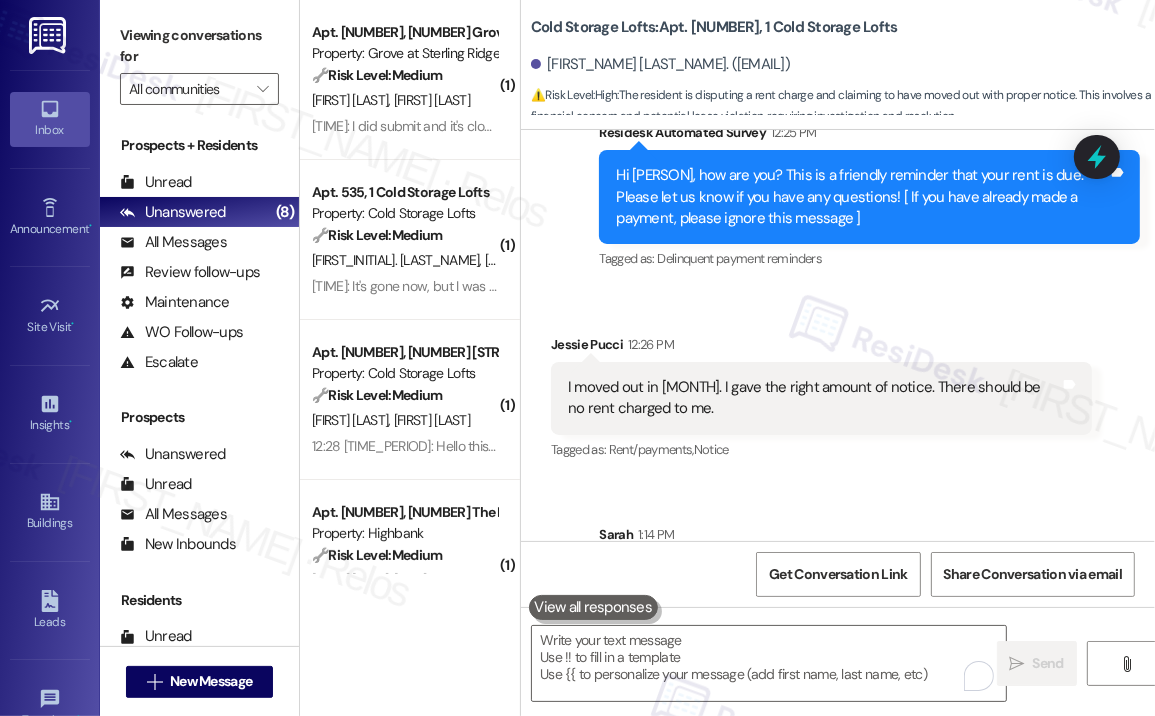 scroll, scrollTop: 25303, scrollLeft: 0, axis: vertical 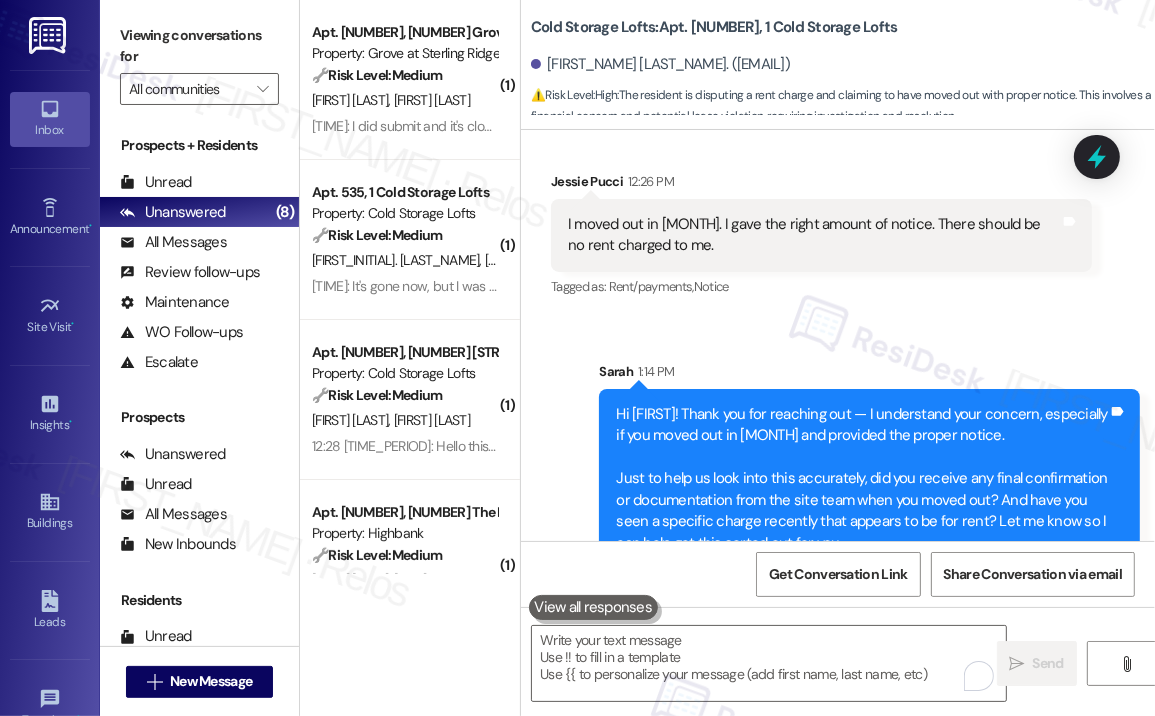click on "Sarah 1:14 PM" at bounding box center (869, 375) 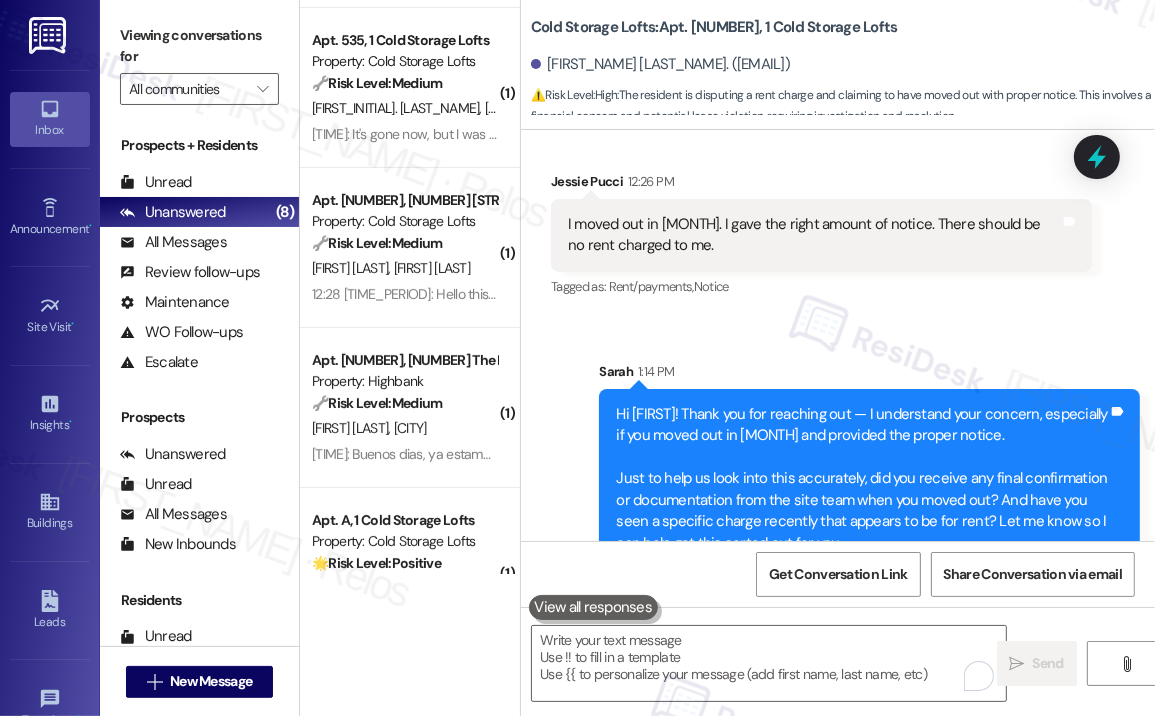 scroll, scrollTop: 200, scrollLeft: 0, axis: vertical 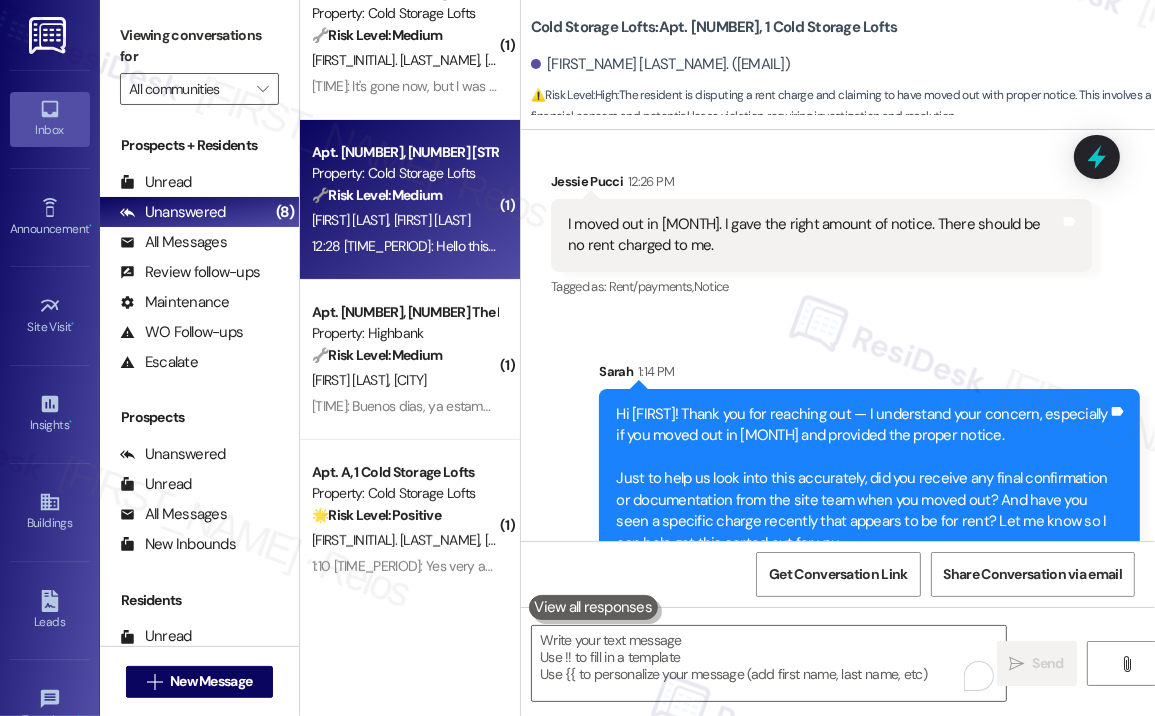 click on "12:28 PM: Hello this is cornelius in apartment 518. My rent will be paid on August 12 because that's when my direct deposit hits. 12:28 PM: Hello this is cornelius in apartment 518. My rent will be paid on August 12 because that's when my direct deposit hits." at bounding box center [731, 246] 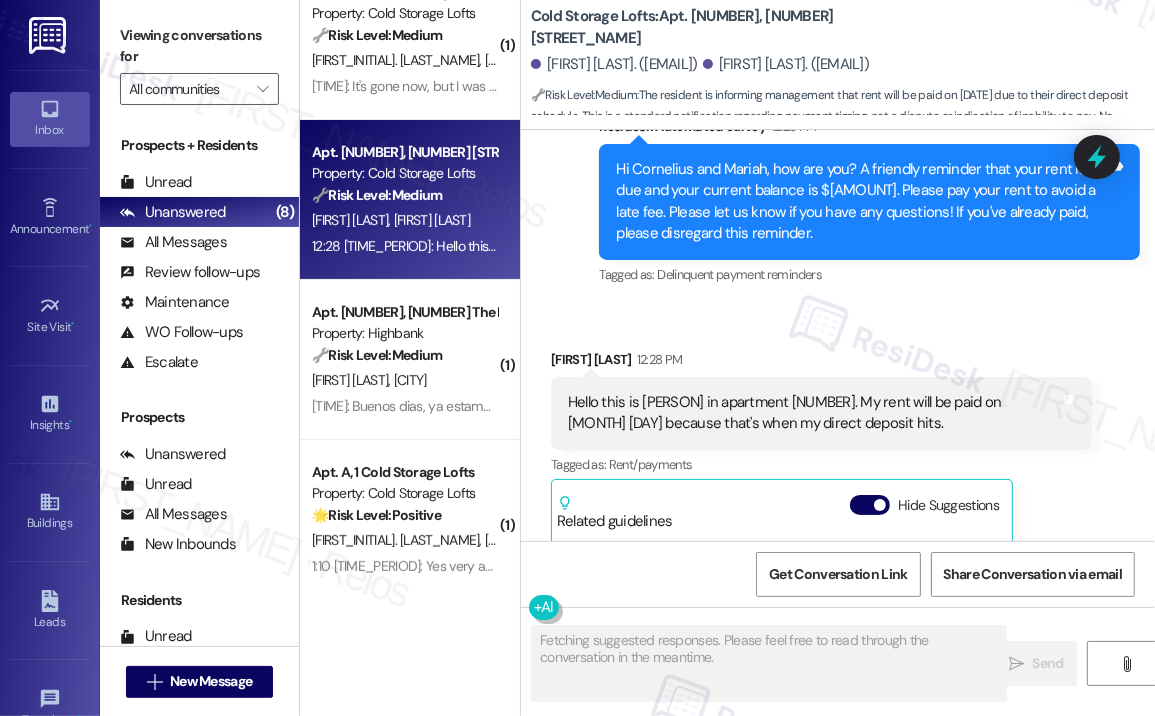 scroll, scrollTop: 22407, scrollLeft: 0, axis: vertical 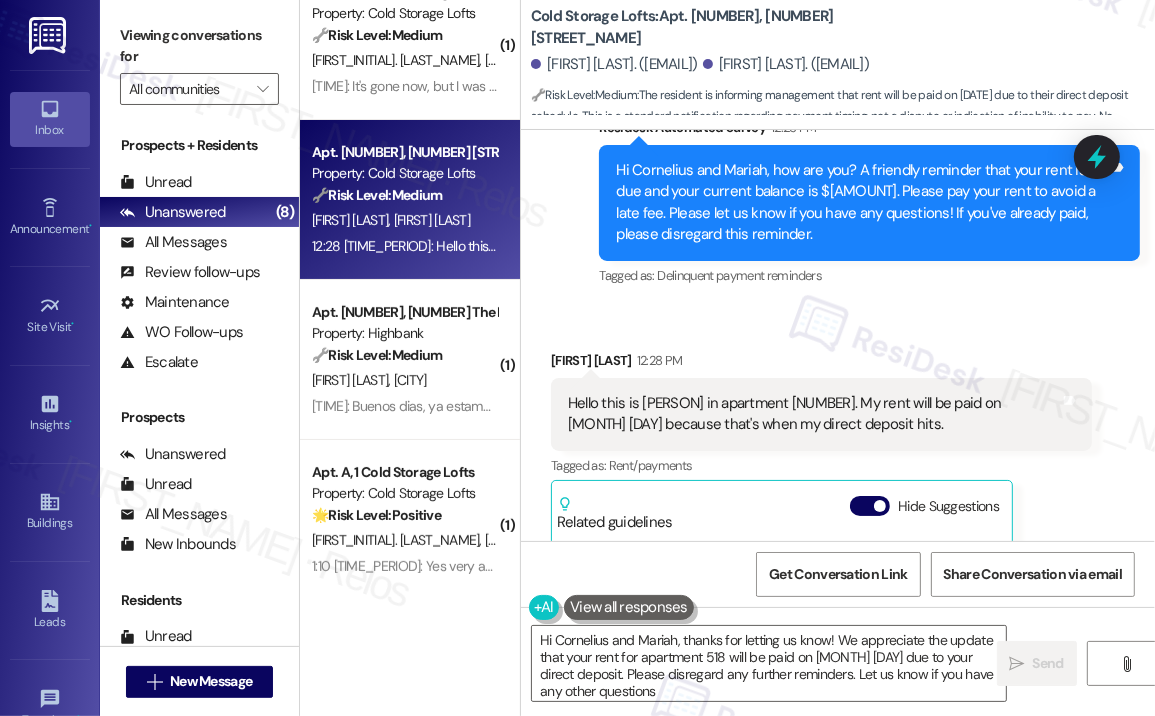 type on "Hi Cornelius and Mariah, thanks for letting us know! We appreciate the update that your rent for apartment 518 will be paid on August 12th due to your direct deposit. Please disregard any further reminders. Let us know if you have any other questions!" 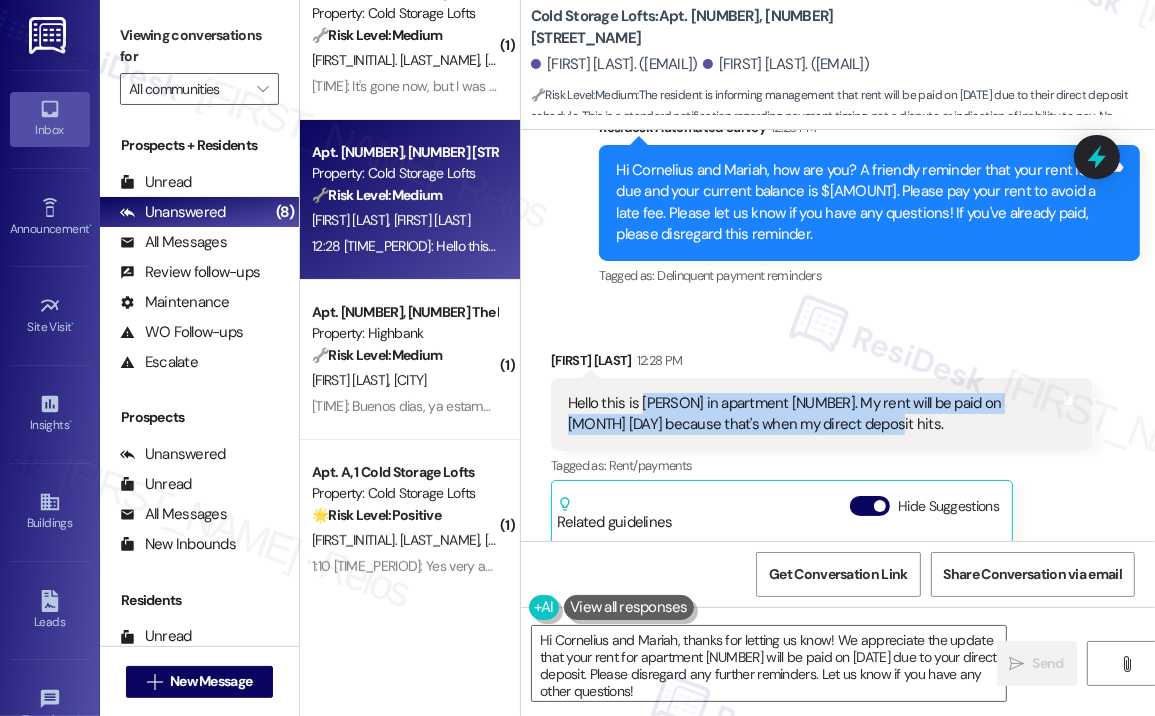 drag, startPoint x: 871, startPoint y: 419, endPoint x: 640, endPoint y: 407, distance: 231.31148 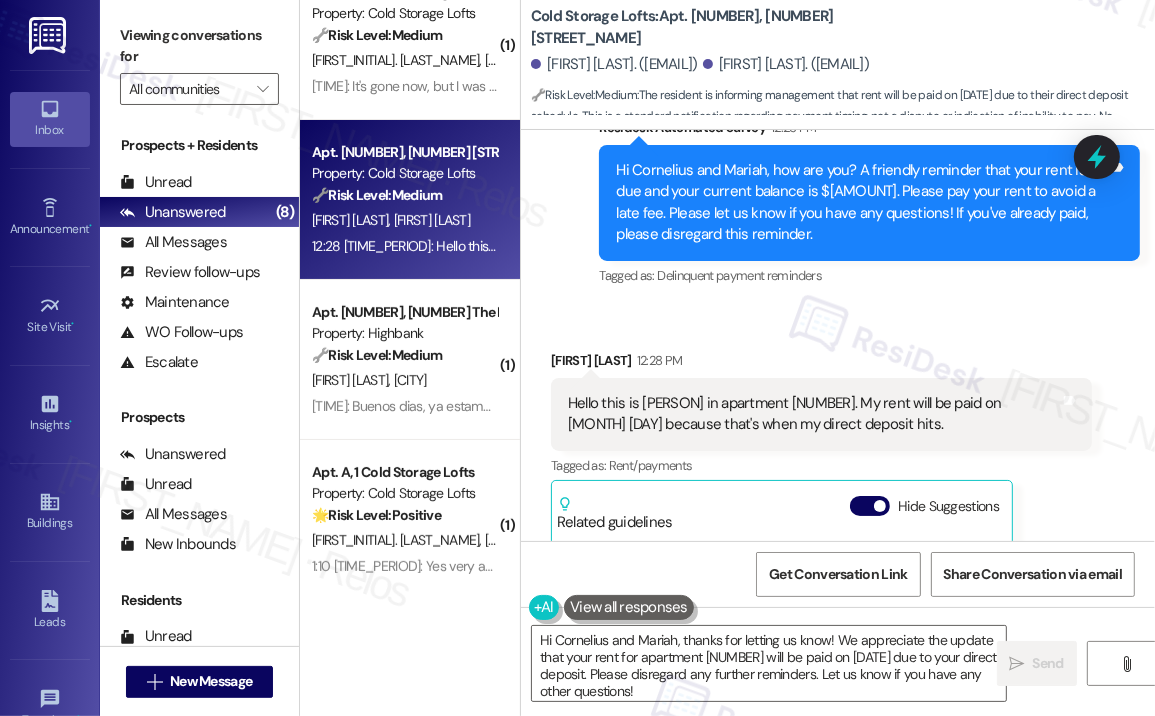 click on "Received via SMS Cornelius Payne 12:28 PM Hello this is cornelius in apartment 518. My rent will be paid on August 12 because that's when my direct deposit hits. Tags and notes Tagged as:   Rent/payments Click to highlight conversations about Rent/payments  Related guidelines Hide Suggestions Haven Residential - All properties: Resident portal payment links for Lake House and Spalding properties. Created  2 years ago Account level guideline  ( 68 % match) FAQs generated by ResiDesk AI What are the payment links for Lake House property? The payment link for Lake House property is https://lakehouseatmartinslanding.residentportal.com/auth What are the payment links for Spalding property? The payment link for Spalding property is https://spaldingbridge.residentportal.com/auth Original Guideline View original document here  http://res.cl… Haven Residential - Cold Storage Lofts: Package room located on 3rd floor near office; requires Parcel Pending app for access.
Created  5 months ago Property level guideline" at bounding box center (838, 573) 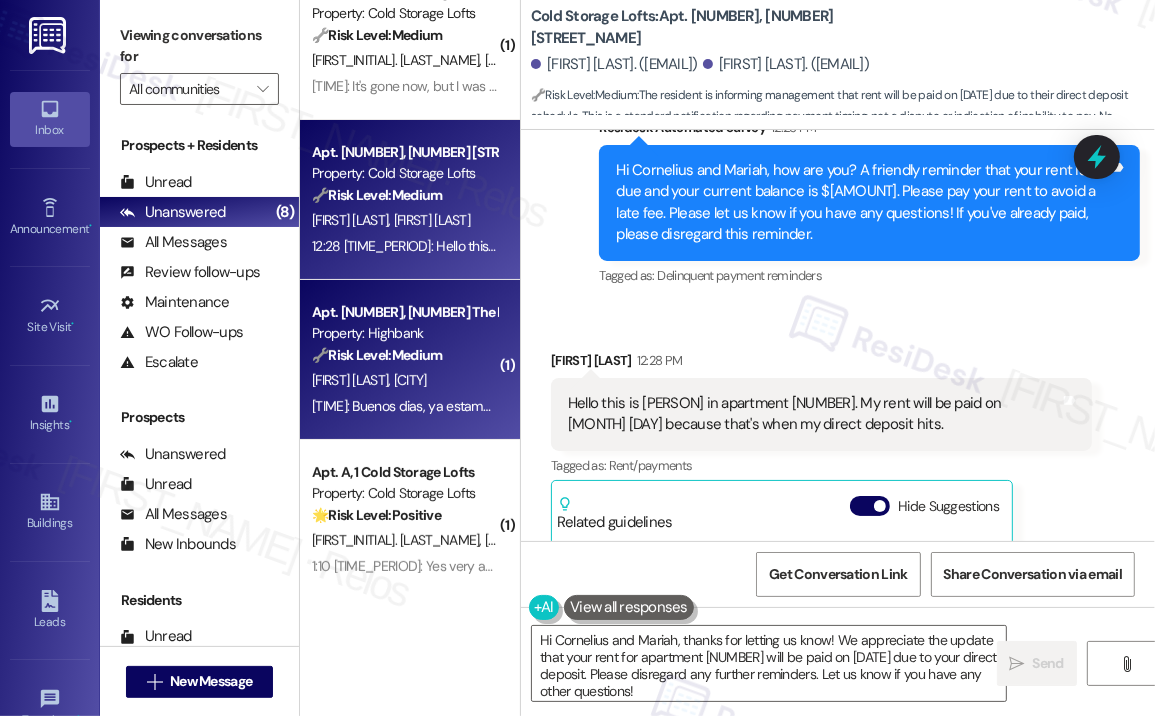 scroll, scrollTop: 500, scrollLeft: 0, axis: vertical 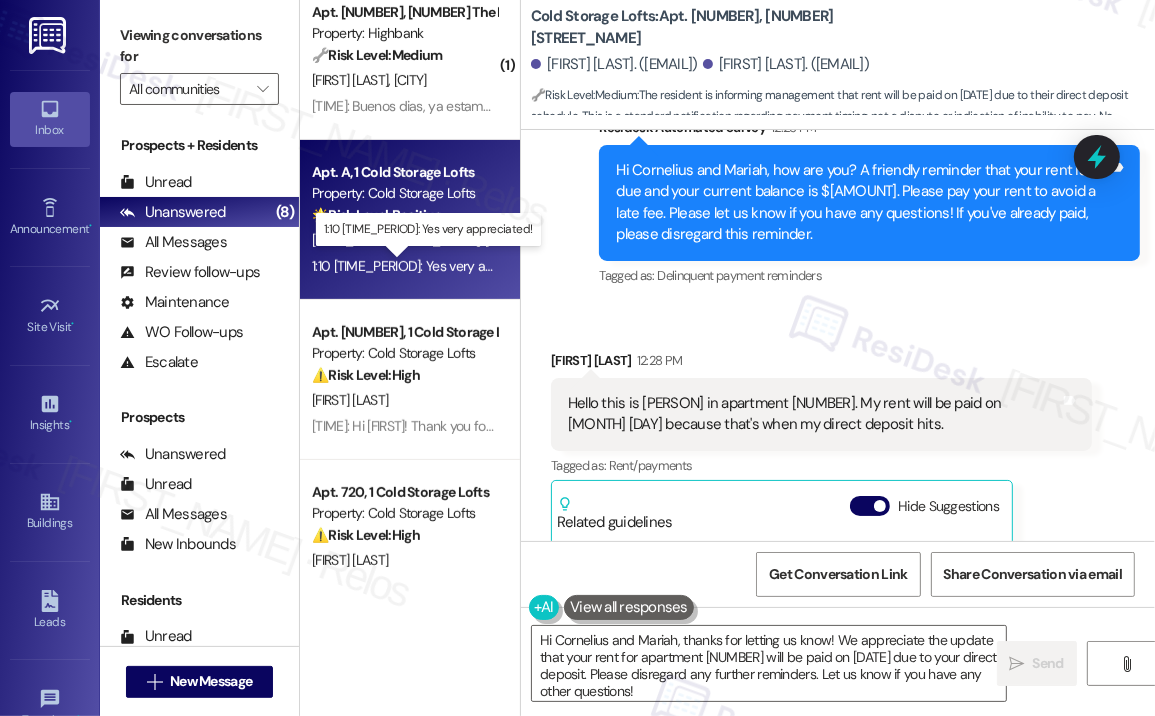 click on "1:10 PM: Yes very appreciated! 1:10 PM: Yes very appreciated!" at bounding box center (432, 266) 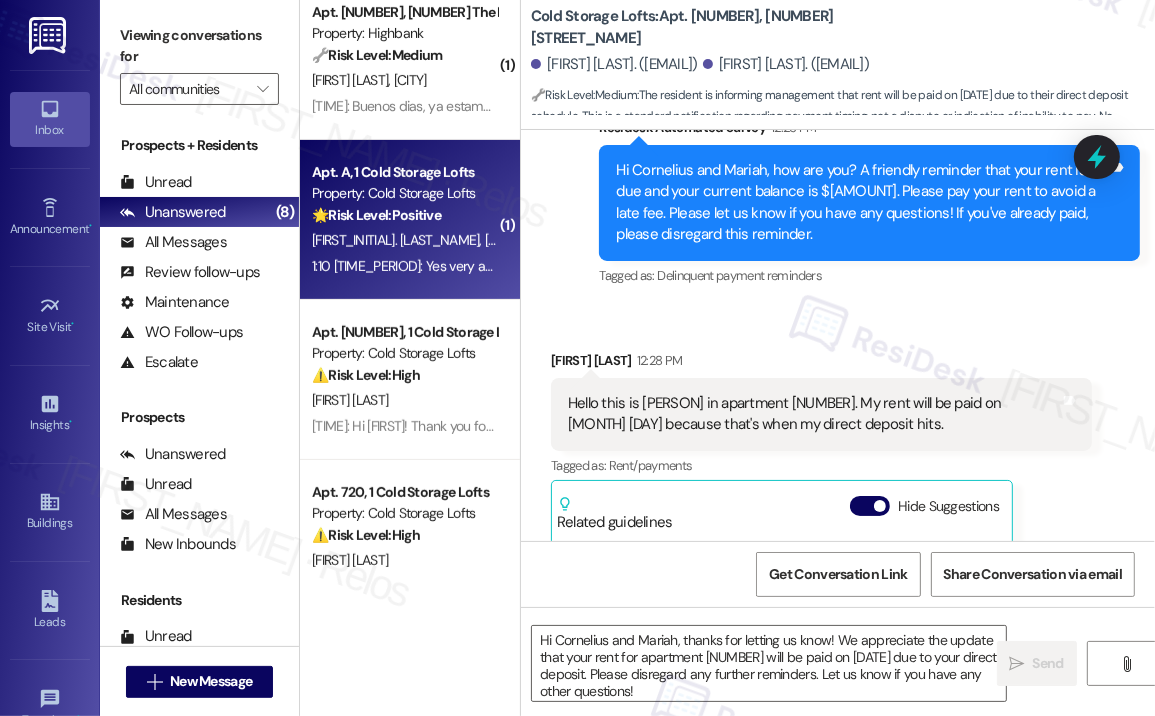 type on "Fetching suggested responses. Please feel free to read through the conversation in the meantime." 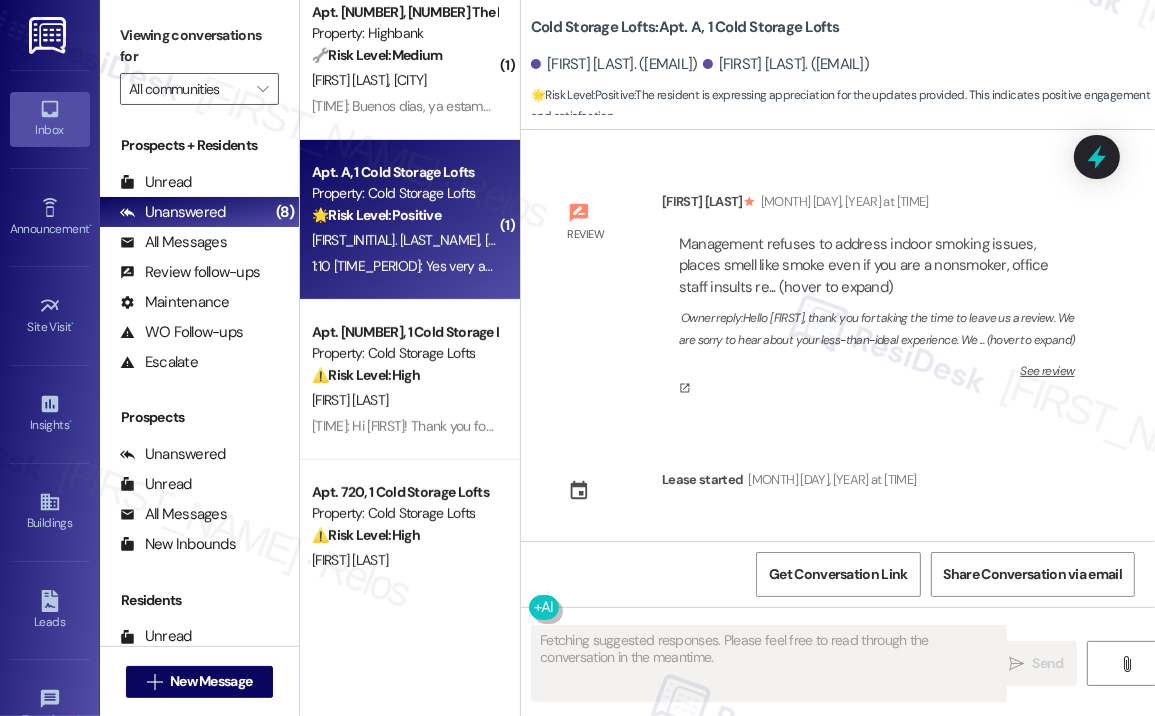 scroll, scrollTop: 78840, scrollLeft: 0, axis: vertical 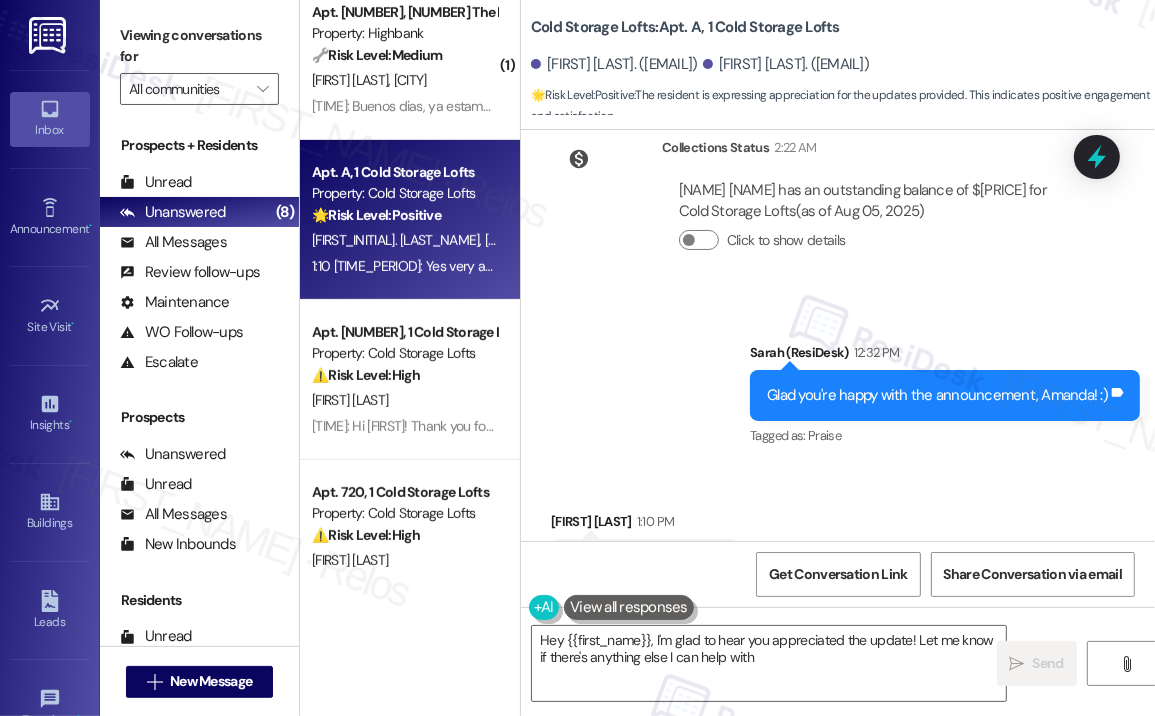 type on "Hey {{first_name}}, I'm glad to hear you appreciated the update! Let me know if there's anything else I can help with." 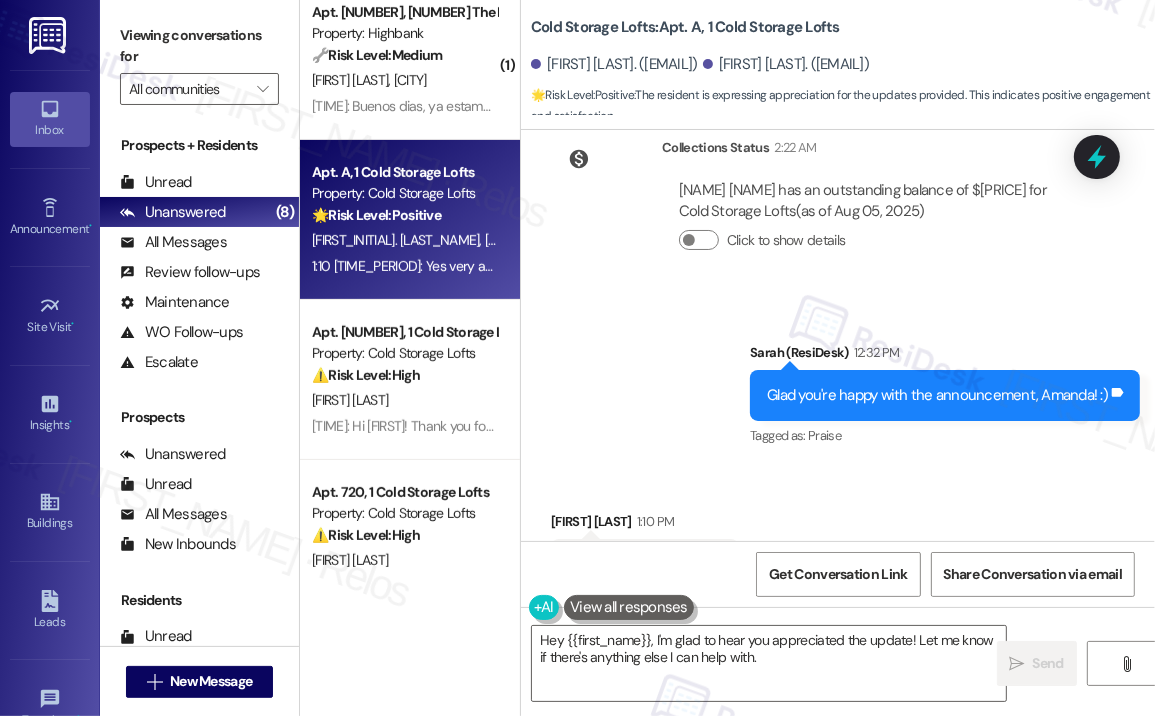 click on "Sent via SMS Sarah   (ResiDesk) 12:32 PM Glad you're happy with the announcement, Amanda! :) Tags and notes Tagged as:   Praise Click to highlight conversations about Praise" at bounding box center (838, 381) 